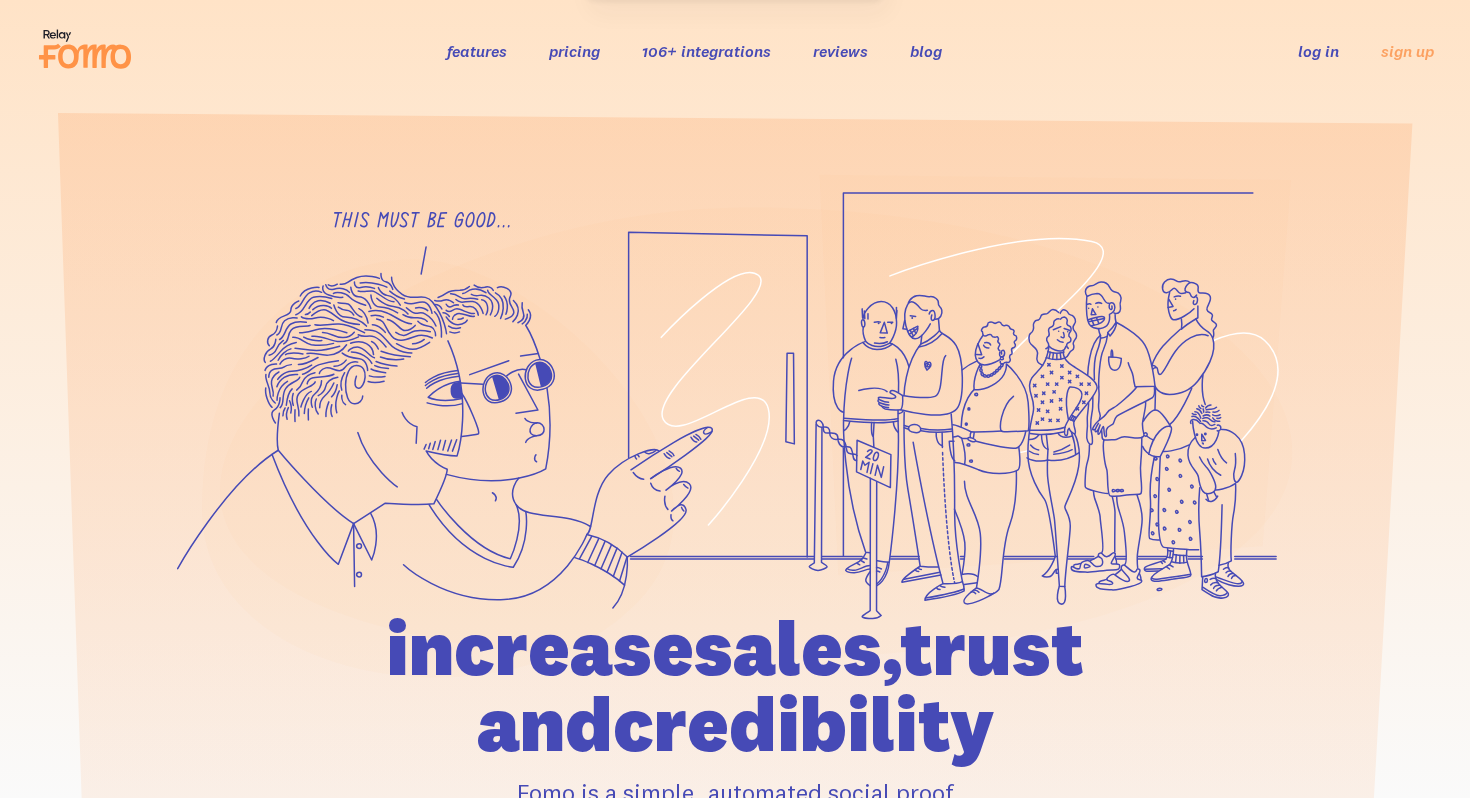 scroll, scrollTop: 402, scrollLeft: 0, axis: vertical 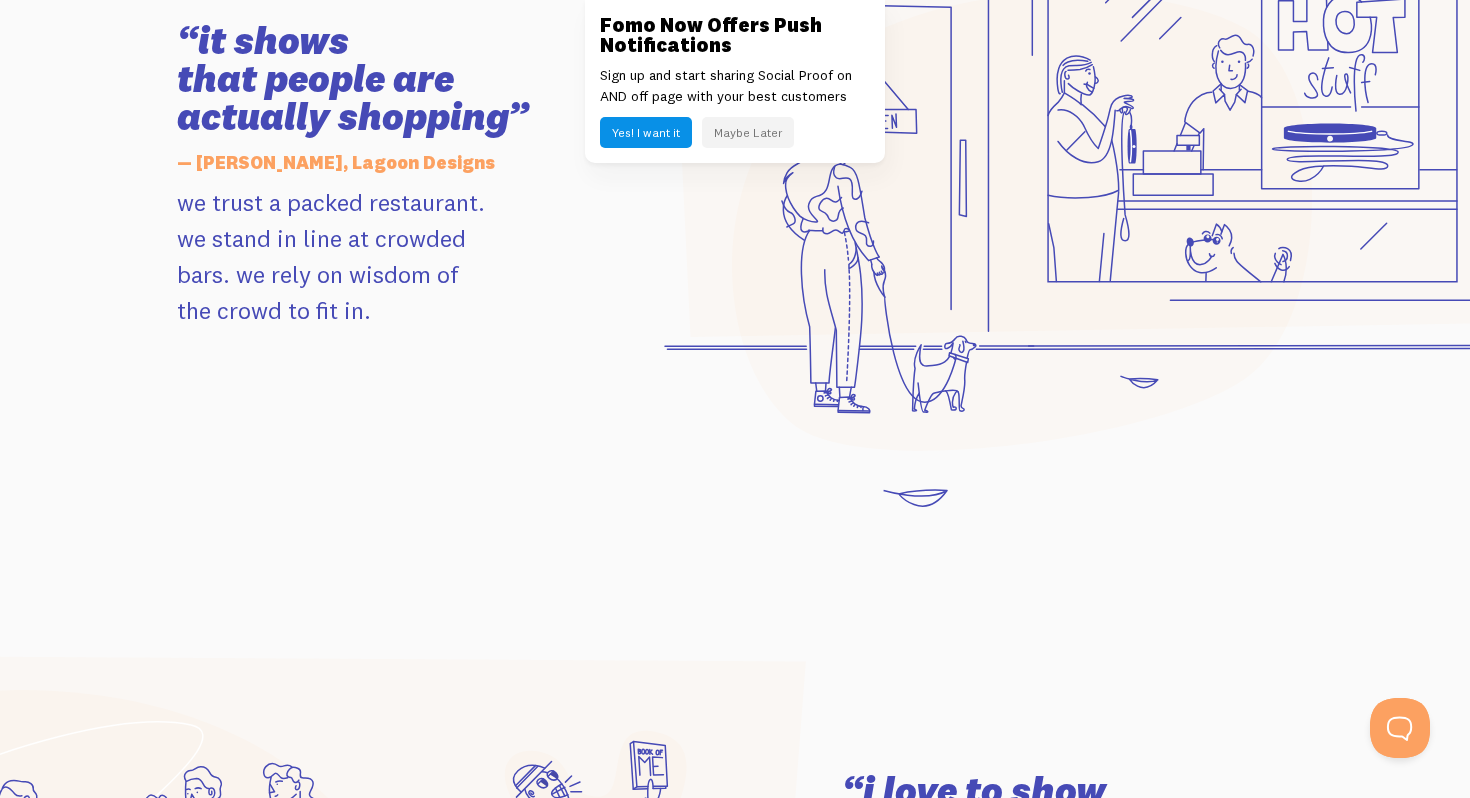 click on "Maybe Later" at bounding box center (748, 132) 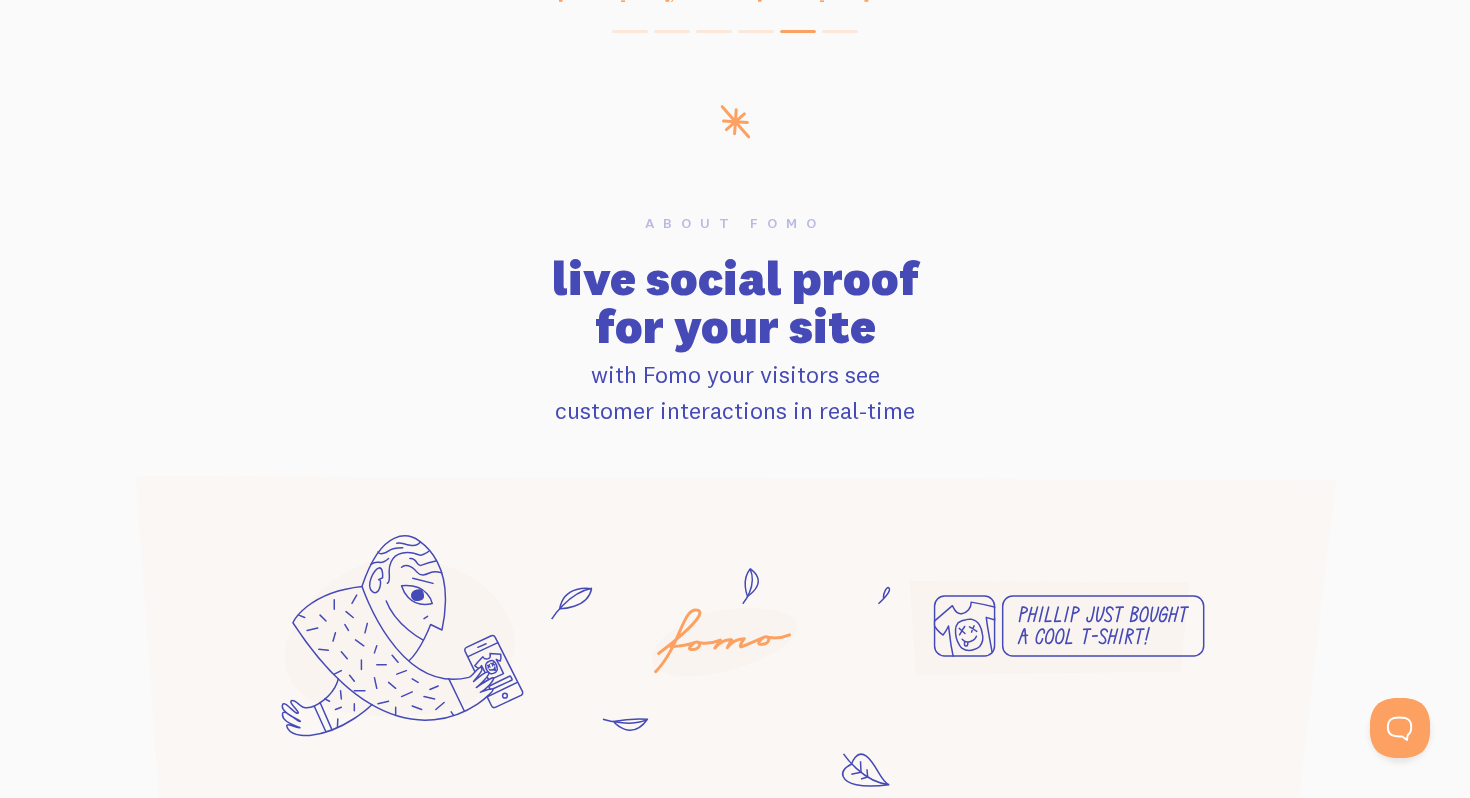 scroll, scrollTop: 0, scrollLeft: 0, axis: both 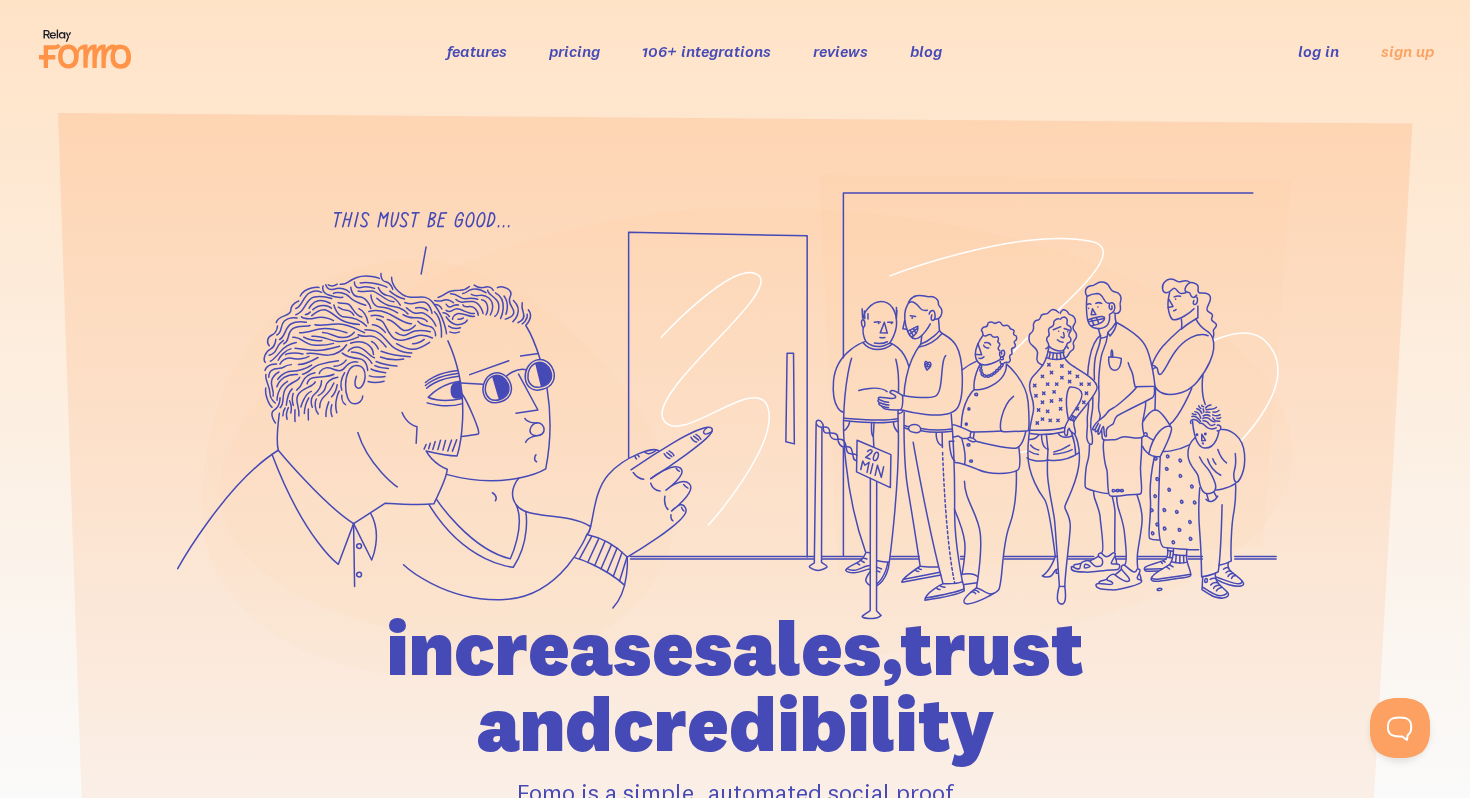 click on "features" at bounding box center (477, 51) 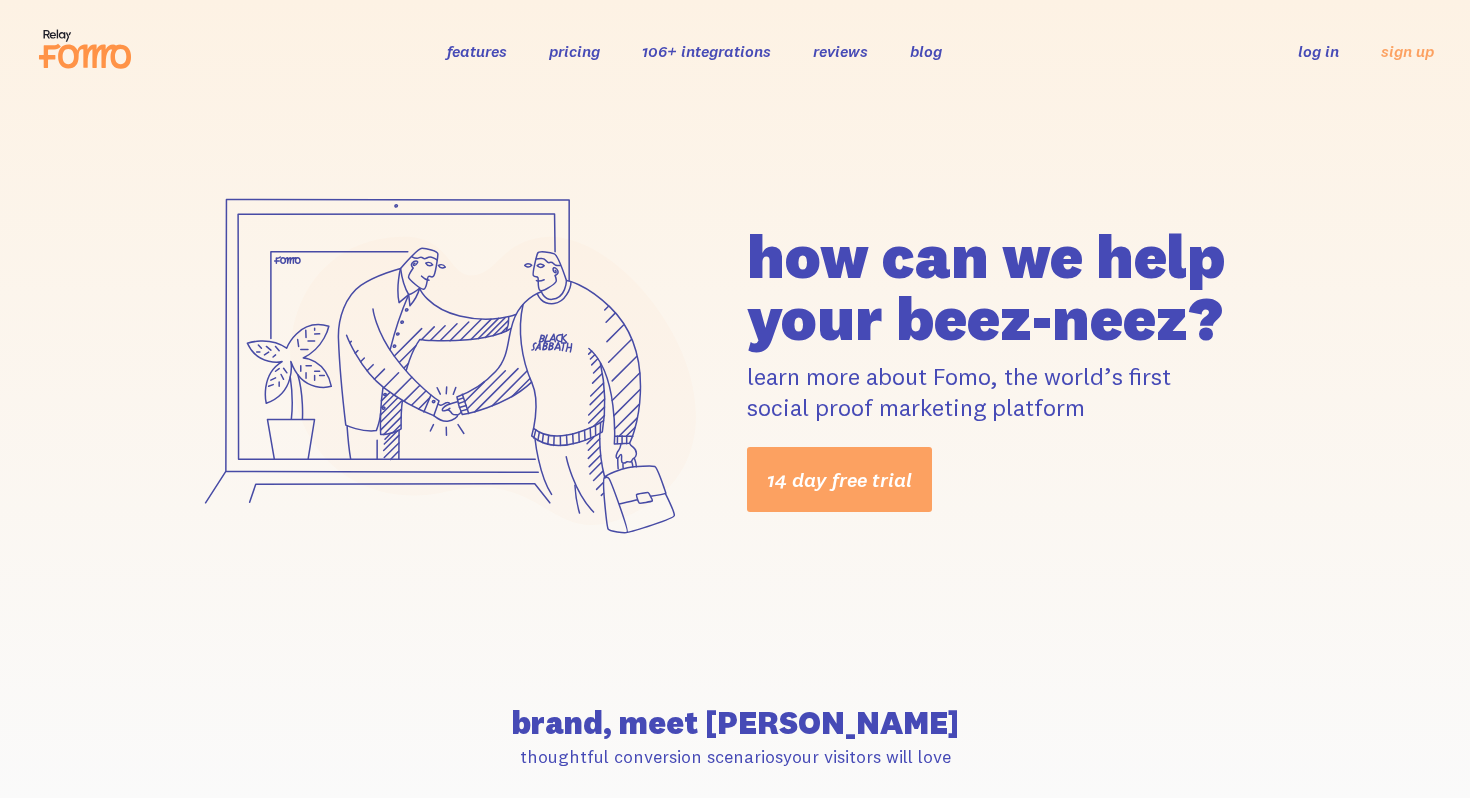 scroll, scrollTop: 0, scrollLeft: 0, axis: both 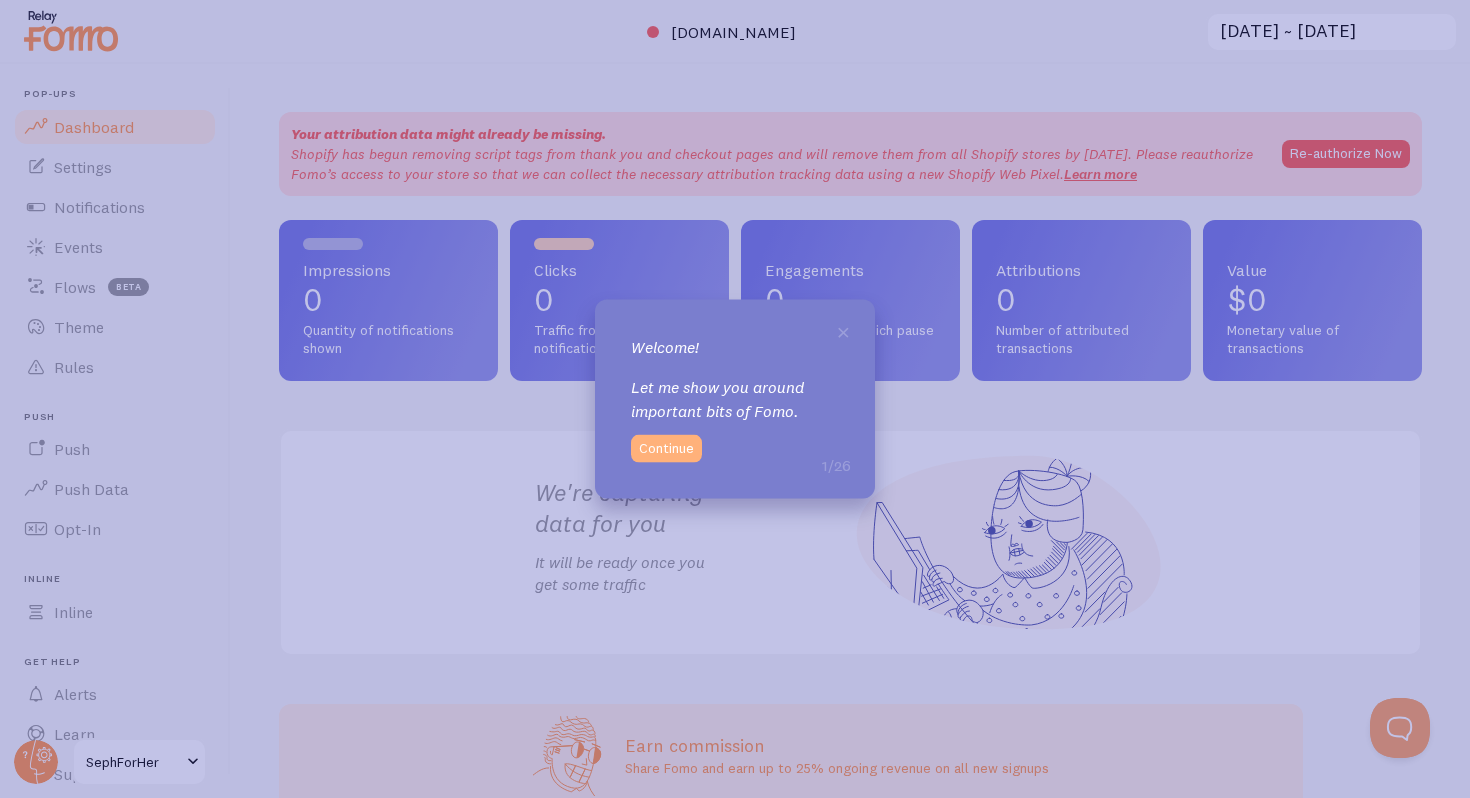 click on "Continue" at bounding box center [666, 448] 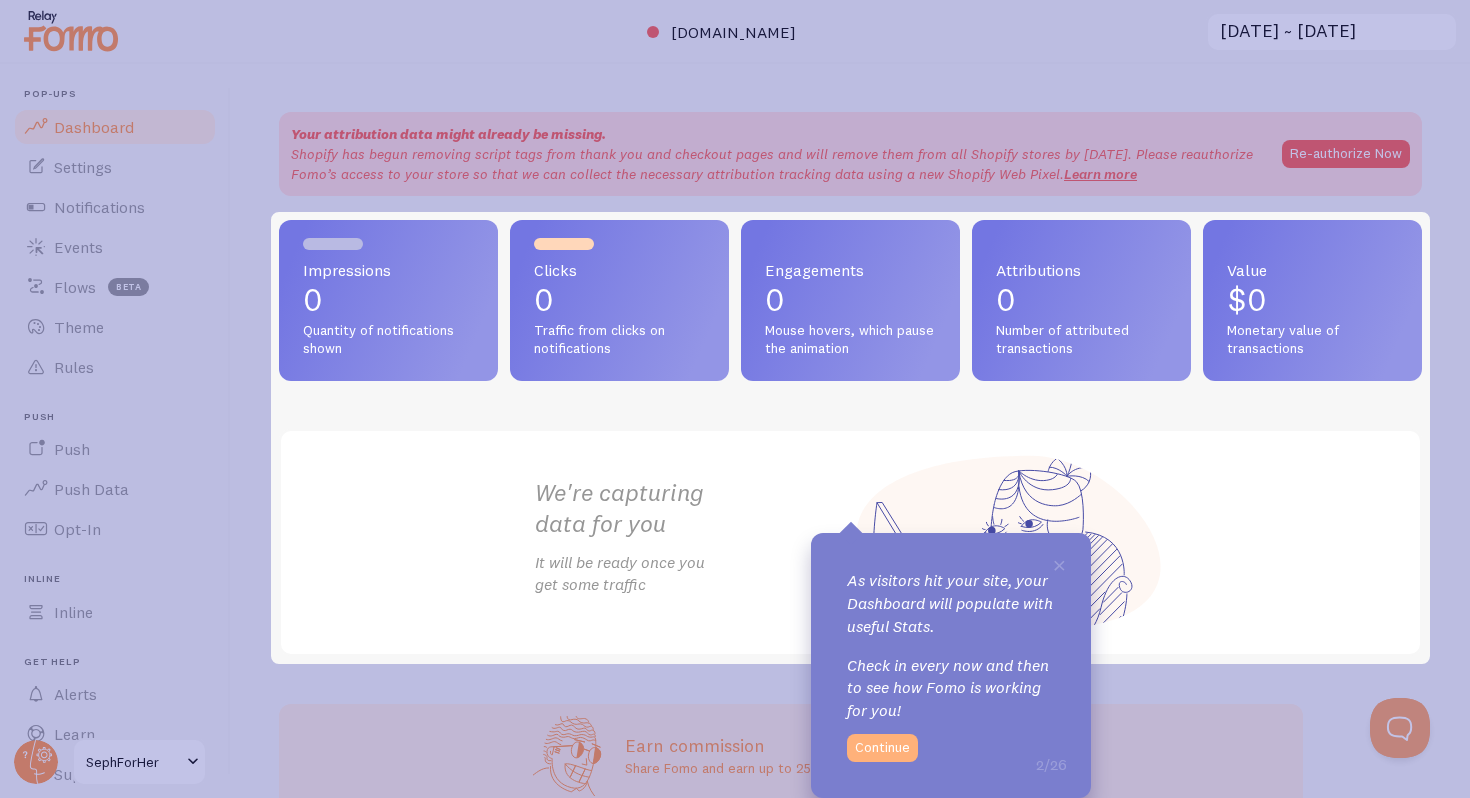 click on "Continue" at bounding box center (882, 748) 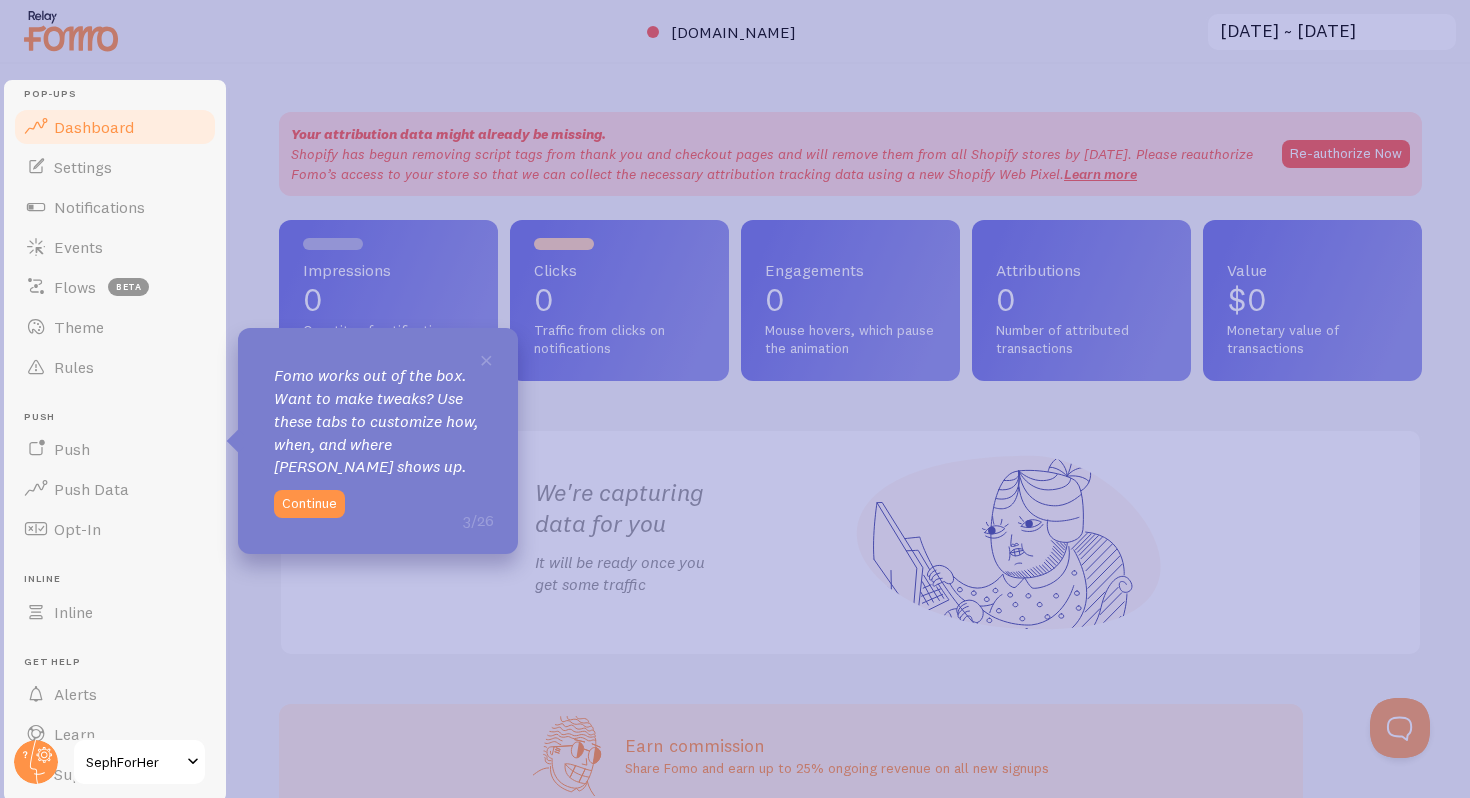 click 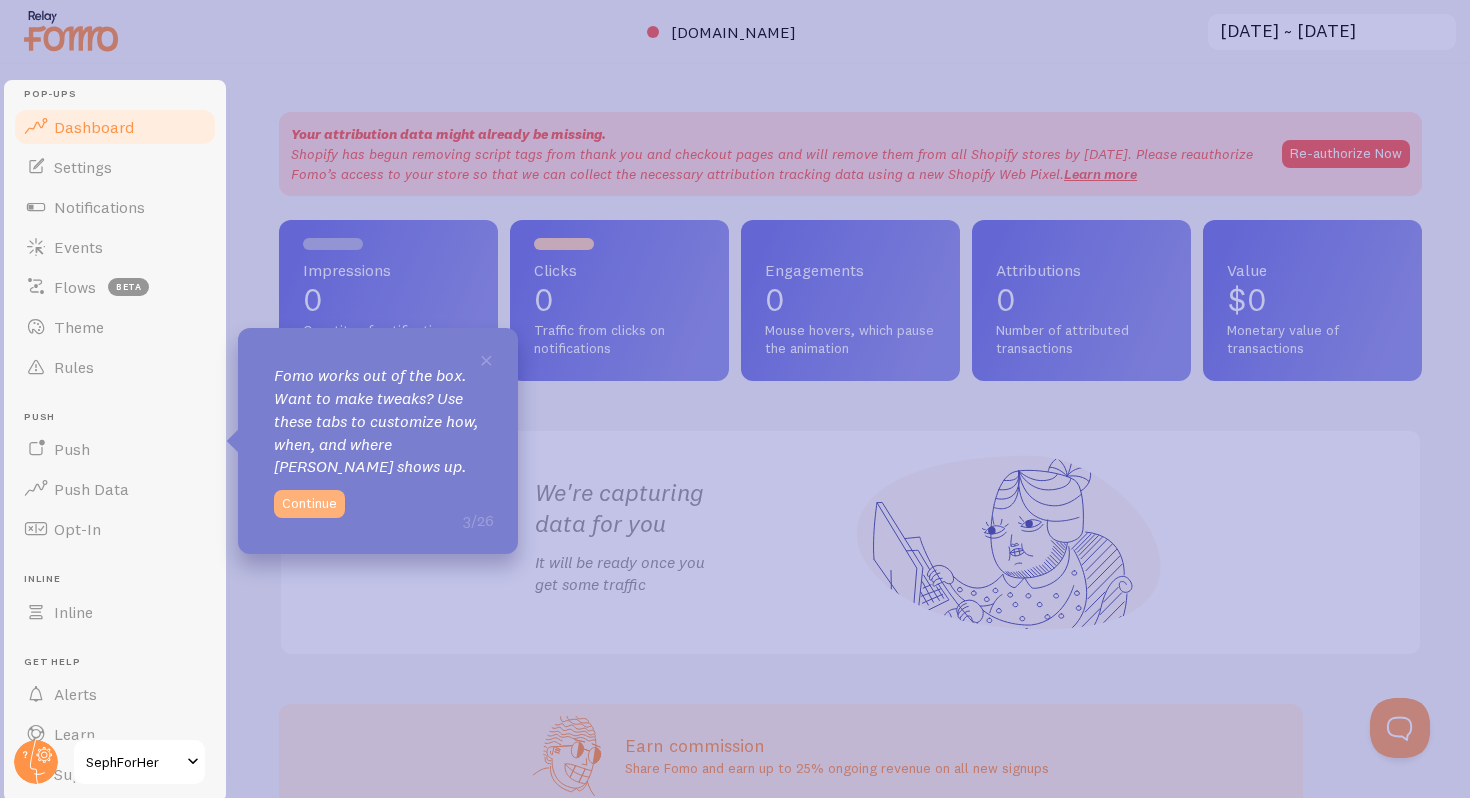 click on "Continue" at bounding box center (309, 504) 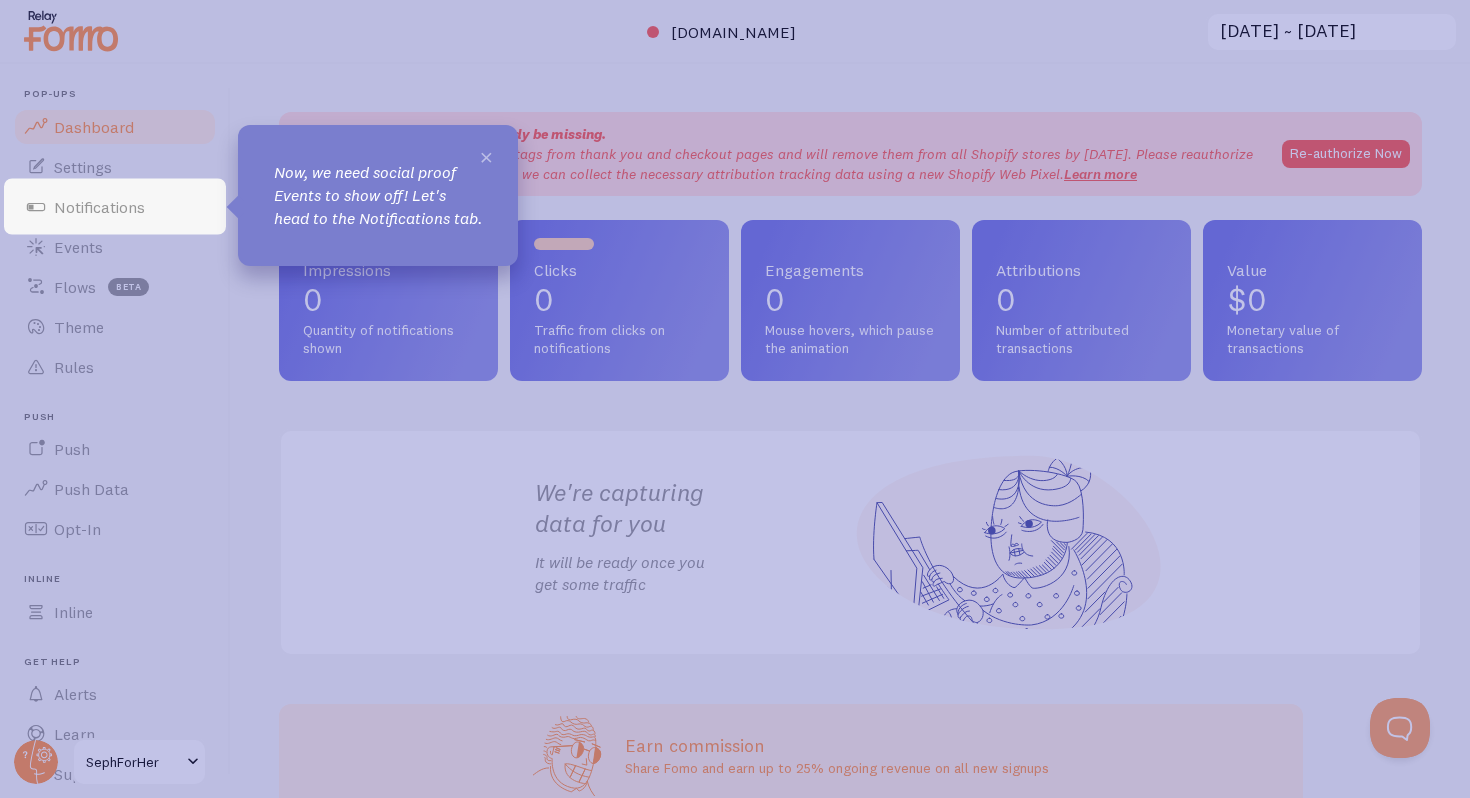 click on "×" at bounding box center (486, 156) 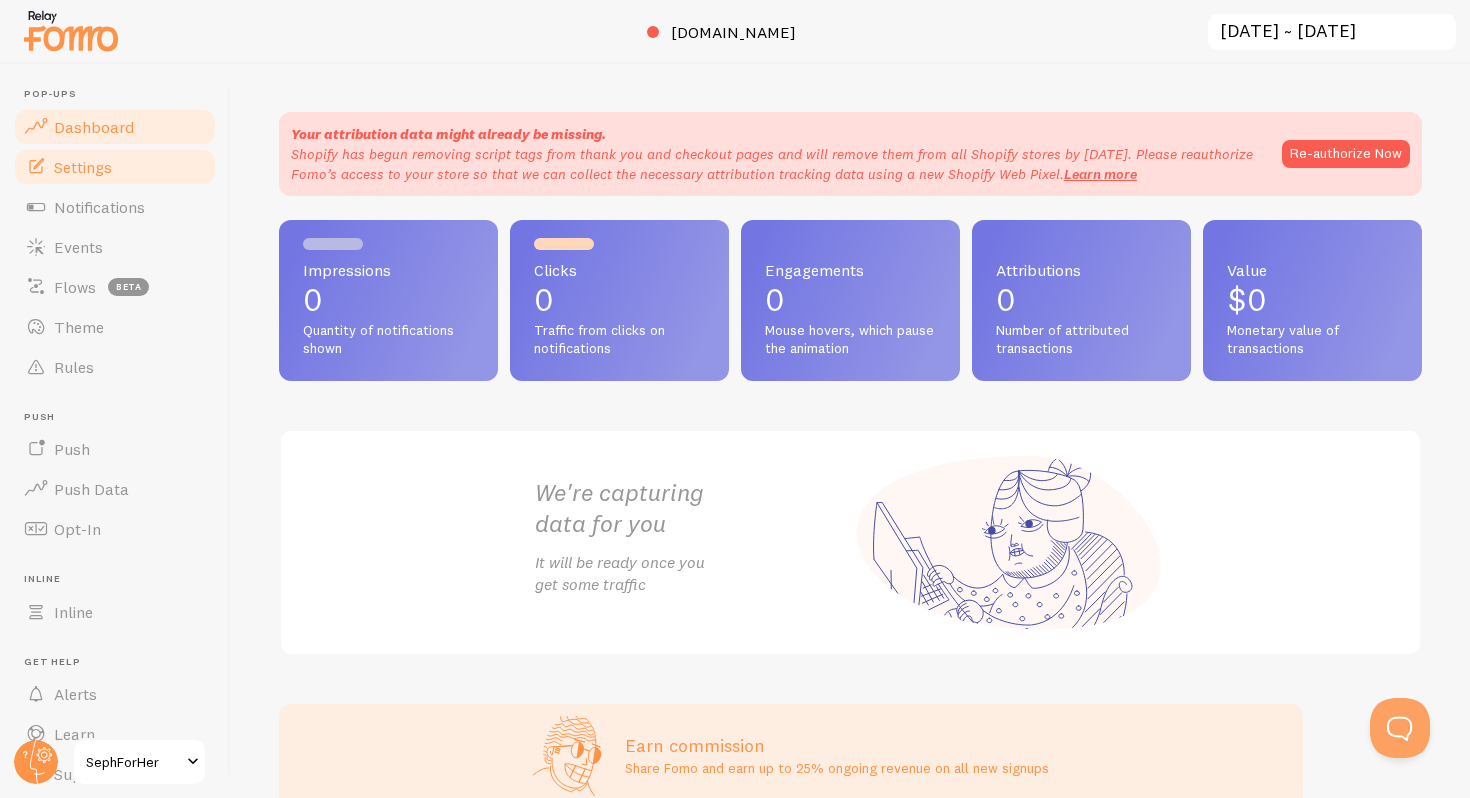 click on "Settings" at bounding box center (115, 167) 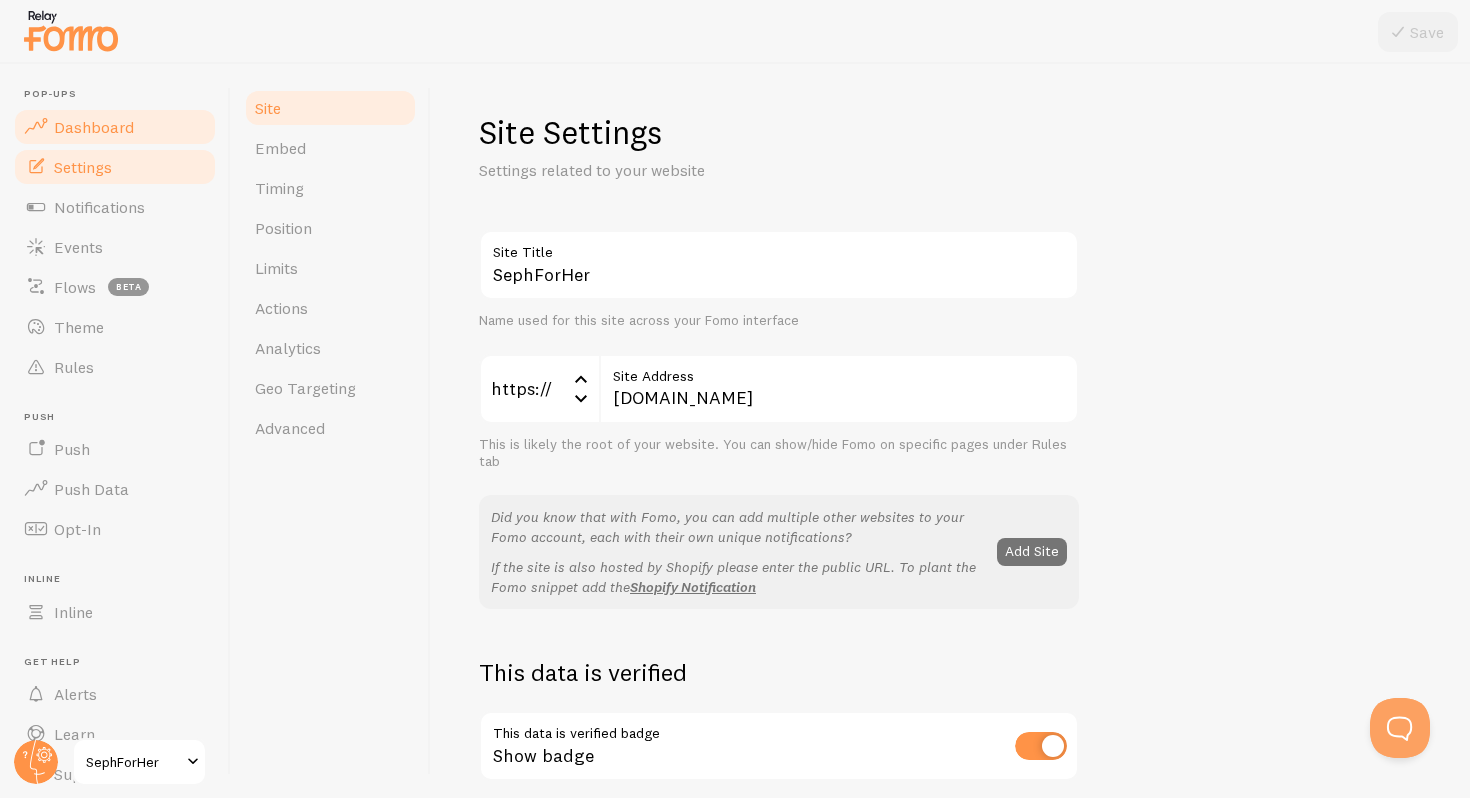 click on "Dashboard" at bounding box center [115, 127] 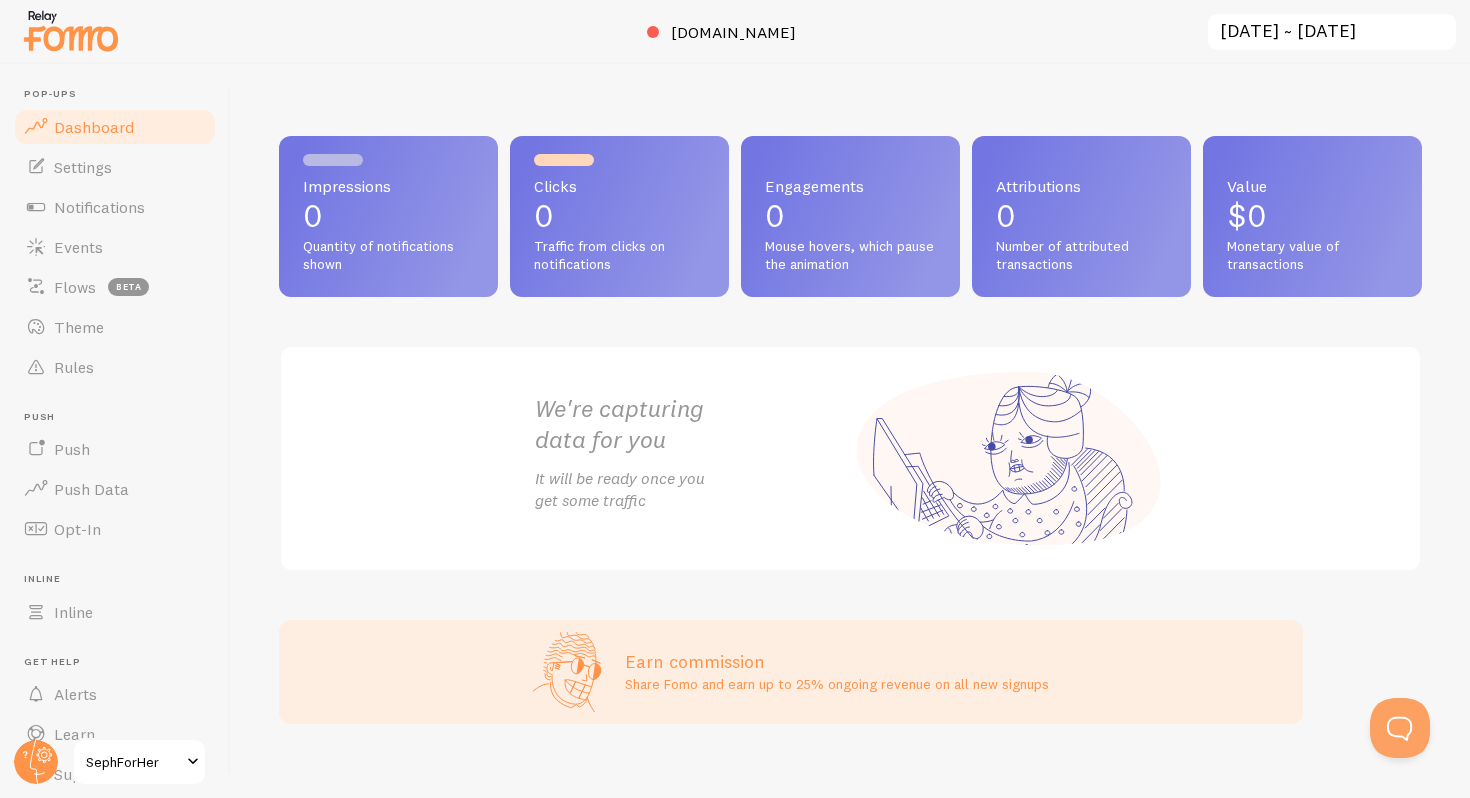 click at bounding box center (735, 32) 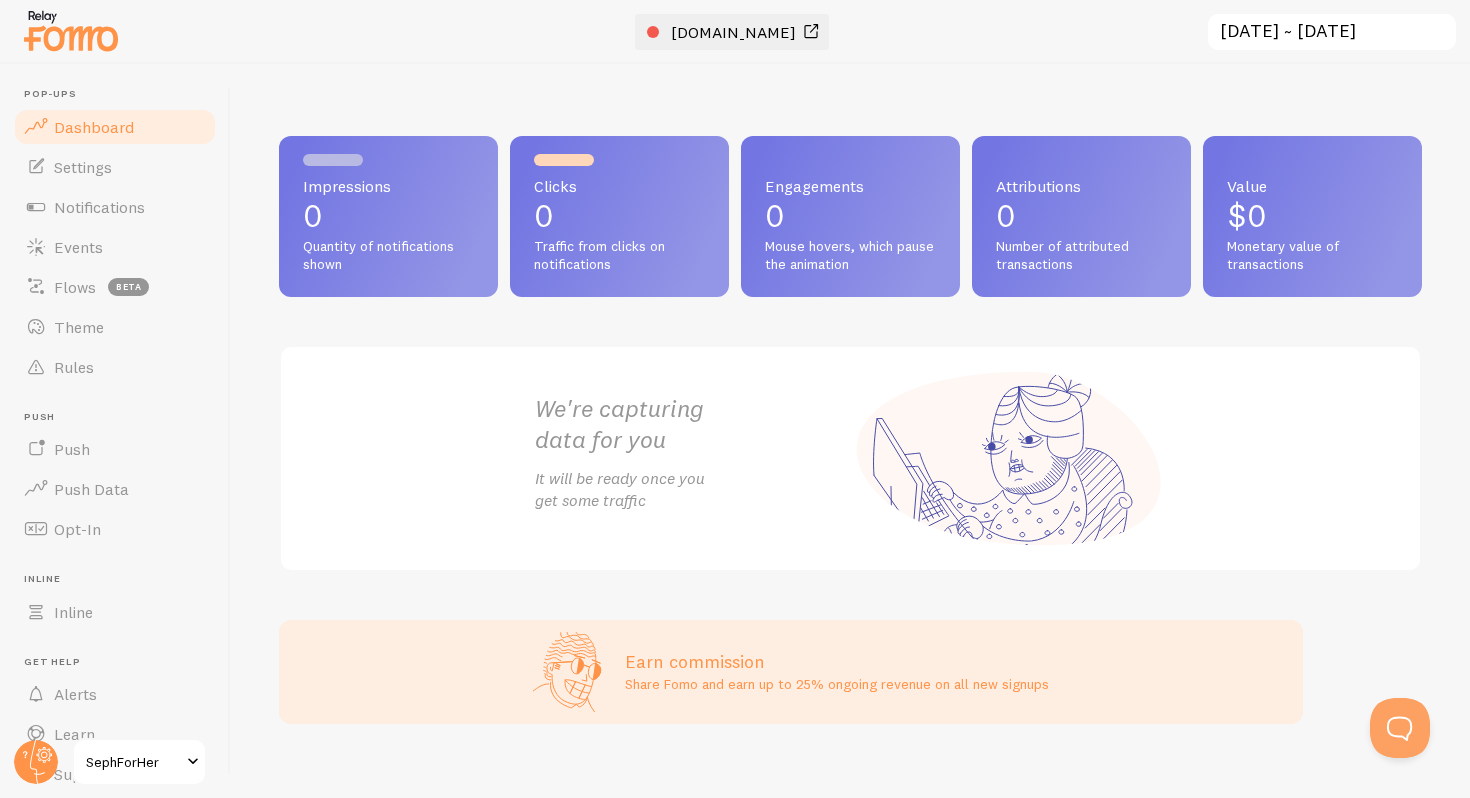 click on "[DOMAIN_NAME]" at bounding box center [735, 32] 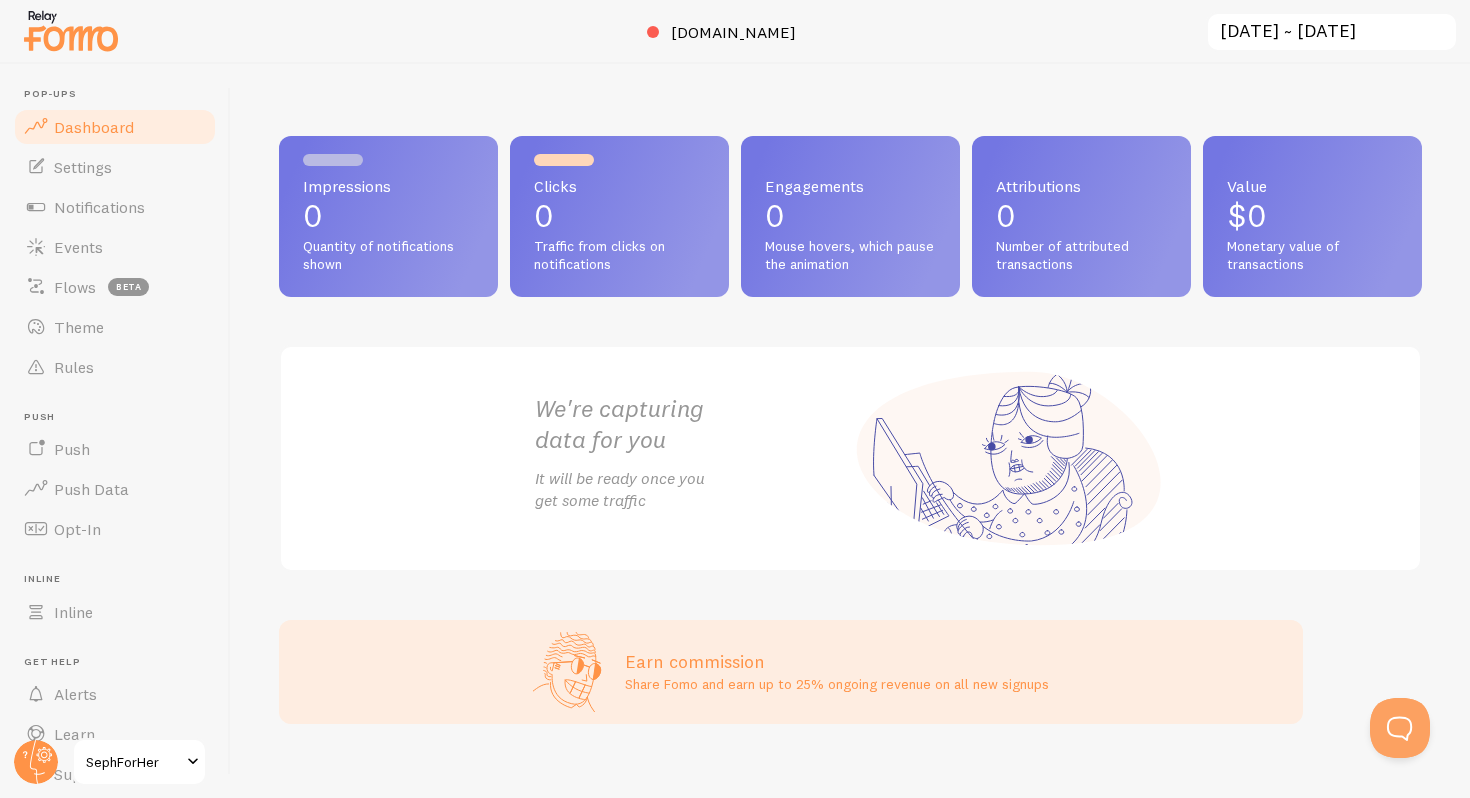 scroll, scrollTop: 22, scrollLeft: 0, axis: vertical 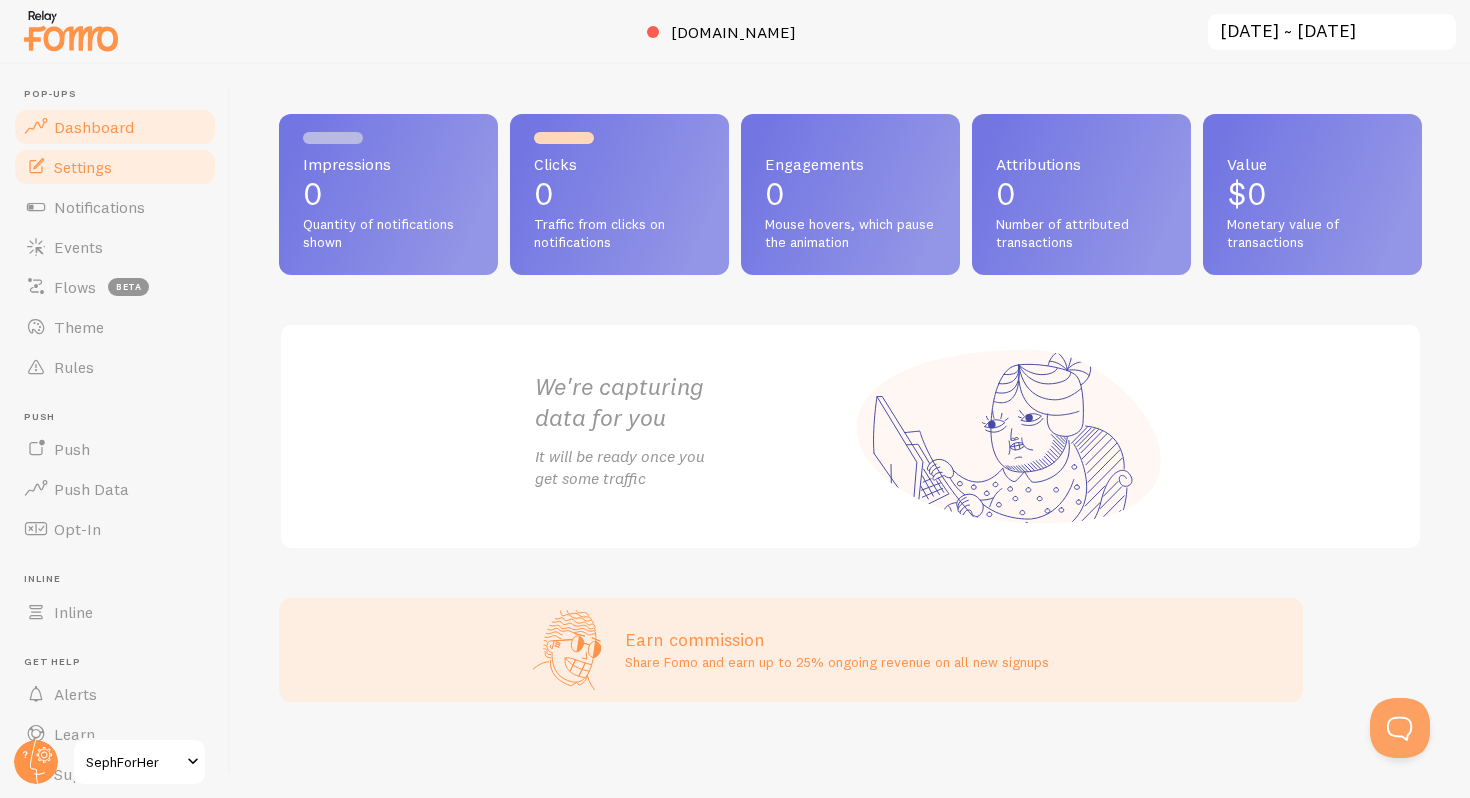 click on "Settings" at bounding box center (115, 167) 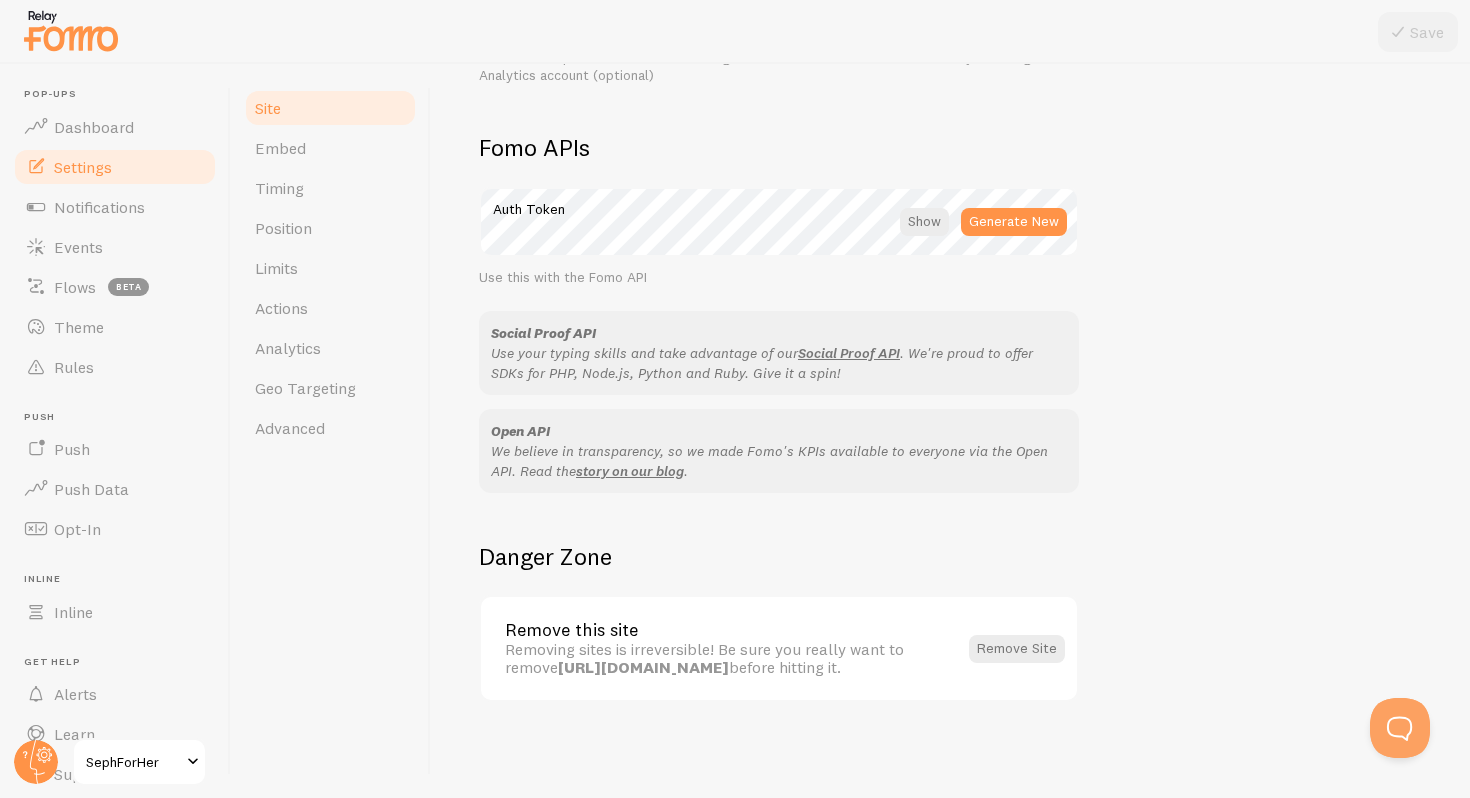 scroll, scrollTop: 634, scrollLeft: 0, axis: vertical 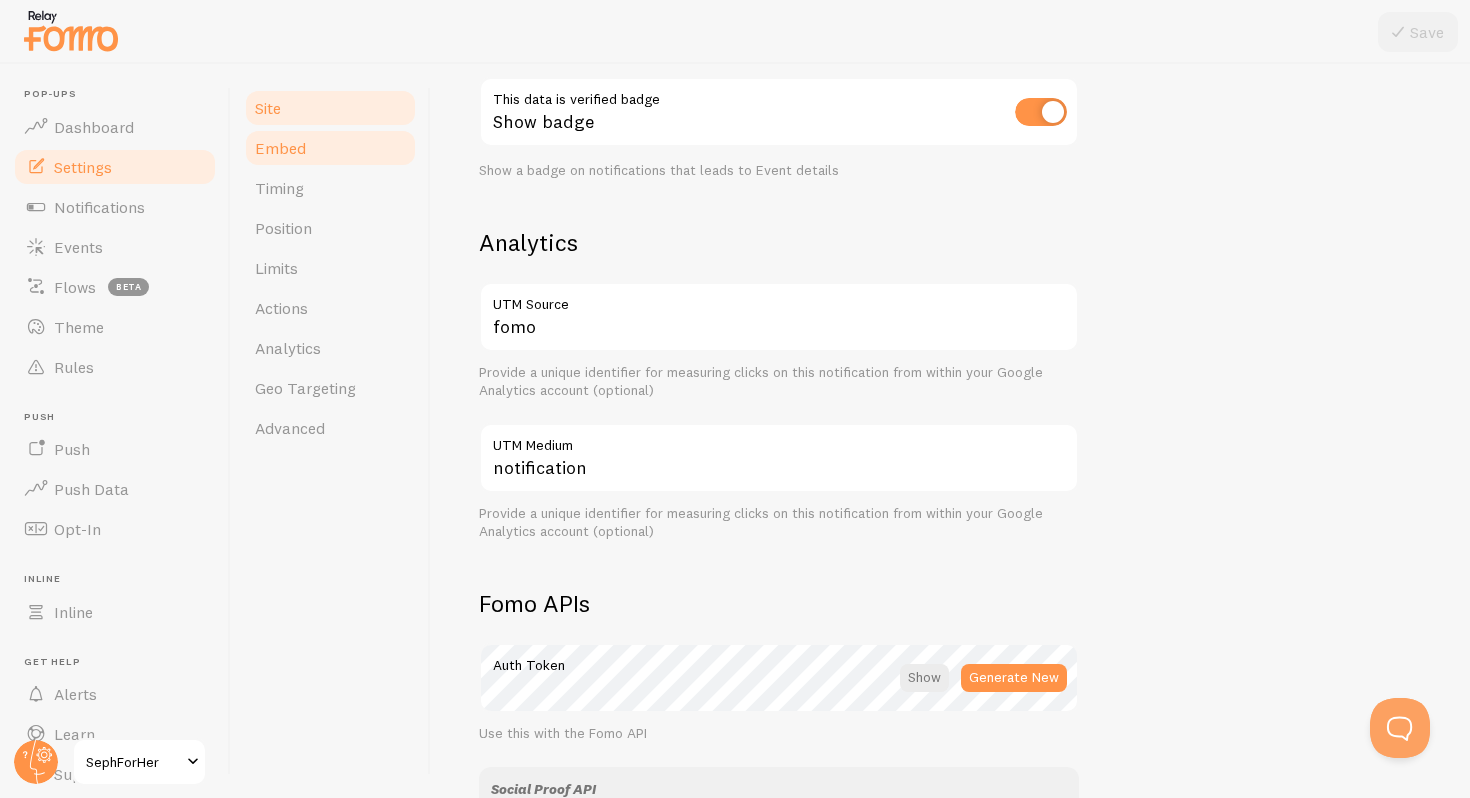 click on "Embed" at bounding box center [330, 148] 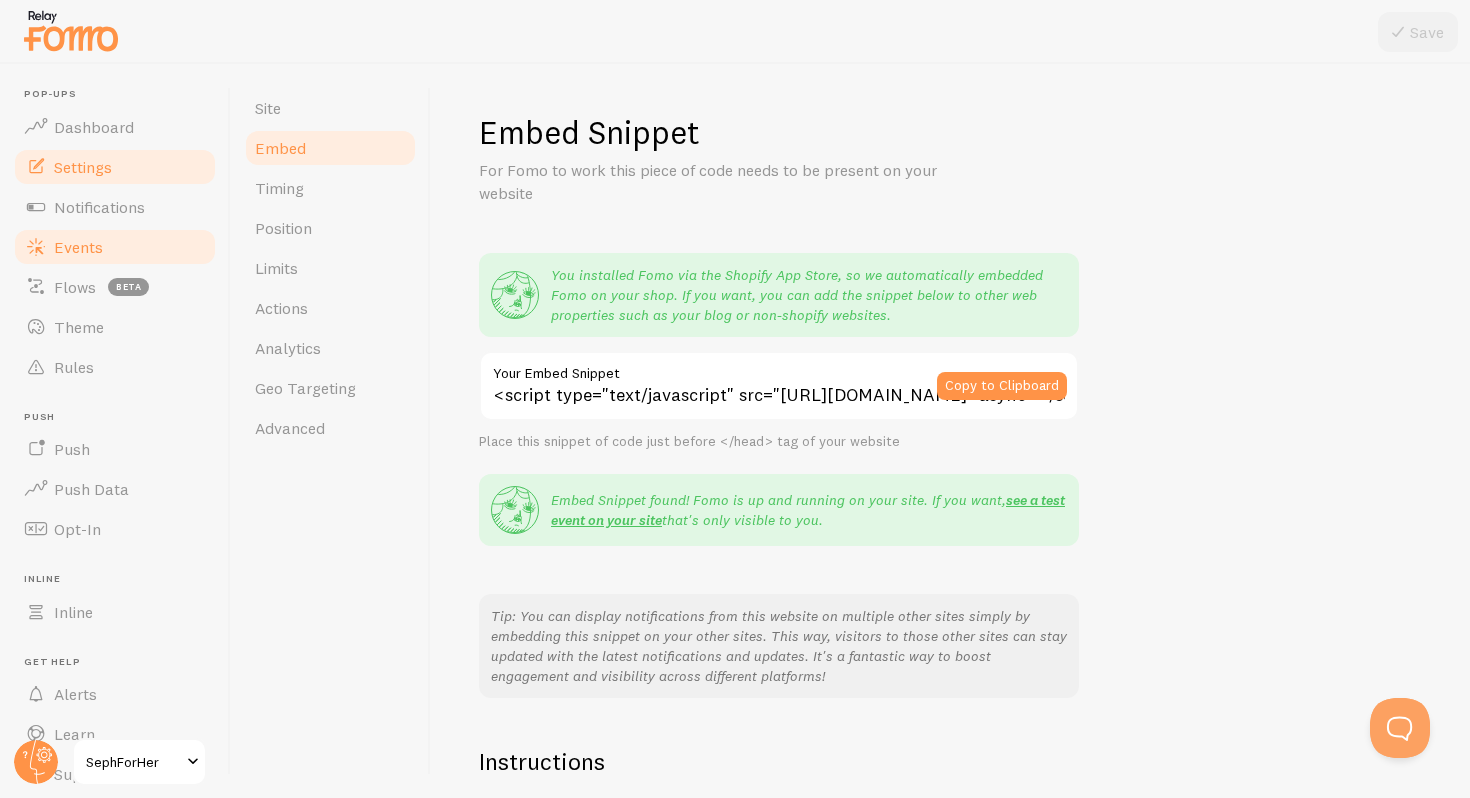click on "Events" at bounding box center (115, 247) 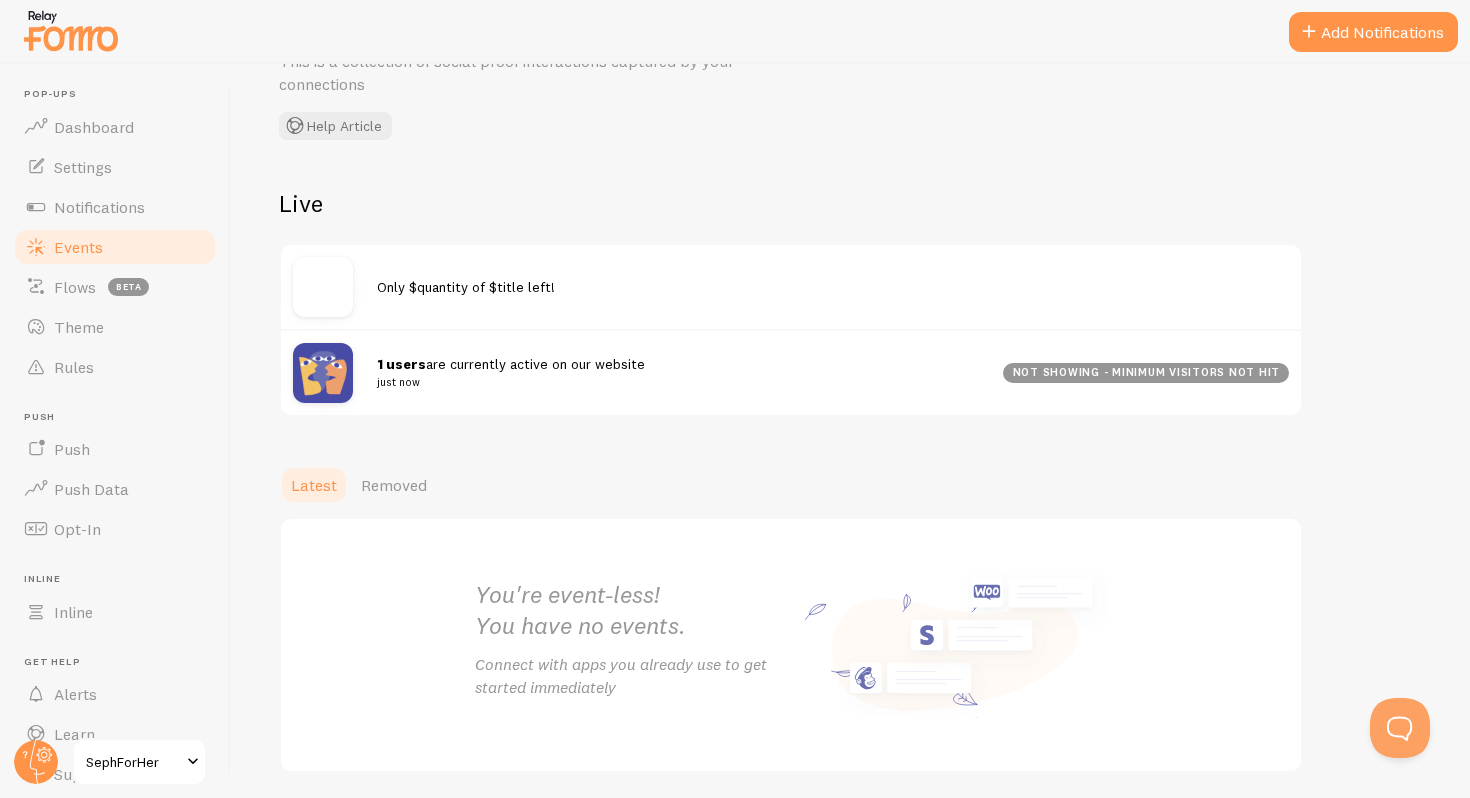 scroll, scrollTop: 134, scrollLeft: 0, axis: vertical 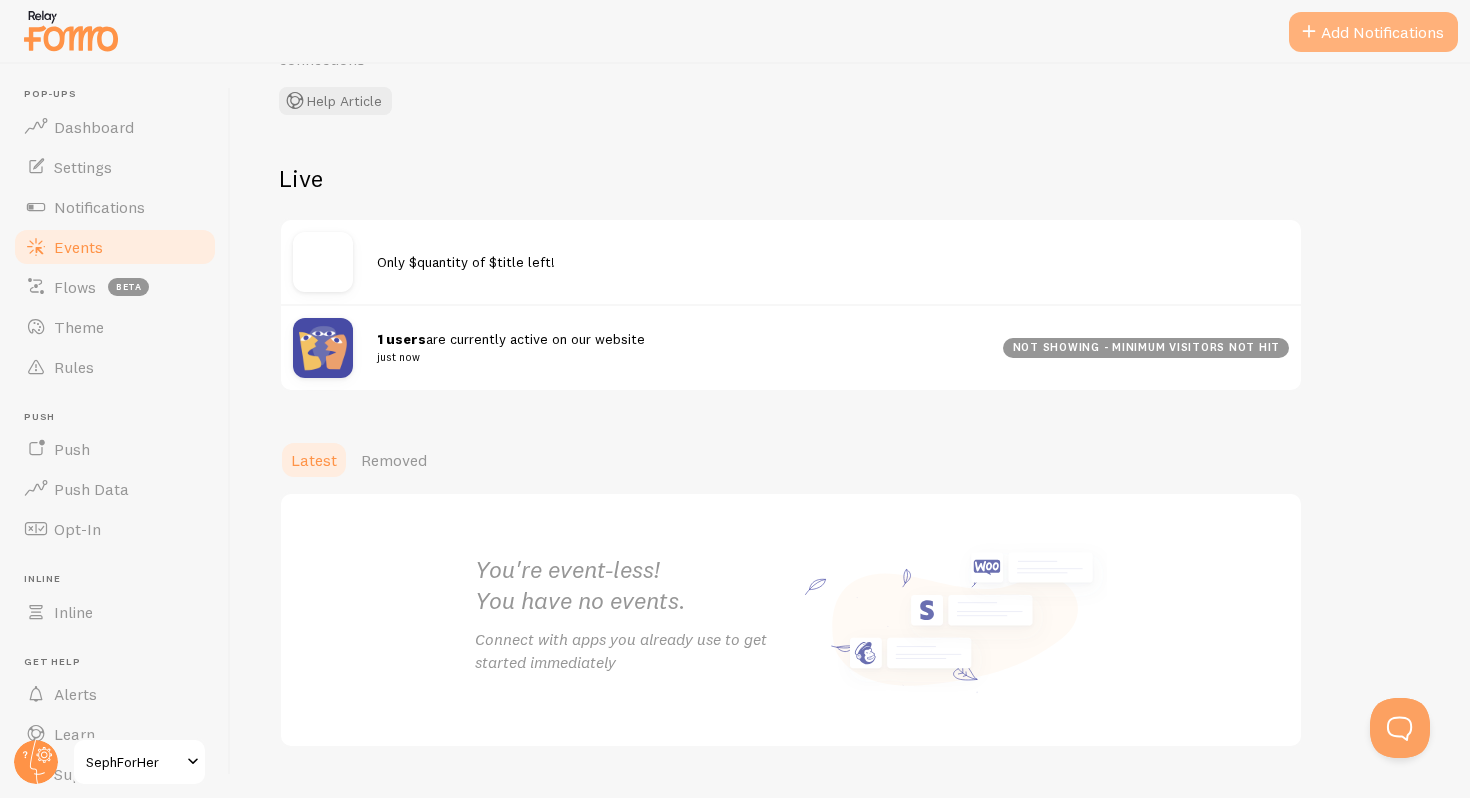 click on "Add Notifications" at bounding box center (1373, 32) 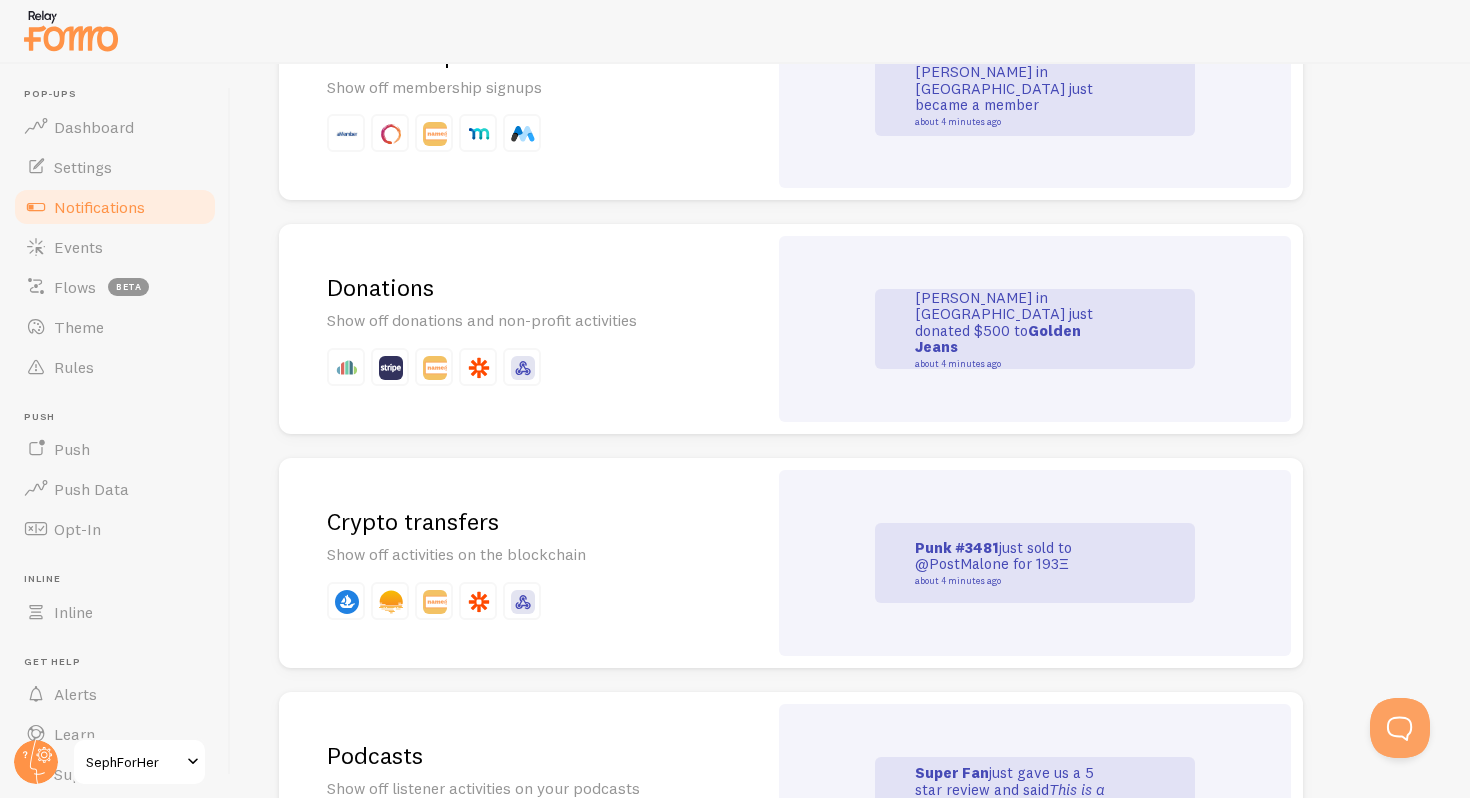 scroll, scrollTop: 4336, scrollLeft: 0, axis: vertical 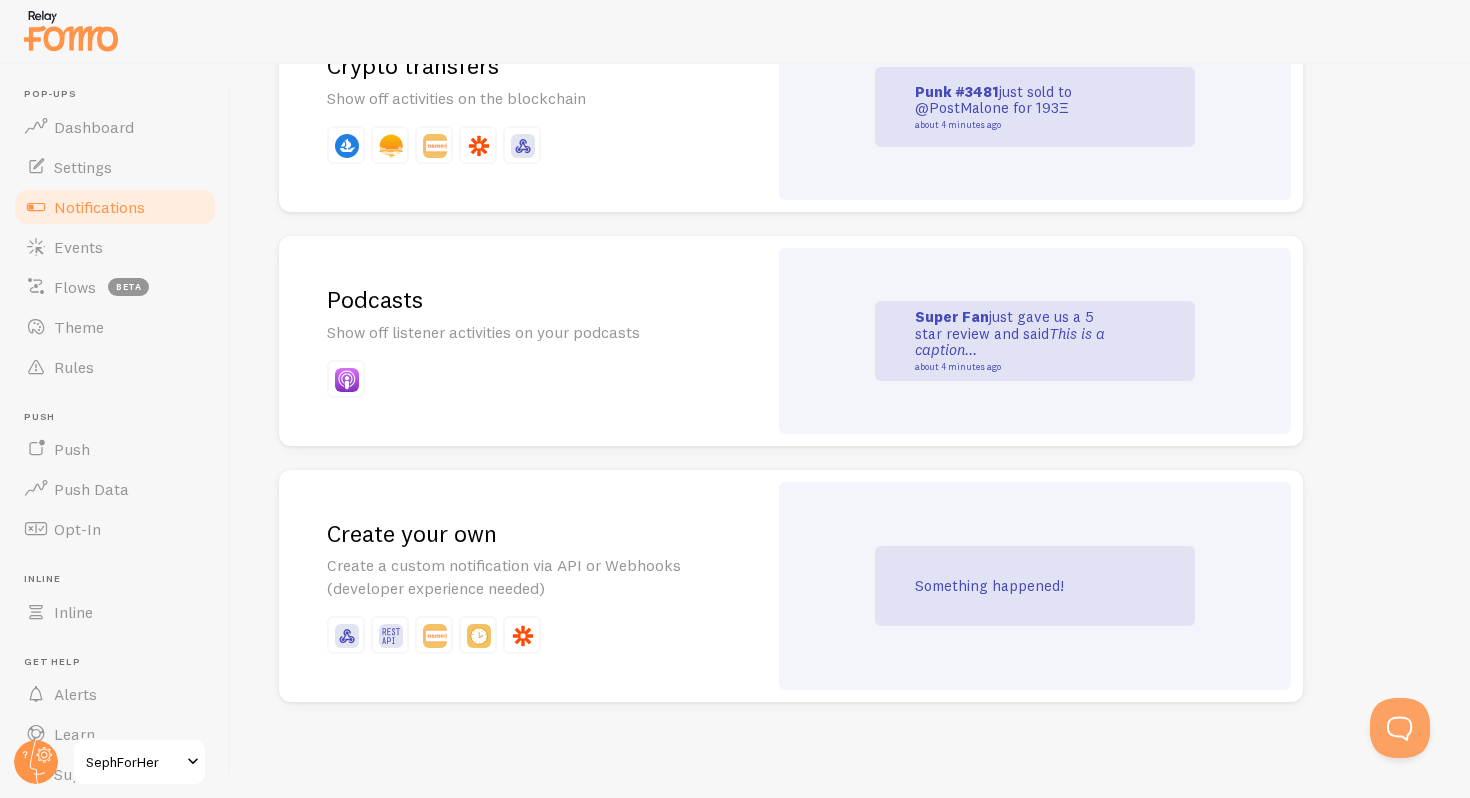 click on "Create a custom notification via API or Webhooks (developer experience needed)" at bounding box center [523, 577] 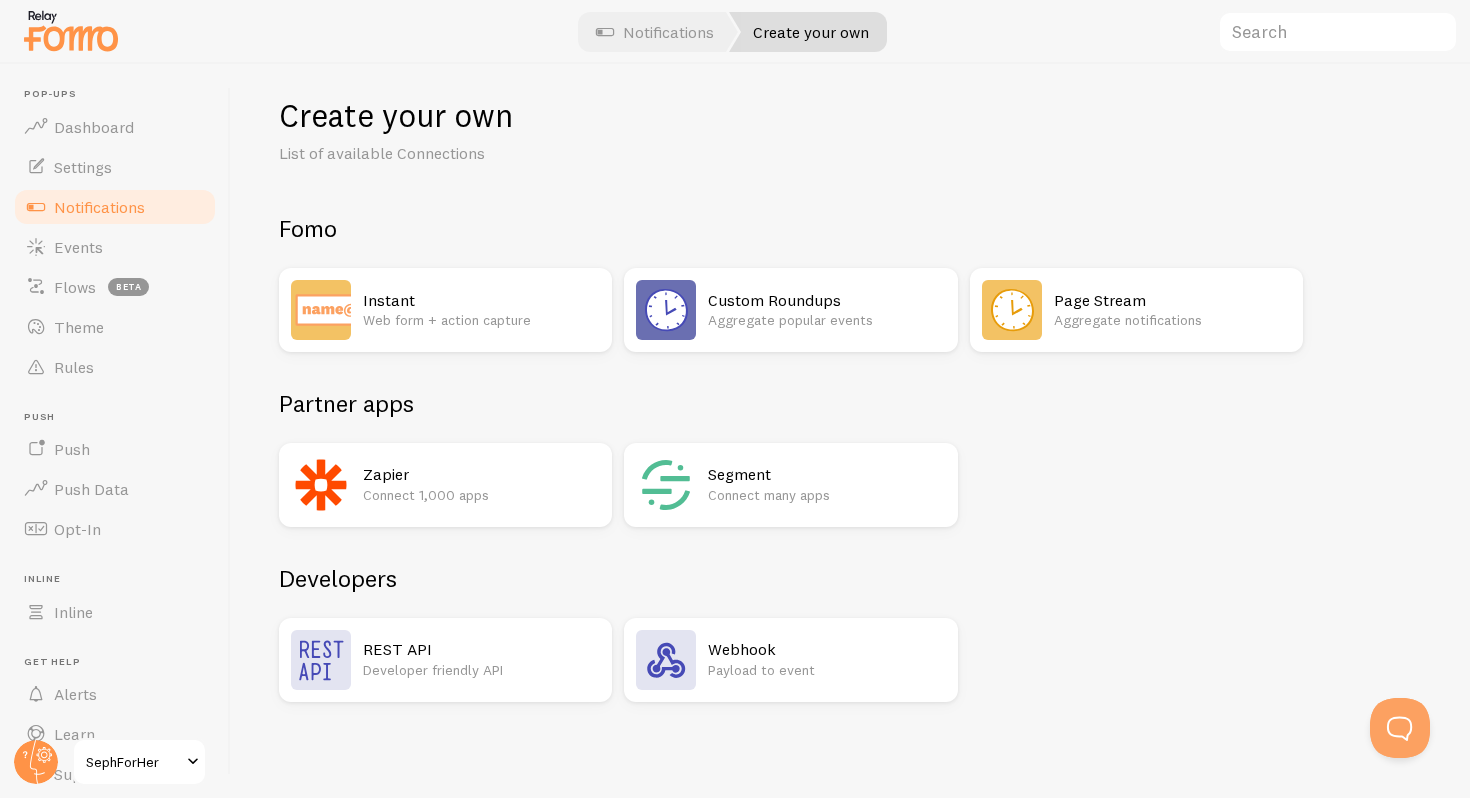 scroll, scrollTop: 0, scrollLeft: 0, axis: both 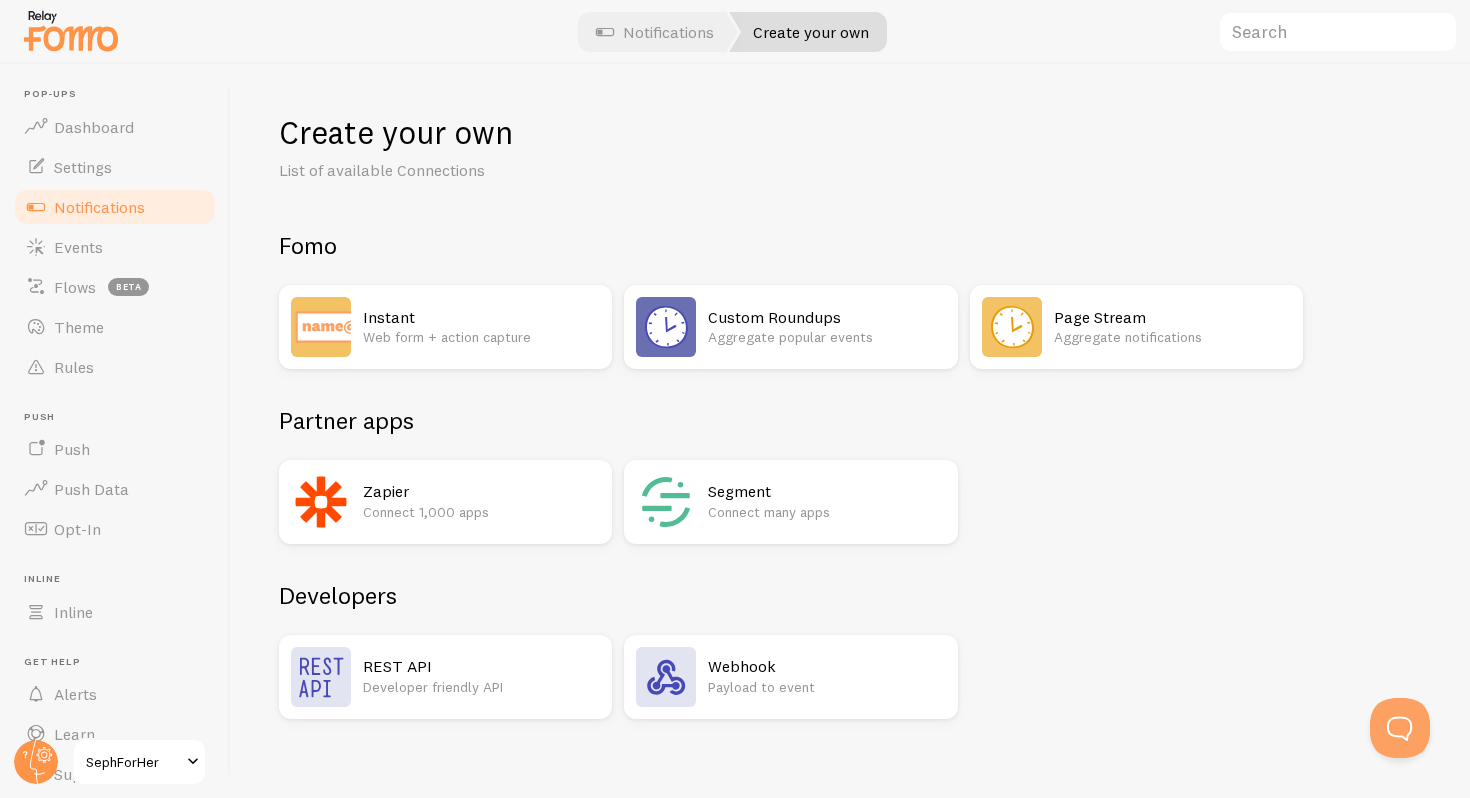 click on "Instant" at bounding box center [481, 317] 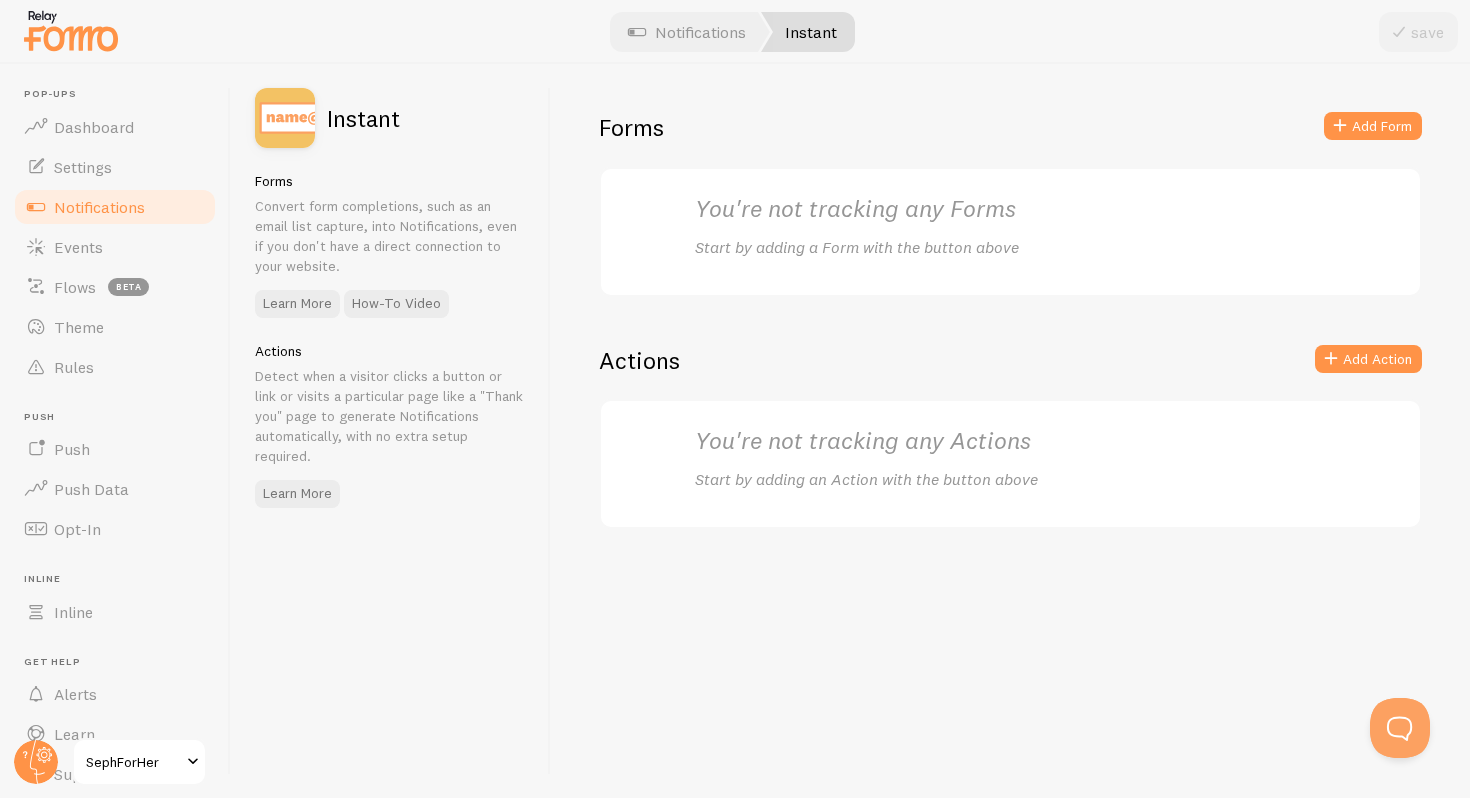 click on "You're not tracking any Forms" at bounding box center (1011, 208) 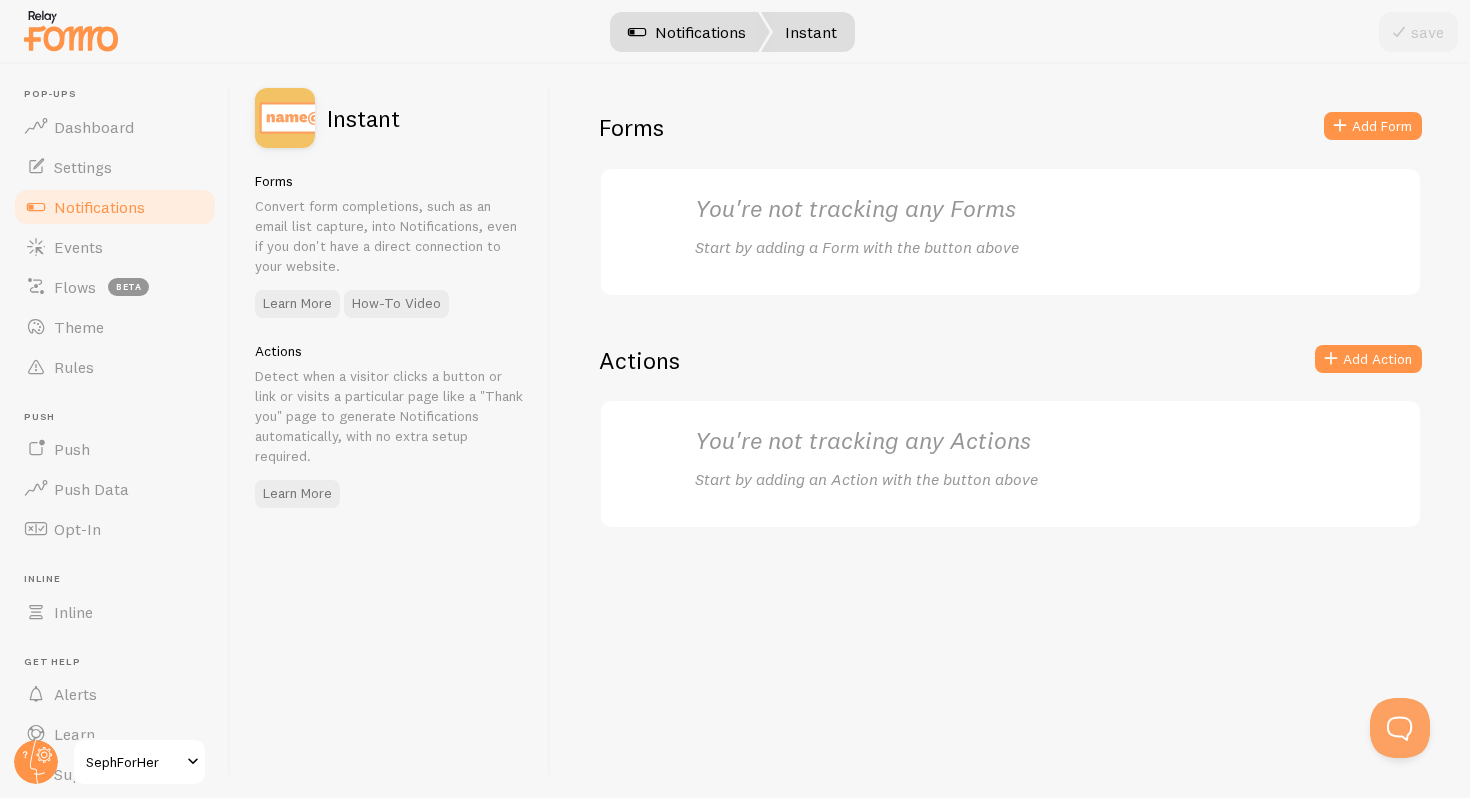 click on "Notifications" at bounding box center [687, 32] 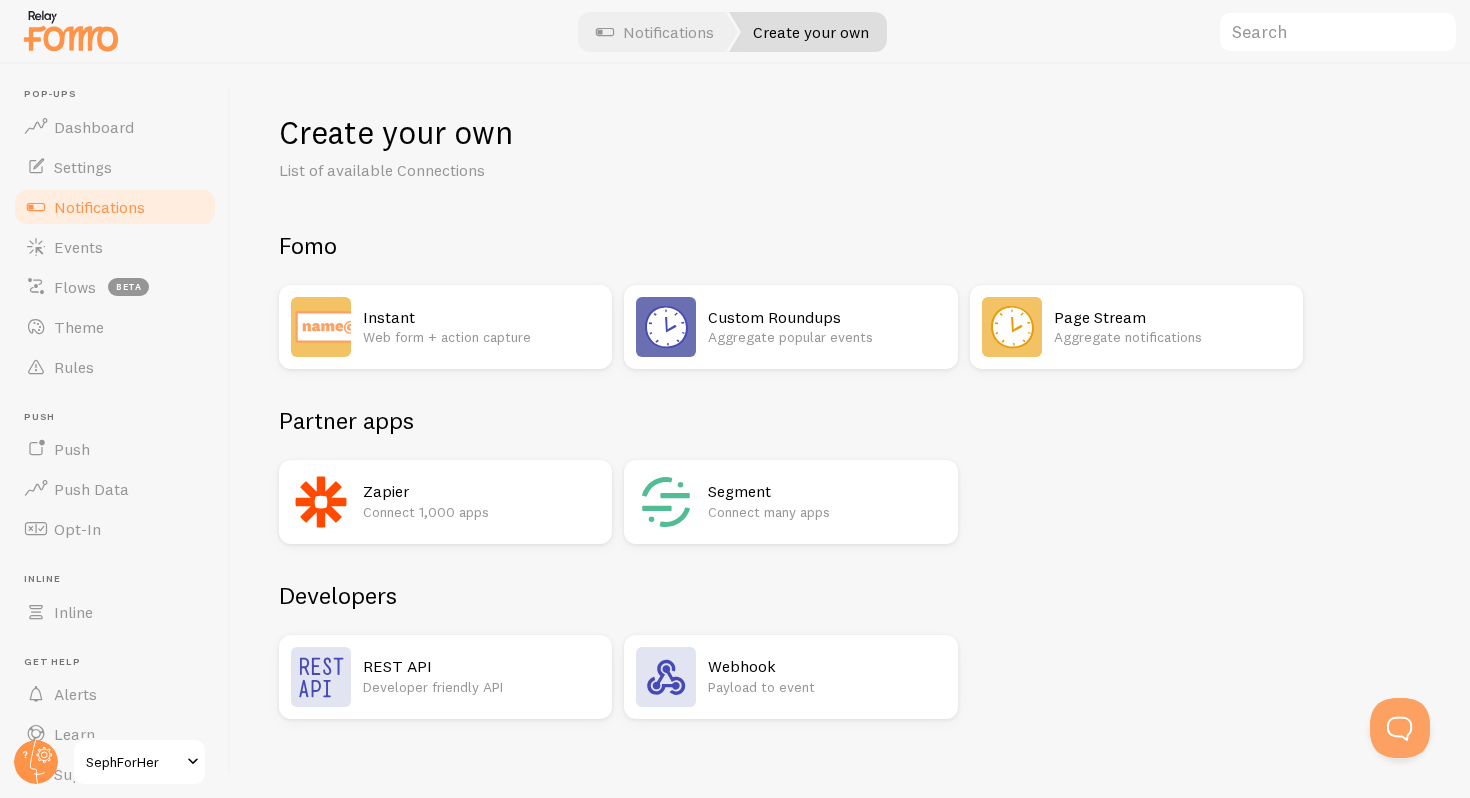 click on "Aggregate popular events" at bounding box center [826, 337] 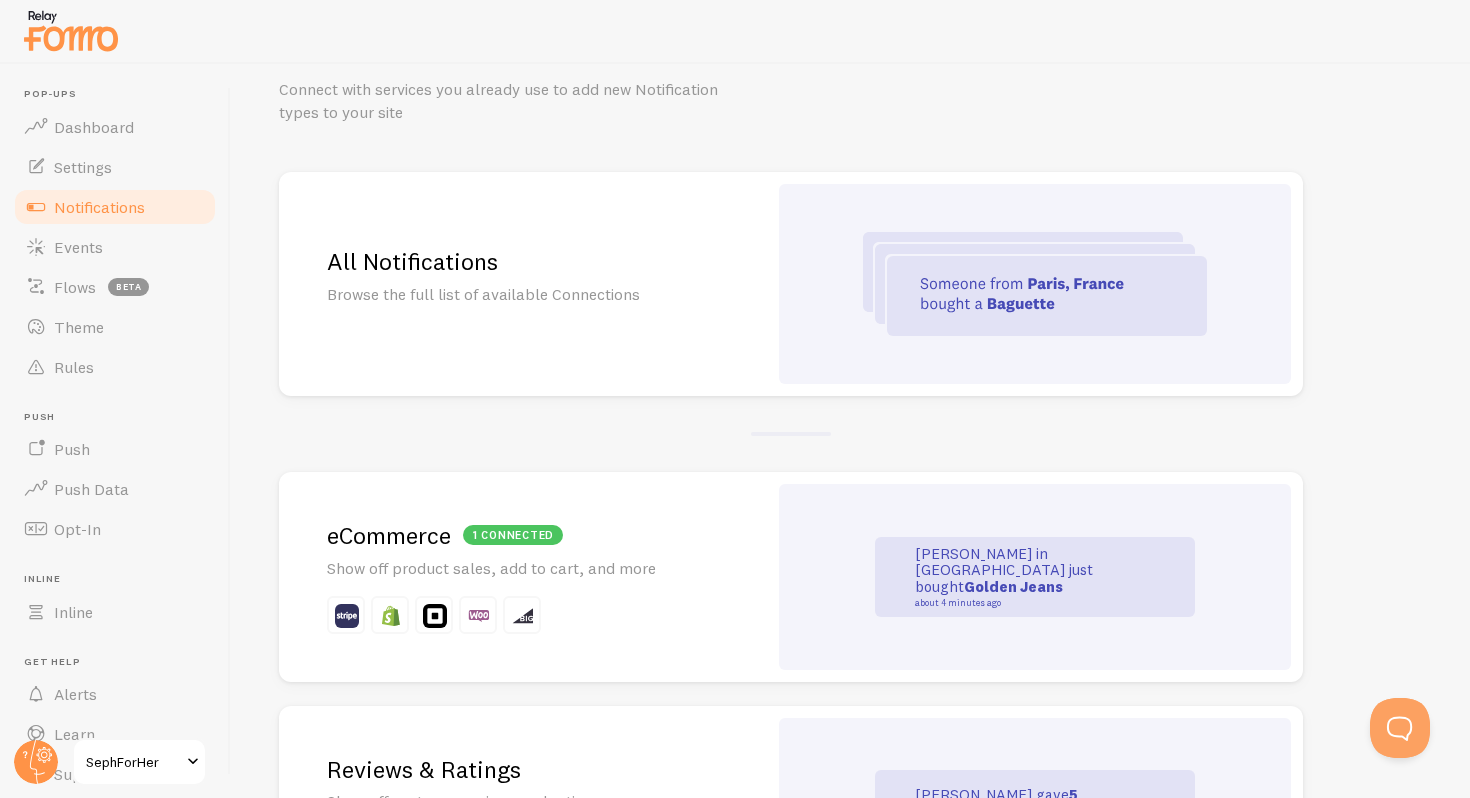 scroll, scrollTop: 71, scrollLeft: 0, axis: vertical 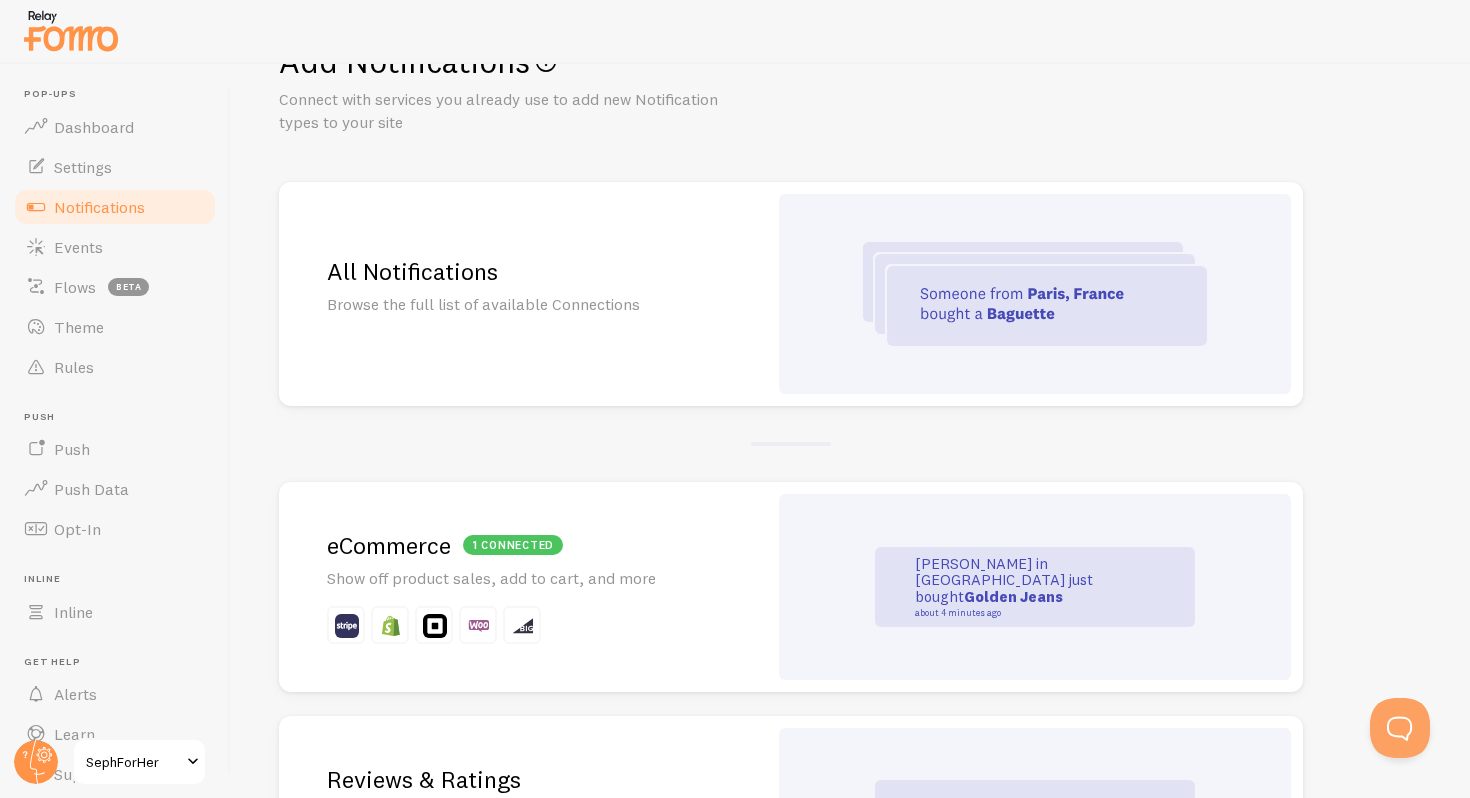 click on "All Notifications
Browse the full list of available Connections" at bounding box center (523, 294) 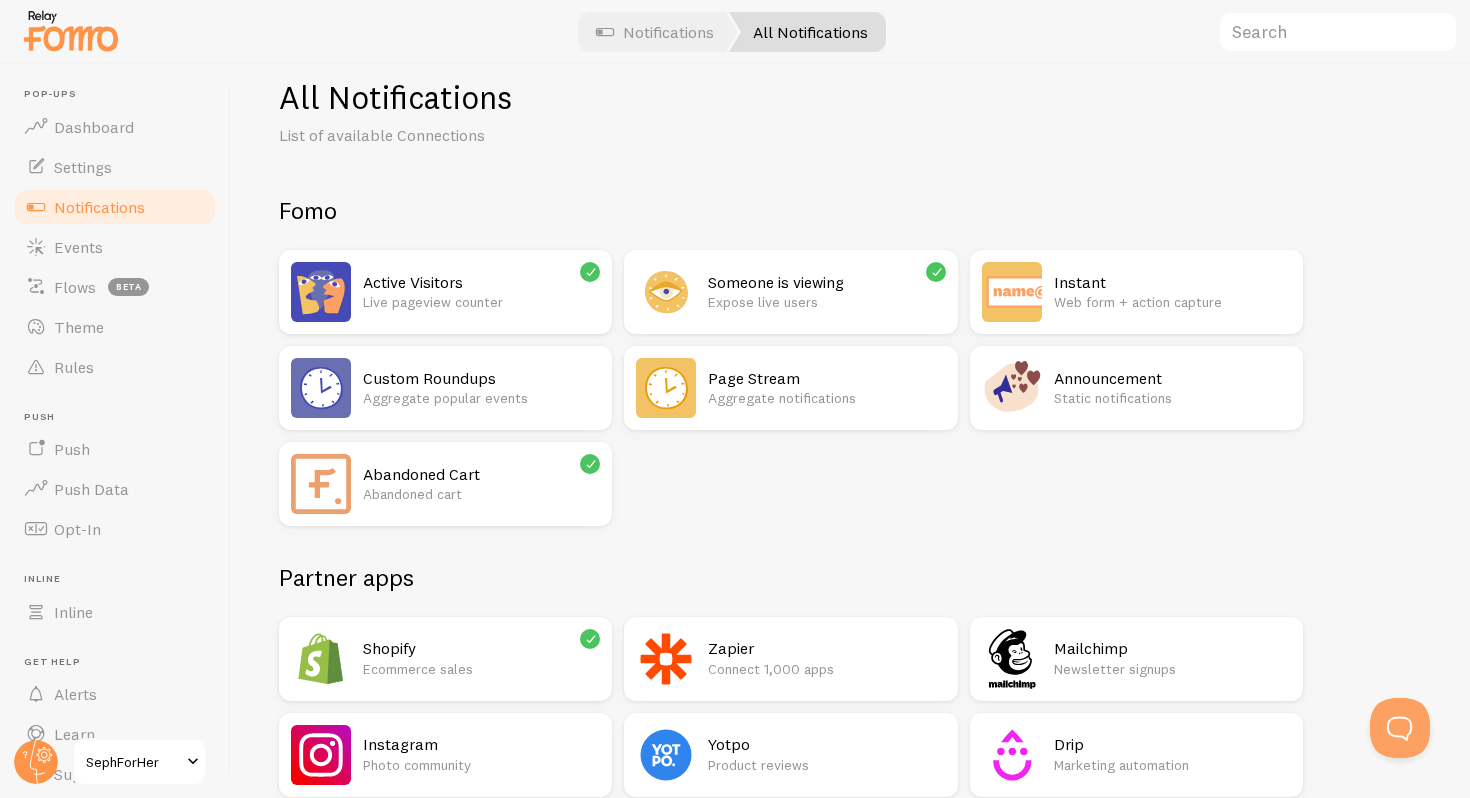 scroll, scrollTop: 43, scrollLeft: 0, axis: vertical 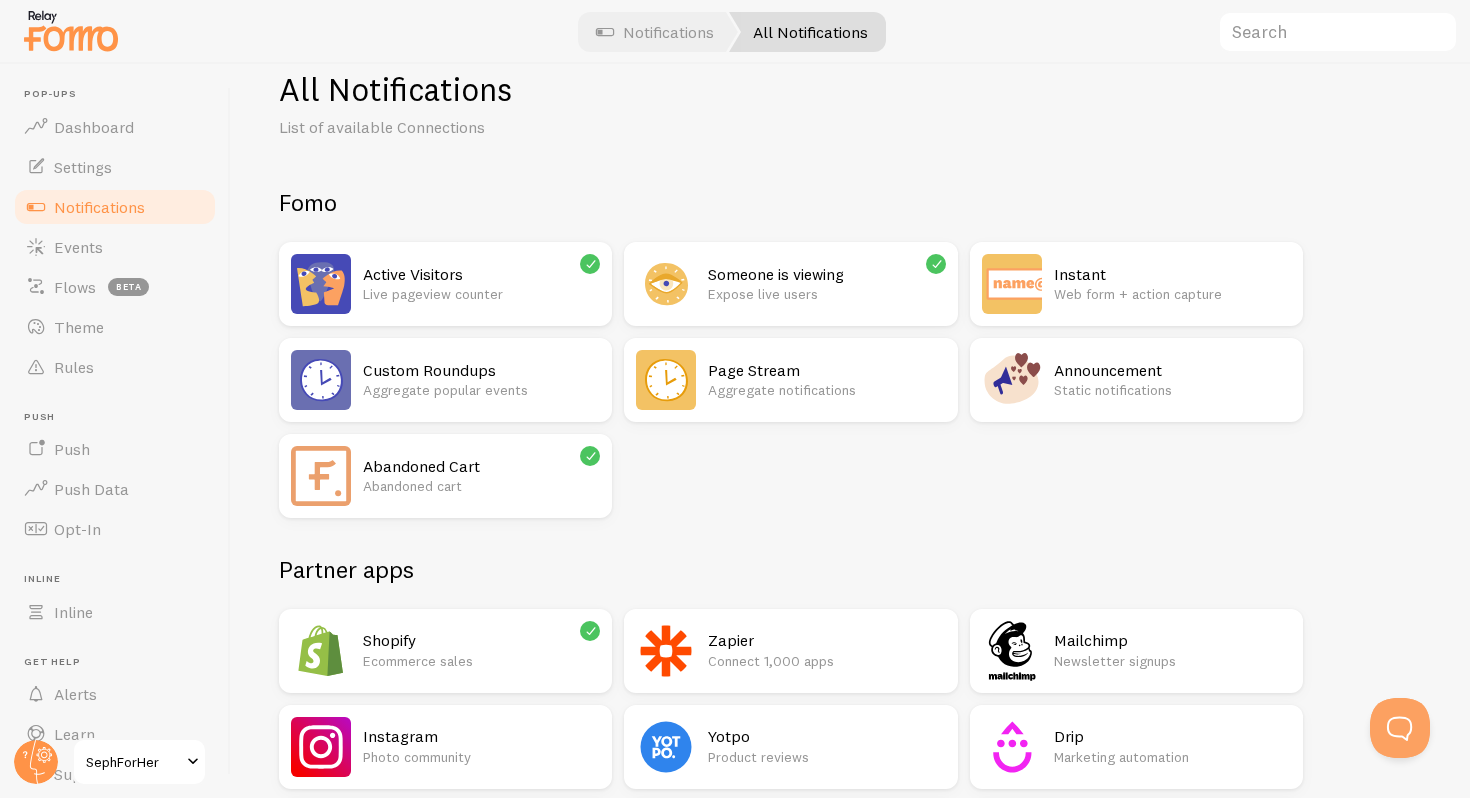 click on "All Notifications" at bounding box center [807, 32] 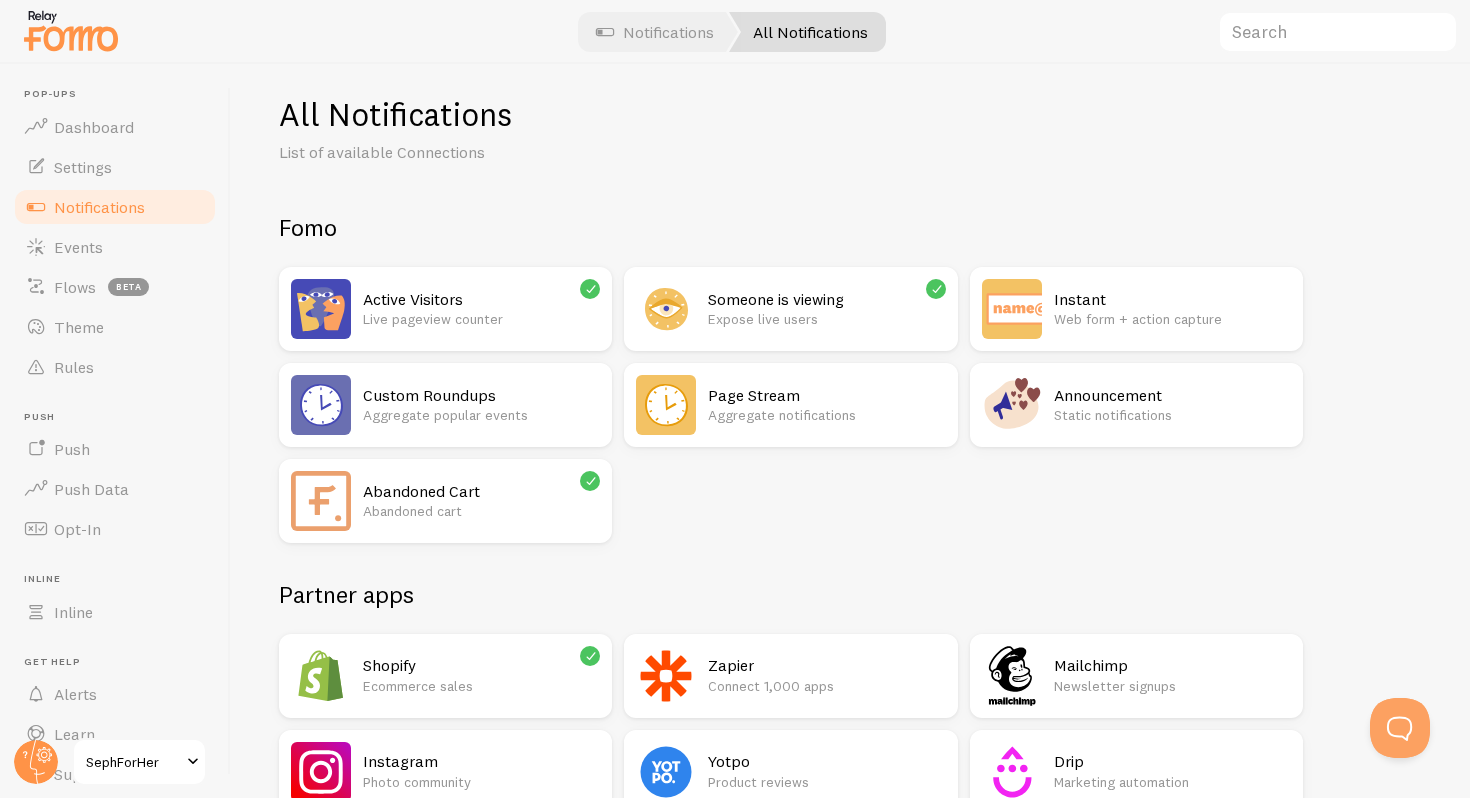 scroll, scrollTop: 0, scrollLeft: 0, axis: both 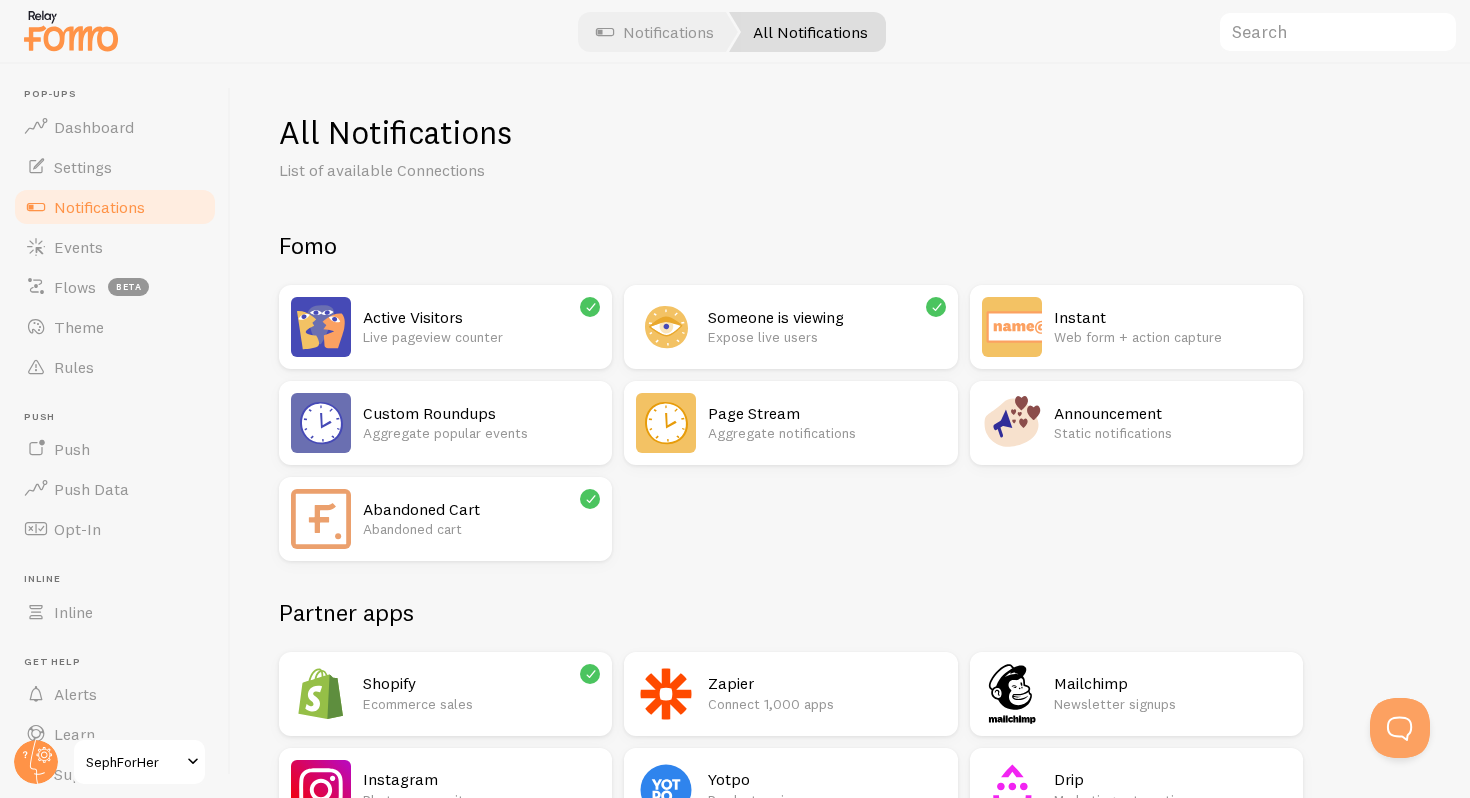 click on "Page Stream   Aggregate notifications" at bounding box center (790, 423) 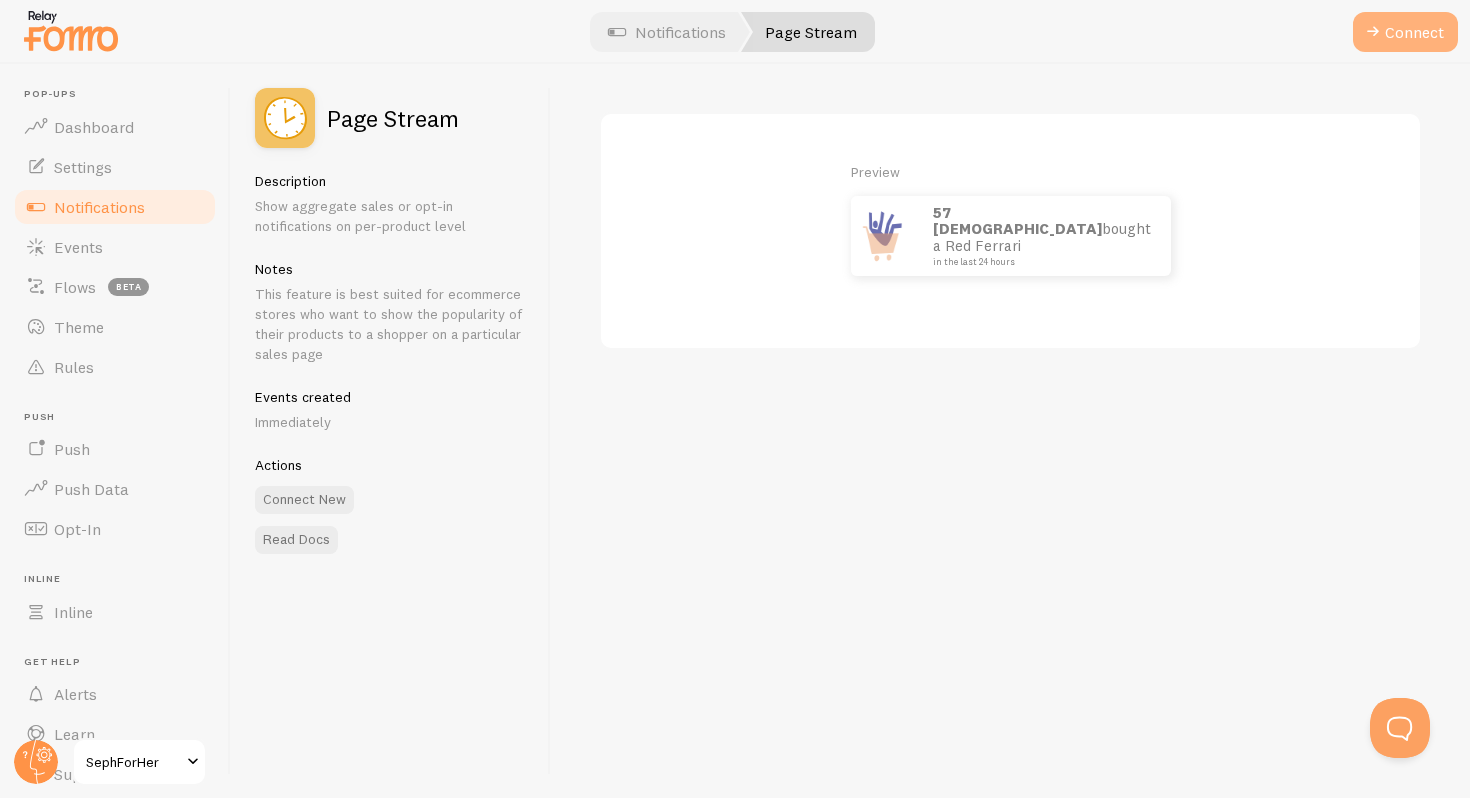 click on "Connect" at bounding box center (1405, 32) 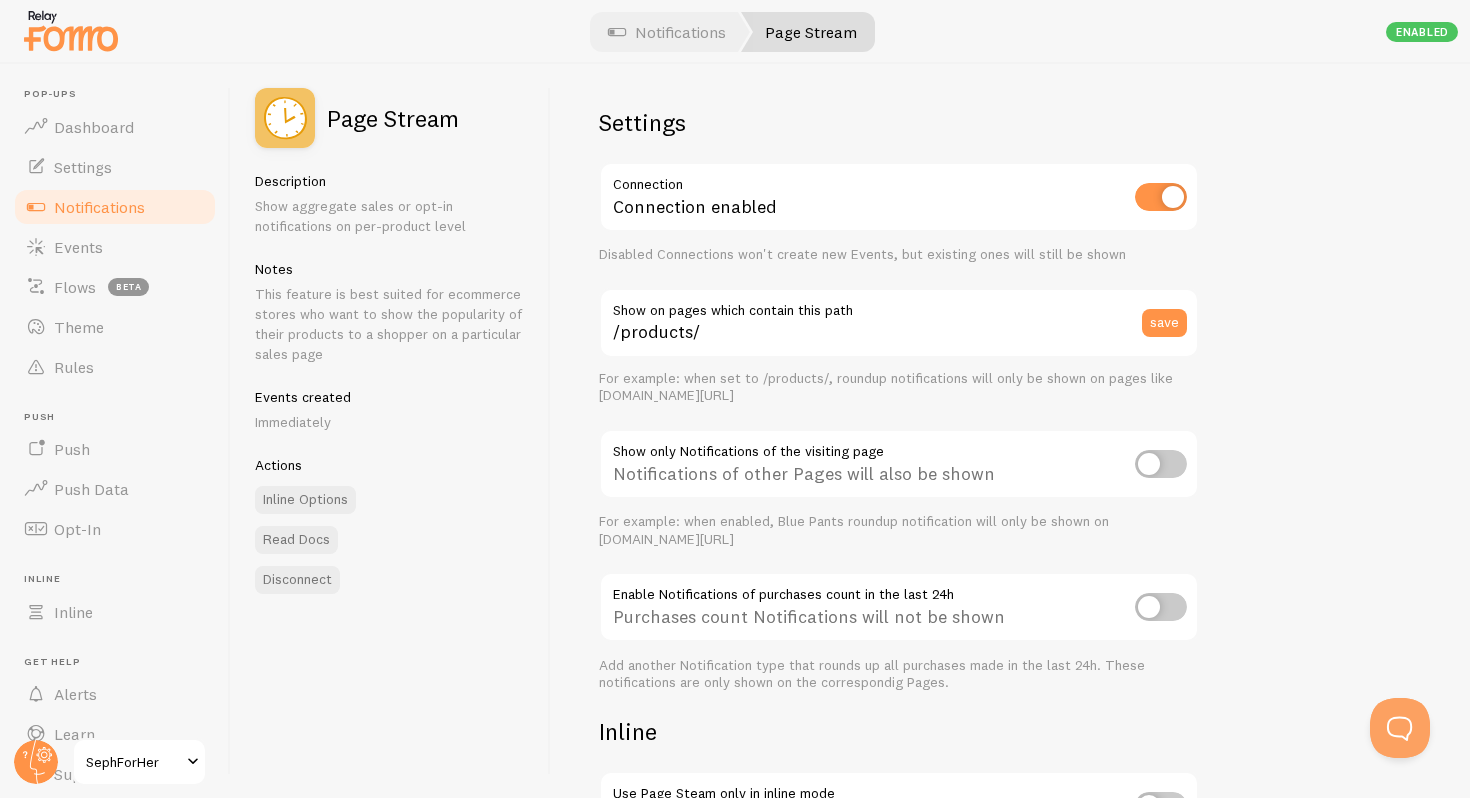 scroll, scrollTop: 0, scrollLeft: 0, axis: both 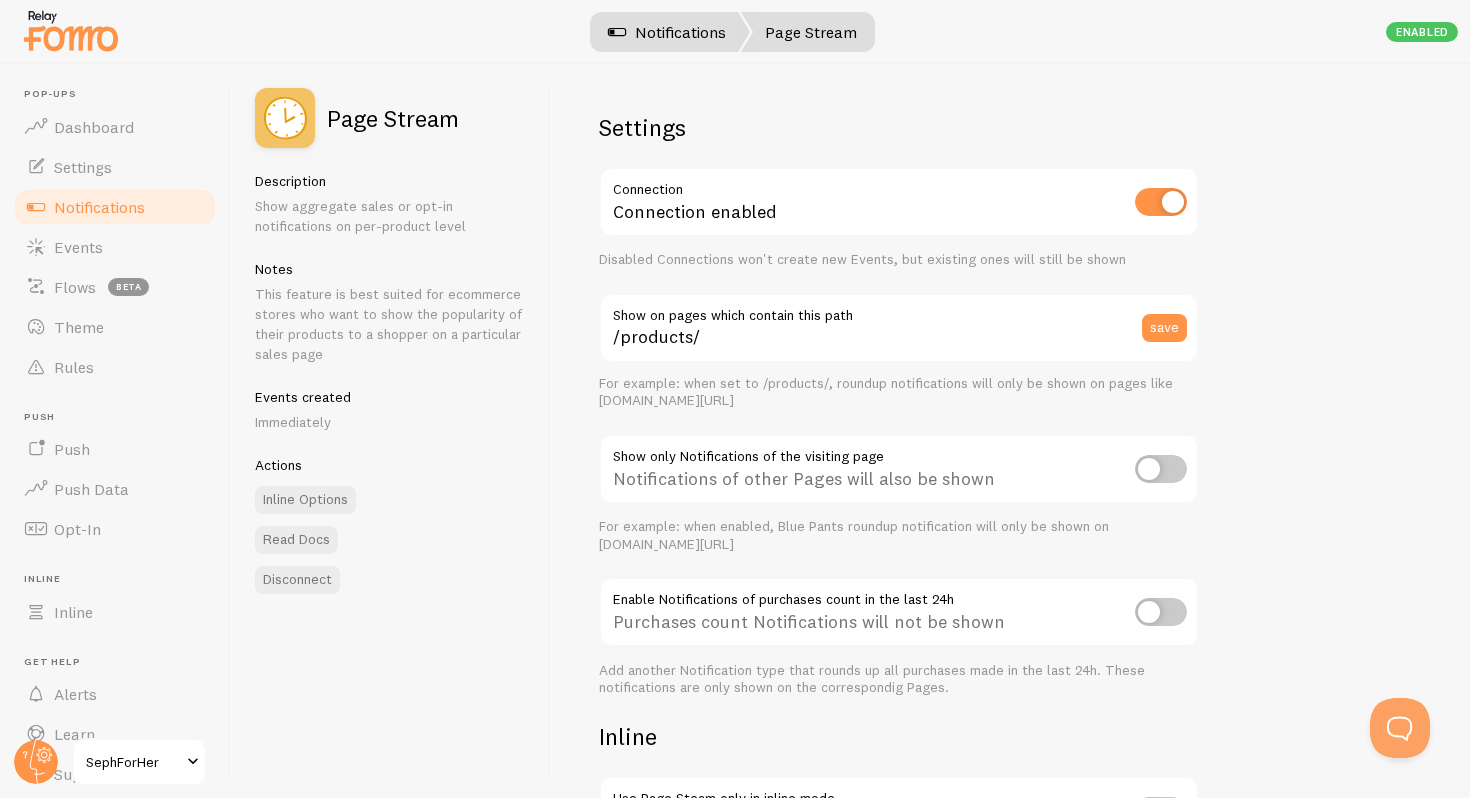 click on "Notifications" at bounding box center [667, 32] 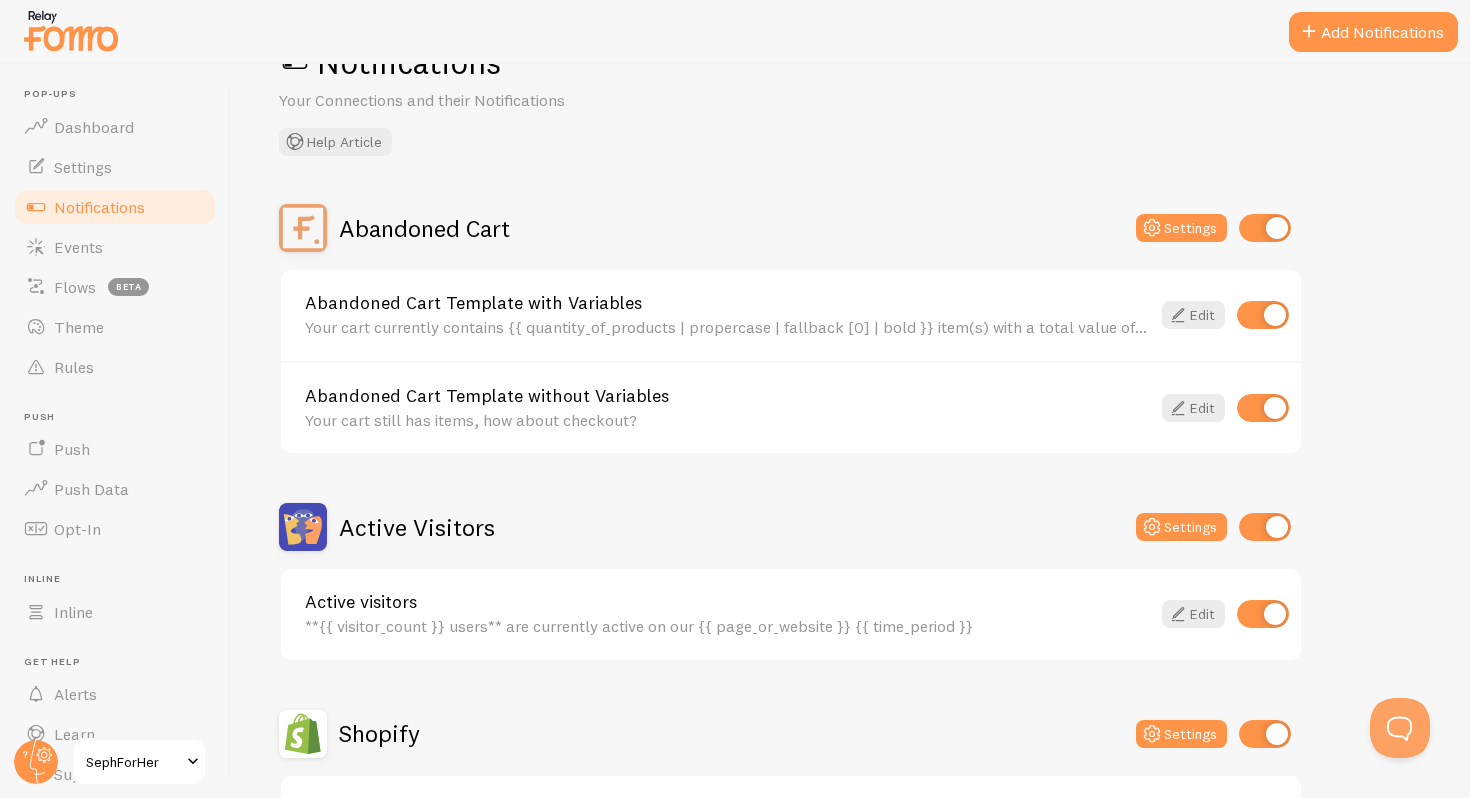 scroll, scrollTop: 0, scrollLeft: 0, axis: both 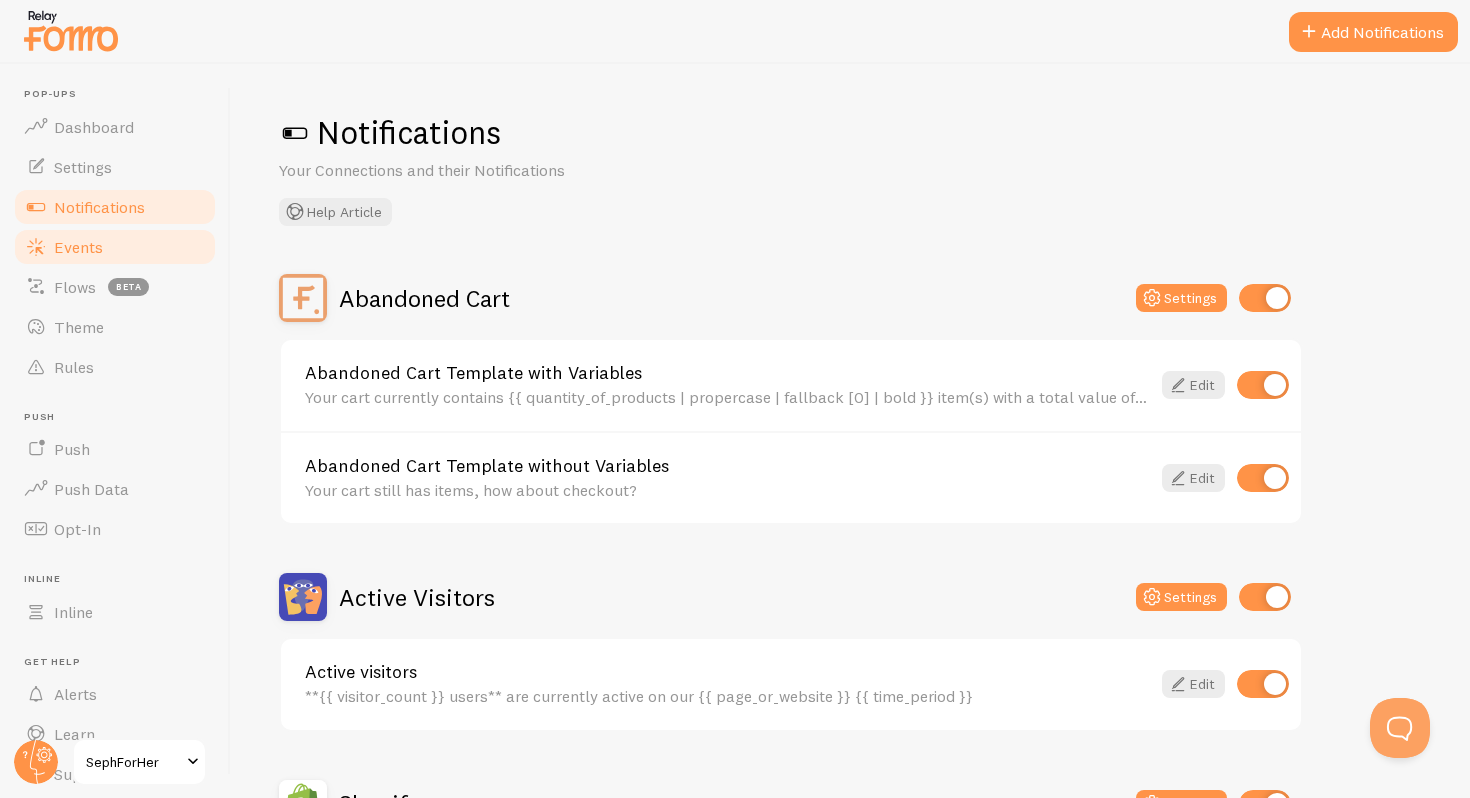 click on "Events" at bounding box center (115, 247) 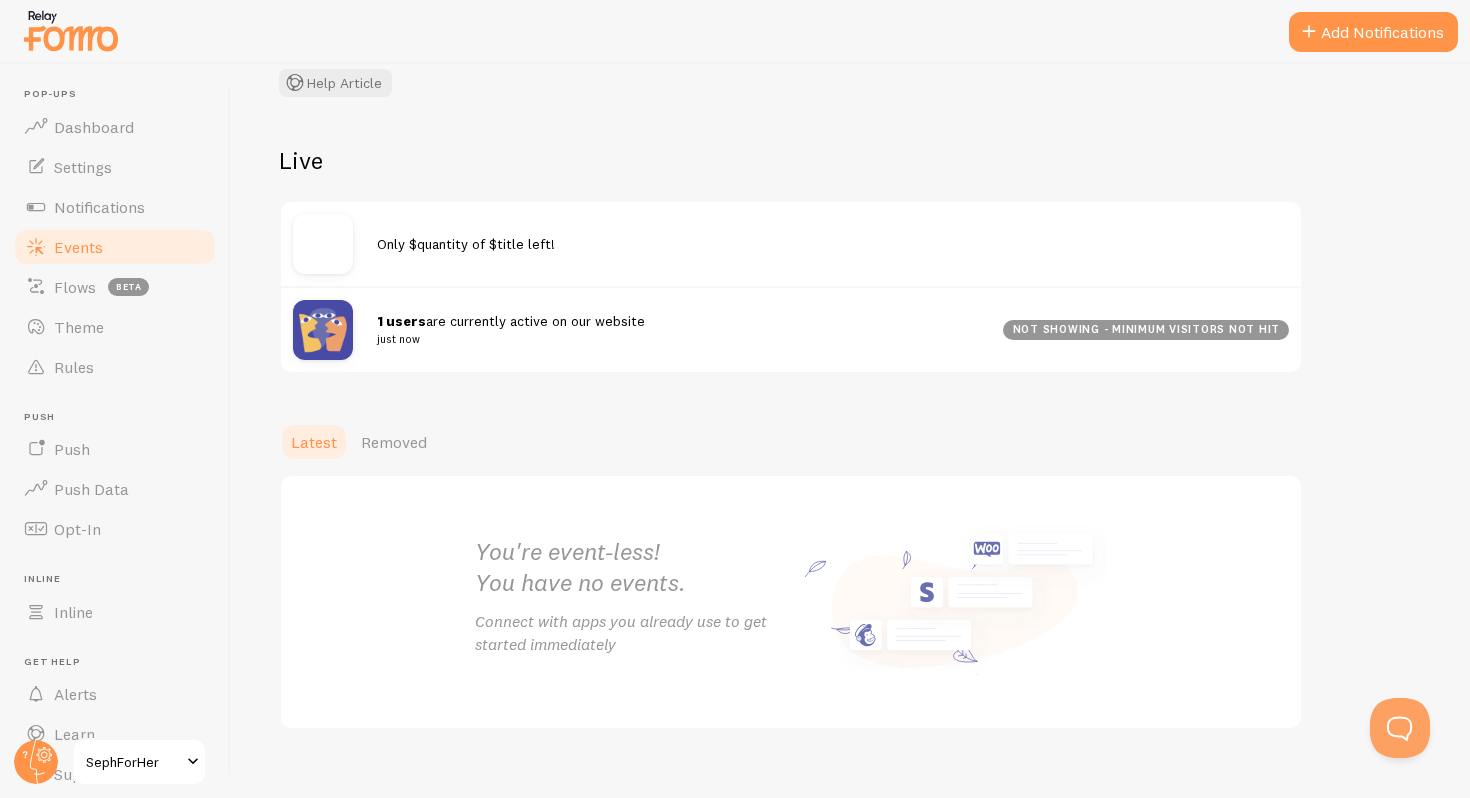 scroll, scrollTop: 179, scrollLeft: 0, axis: vertical 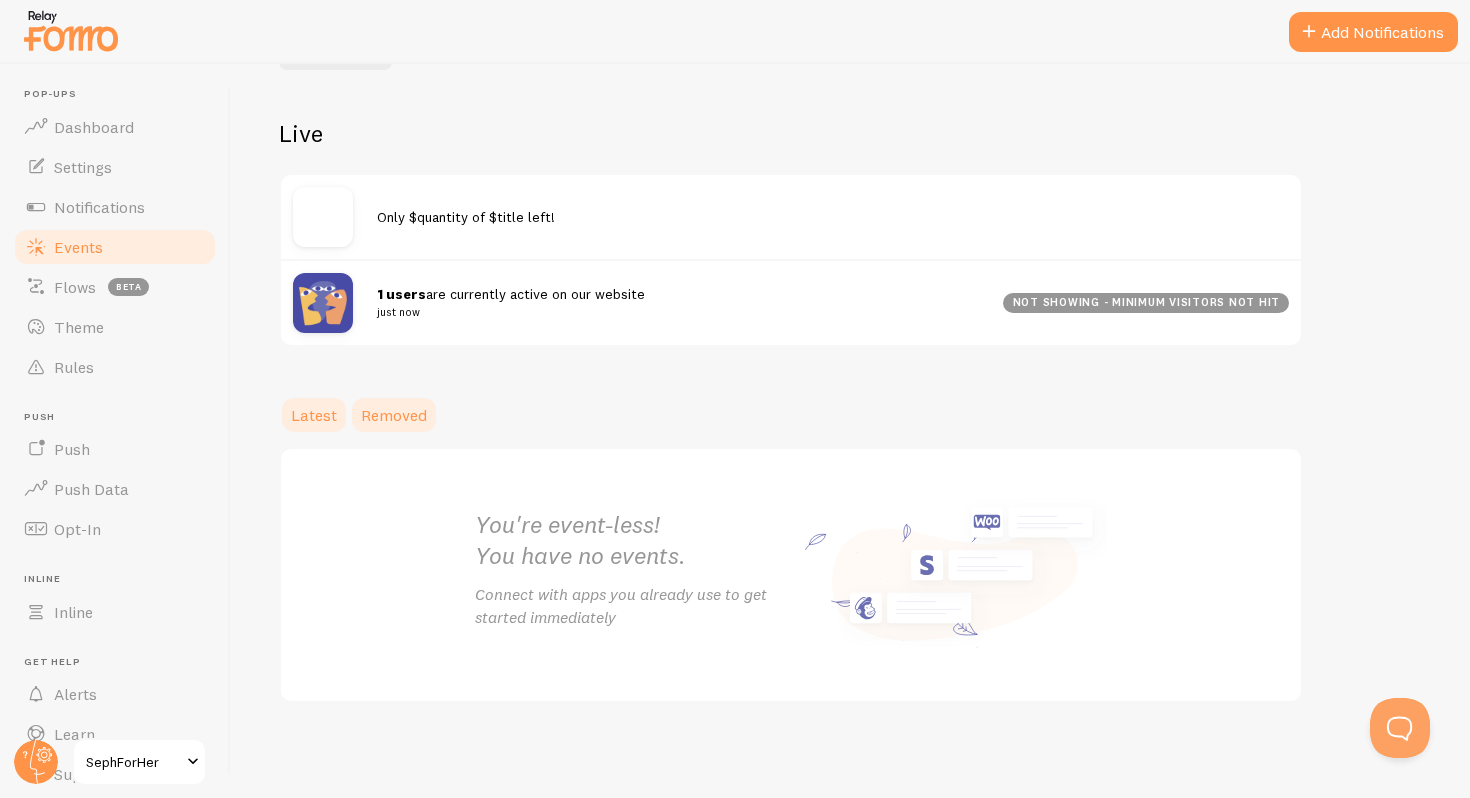 click on "Removed" at bounding box center (394, 415) 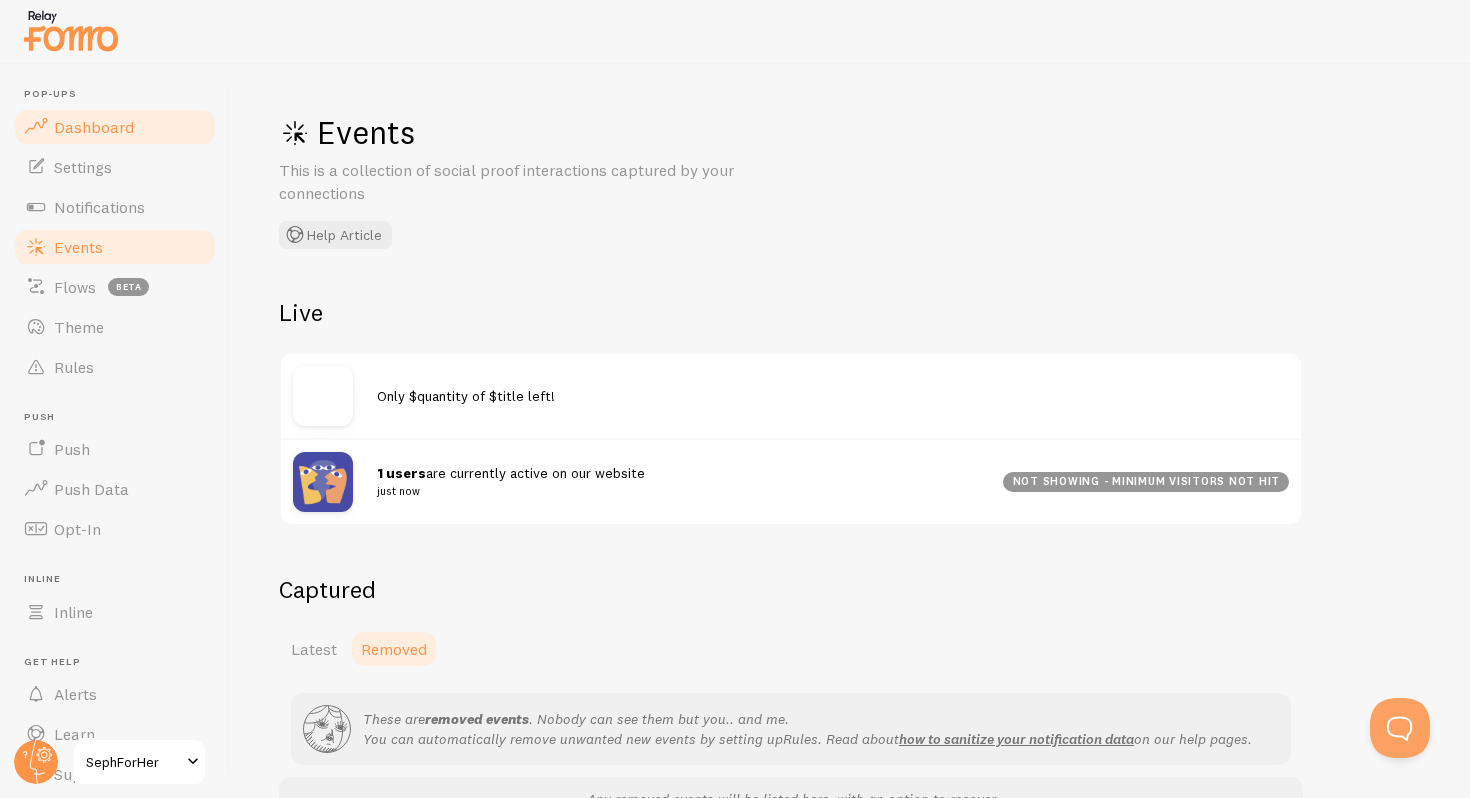 click on "Dashboard" at bounding box center (115, 127) 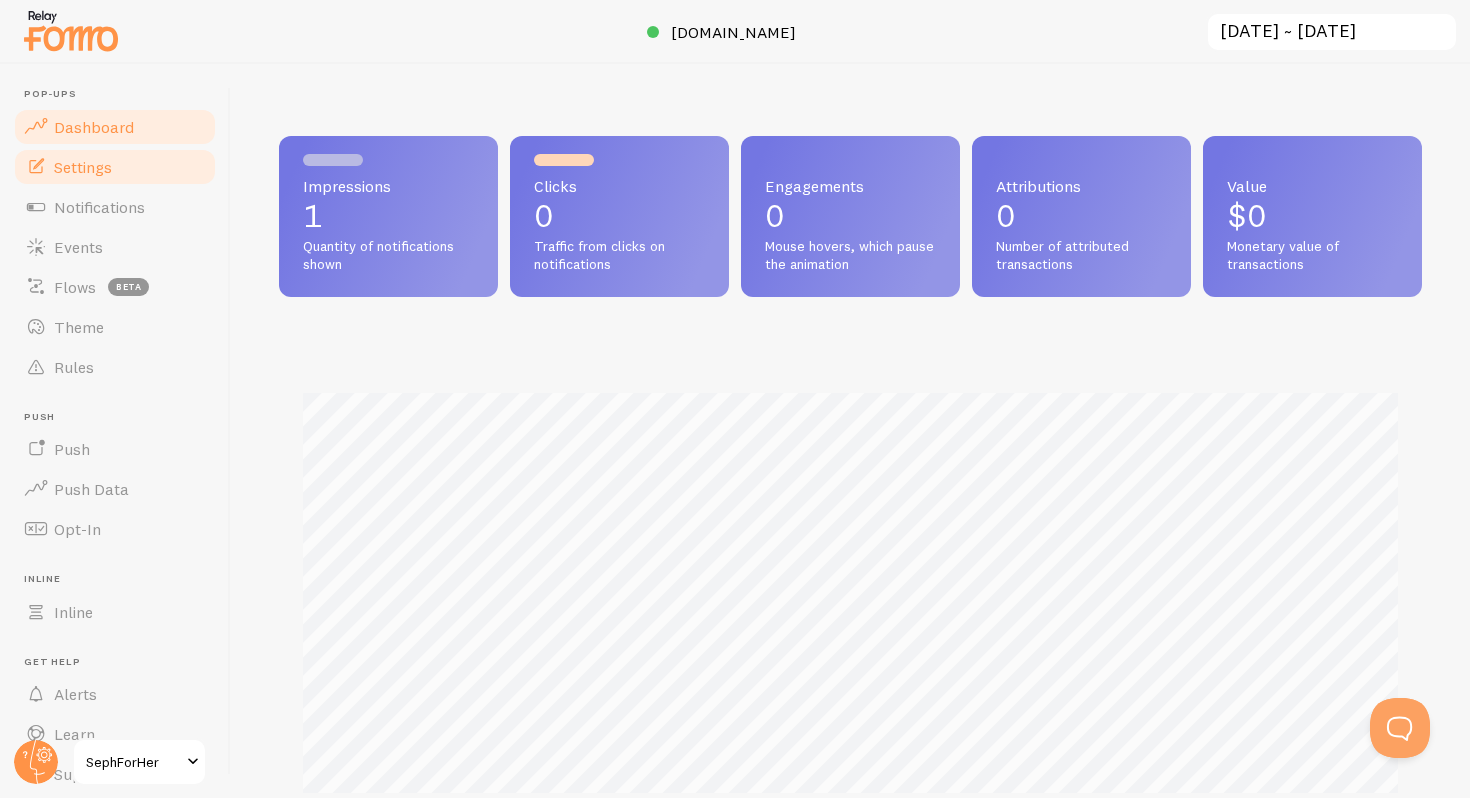 scroll, scrollTop: 999474, scrollLeft: 998857, axis: both 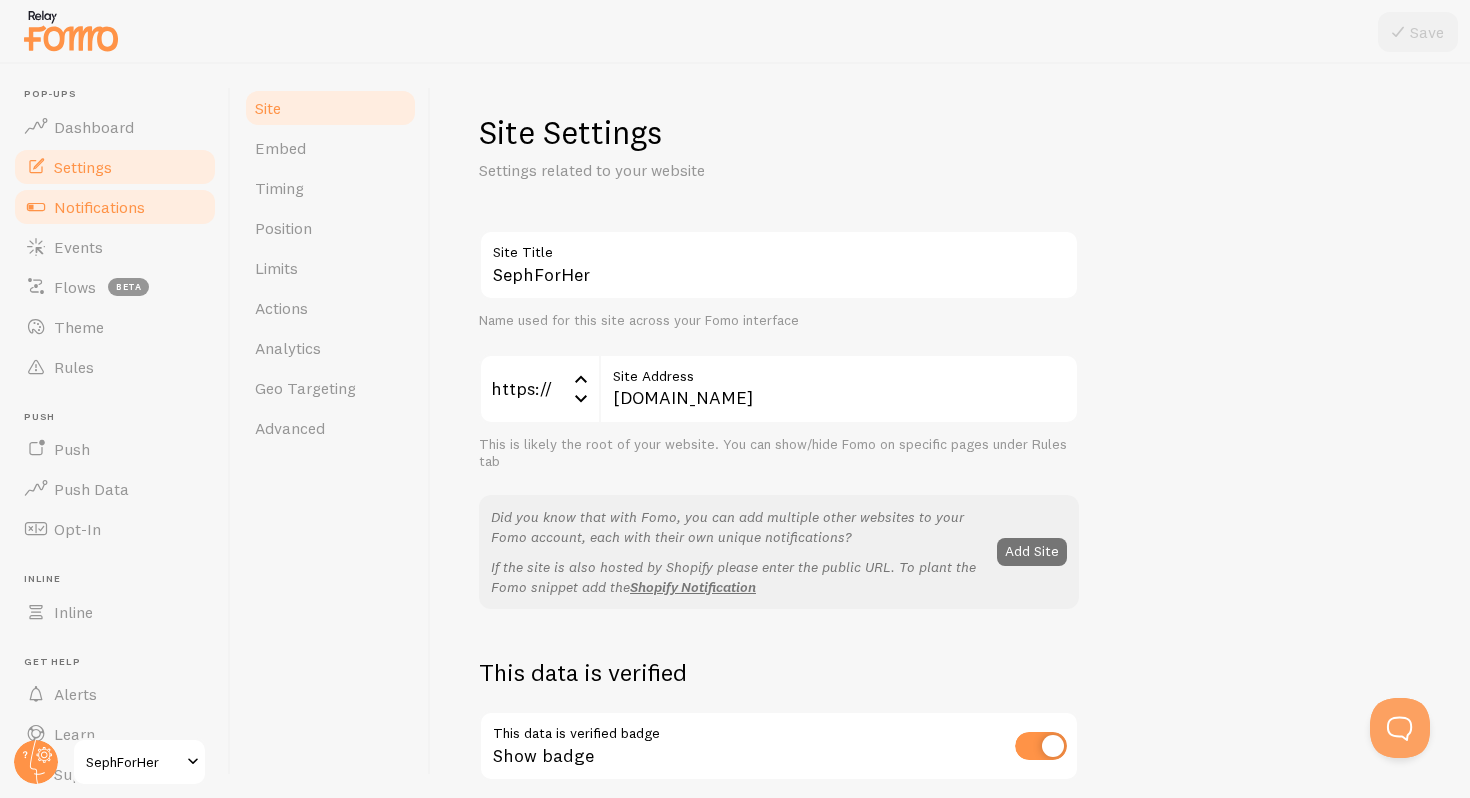 click on "Notifications" at bounding box center [115, 207] 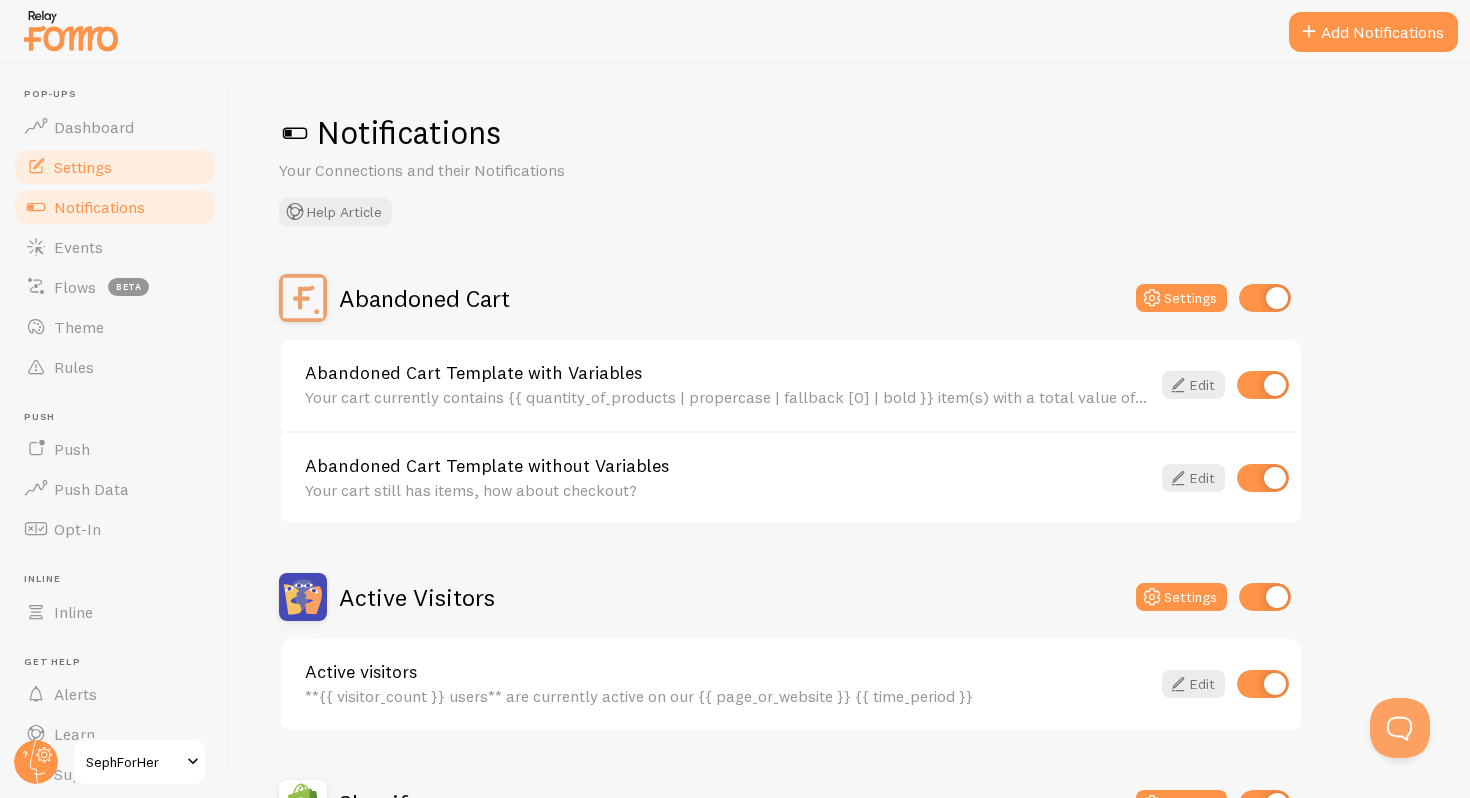 click on "Settings" at bounding box center [115, 167] 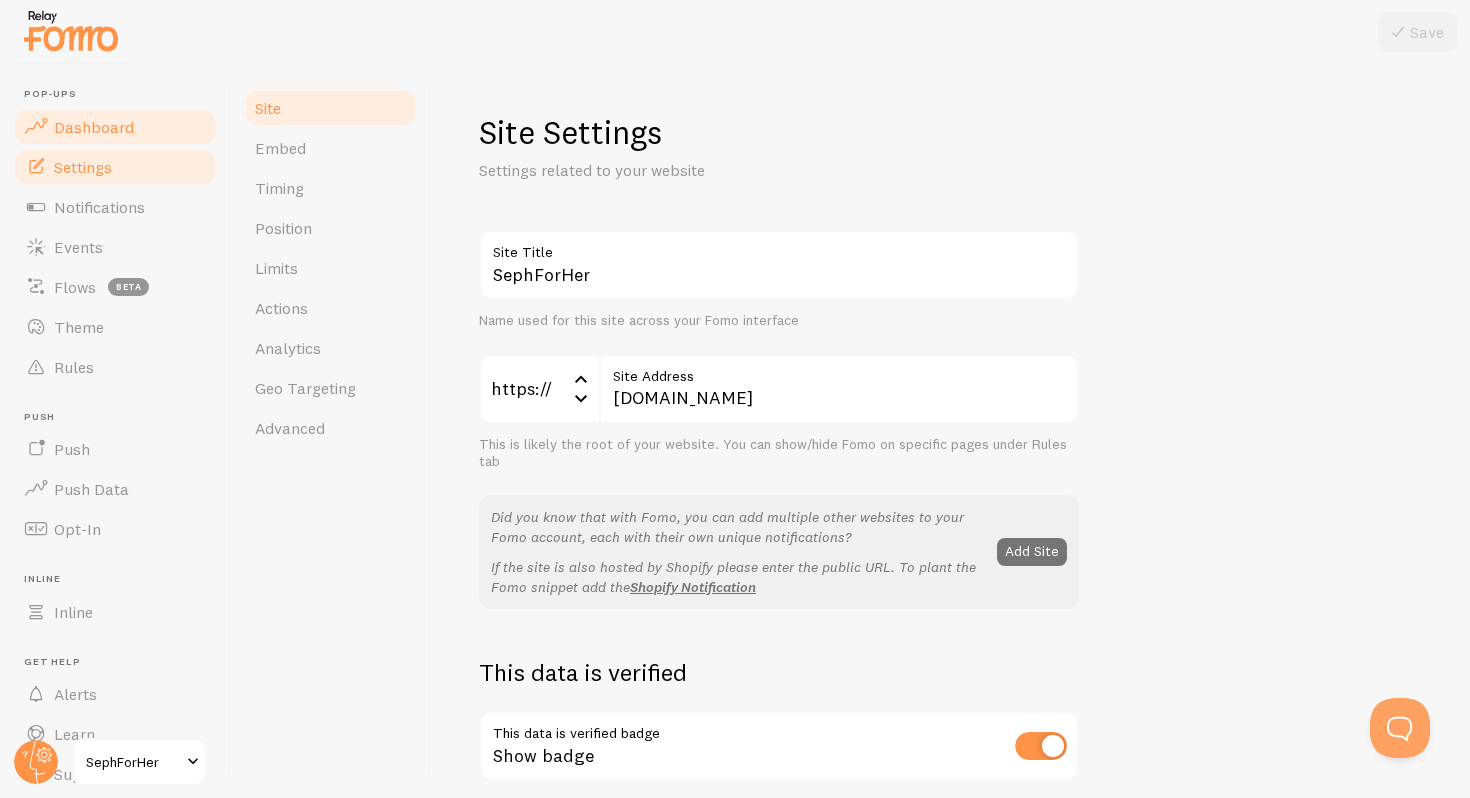 click on "Dashboard" at bounding box center (115, 127) 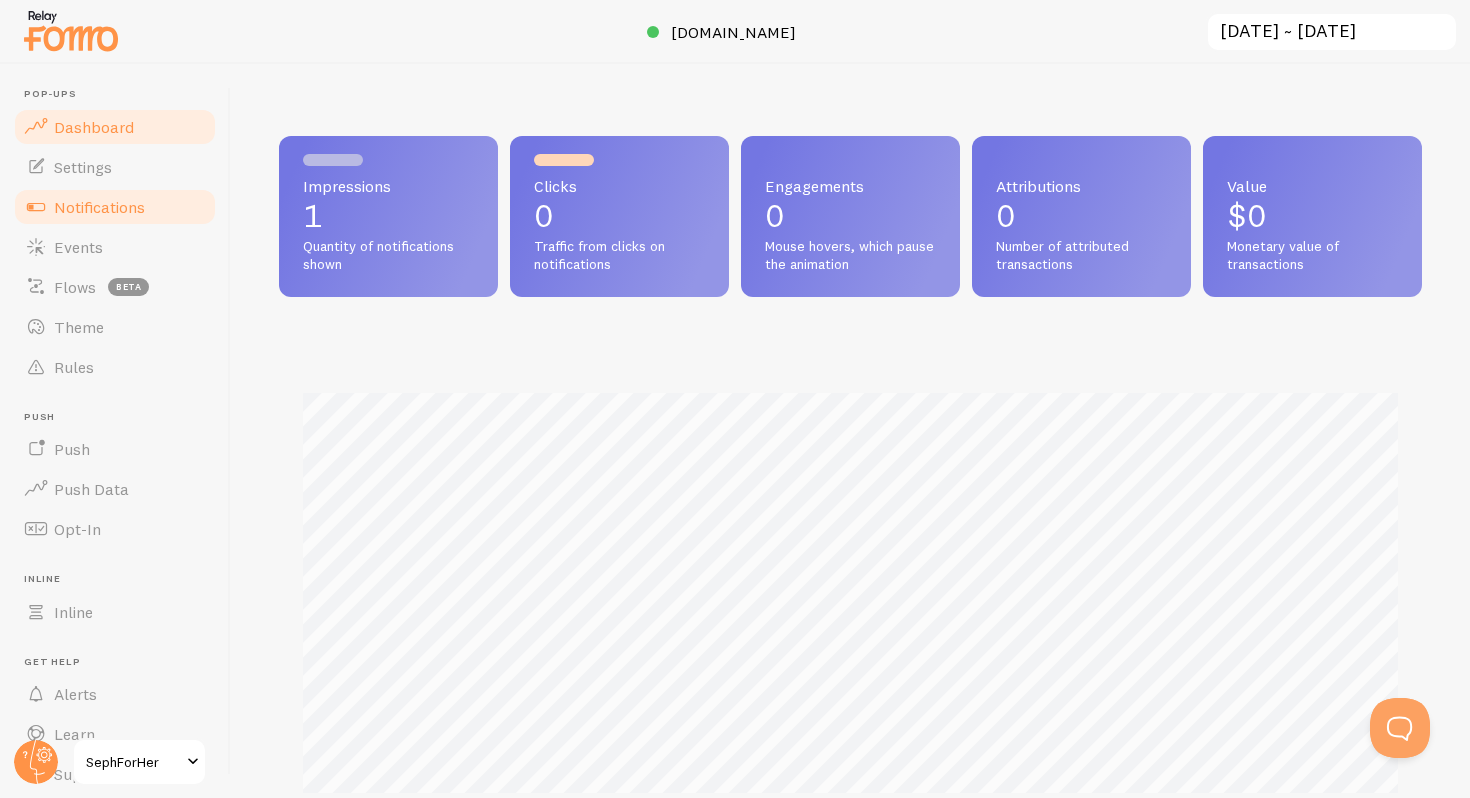 scroll, scrollTop: 999474, scrollLeft: 998857, axis: both 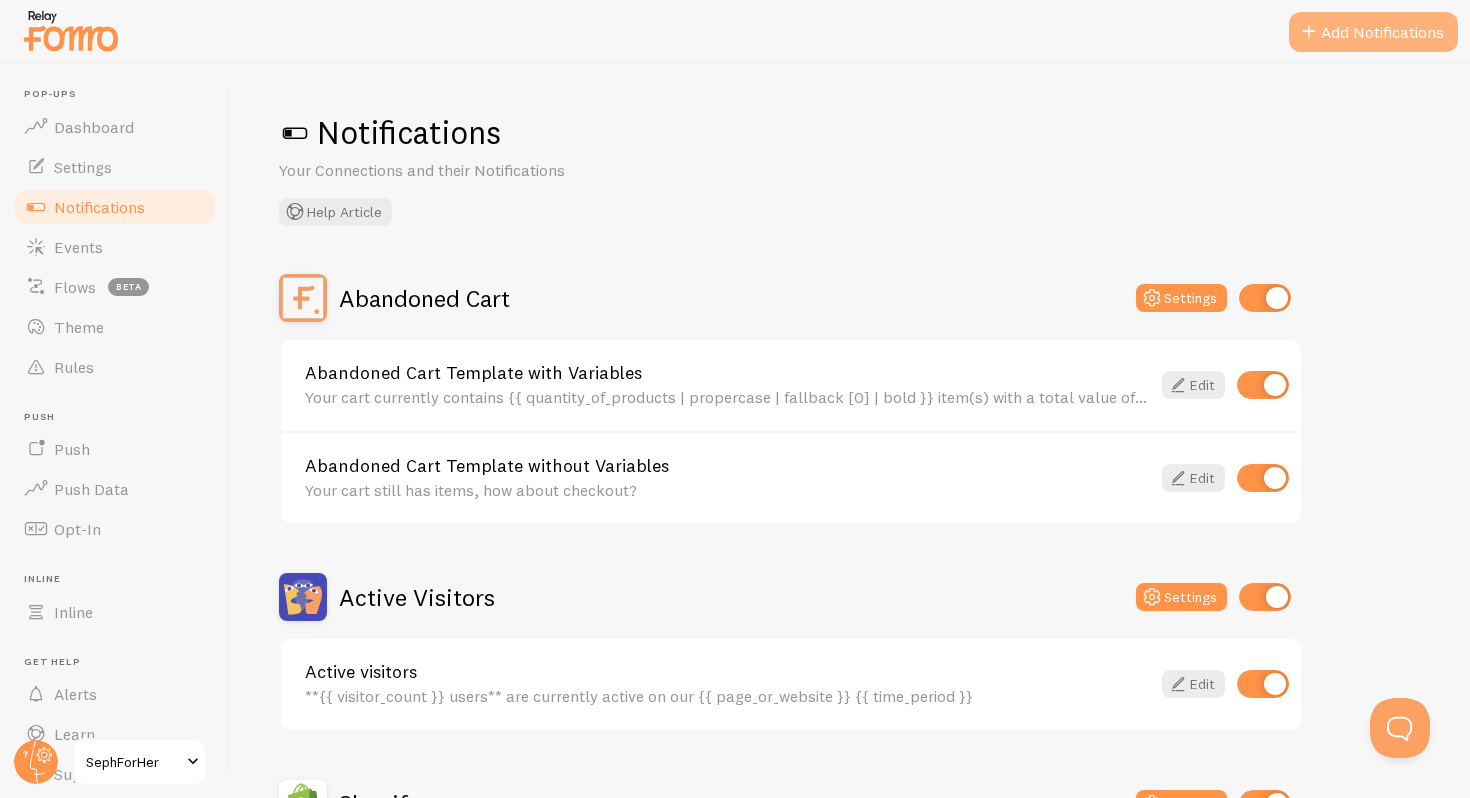 click on "Add Notifications" at bounding box center (1373, 32) 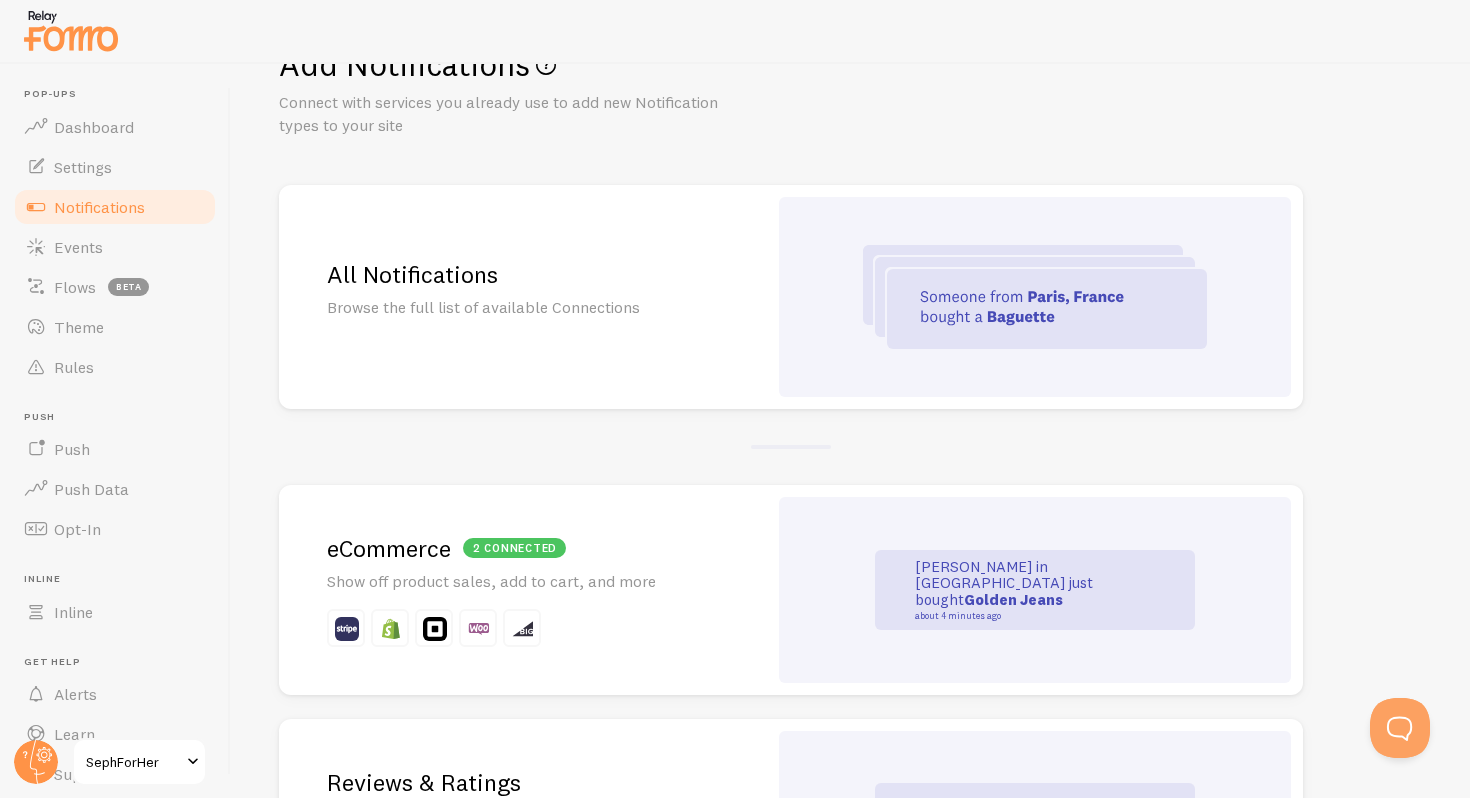 scroll, scrollTop: 82, scrollLeft: 0, axis: vertical 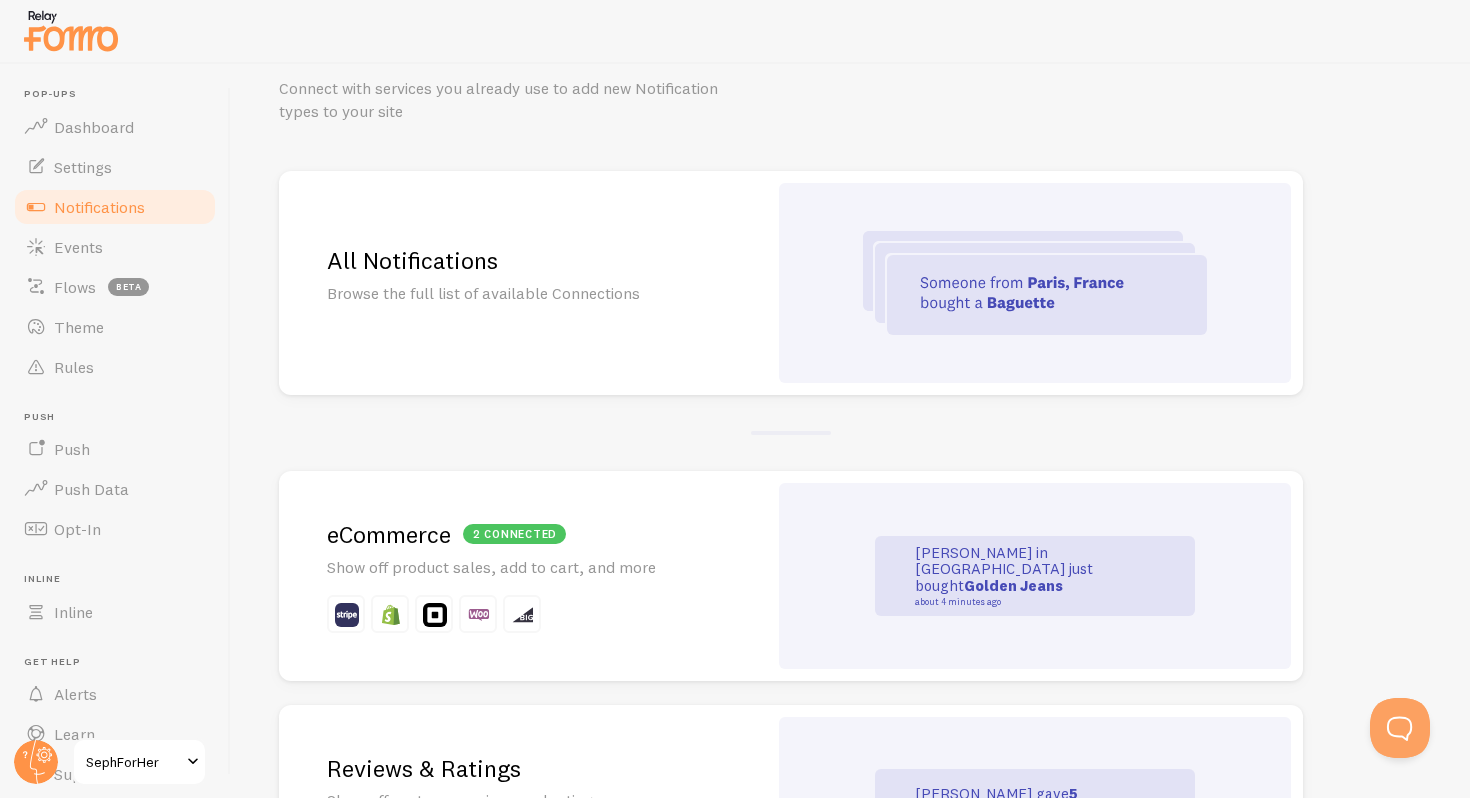 click at bounding box center [1035, 283] 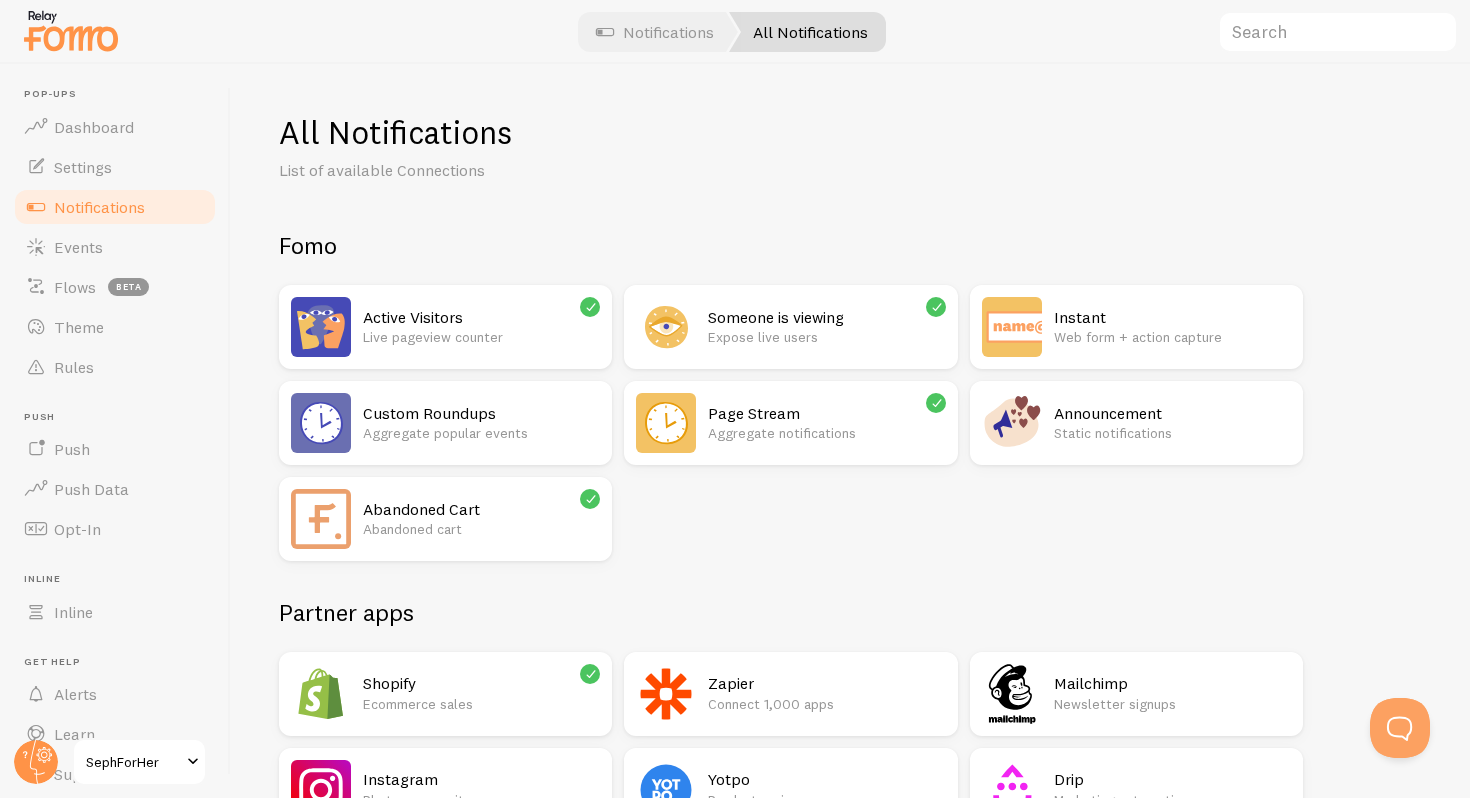 click on "Aggregate notifications" at bounding box center [826, 433] 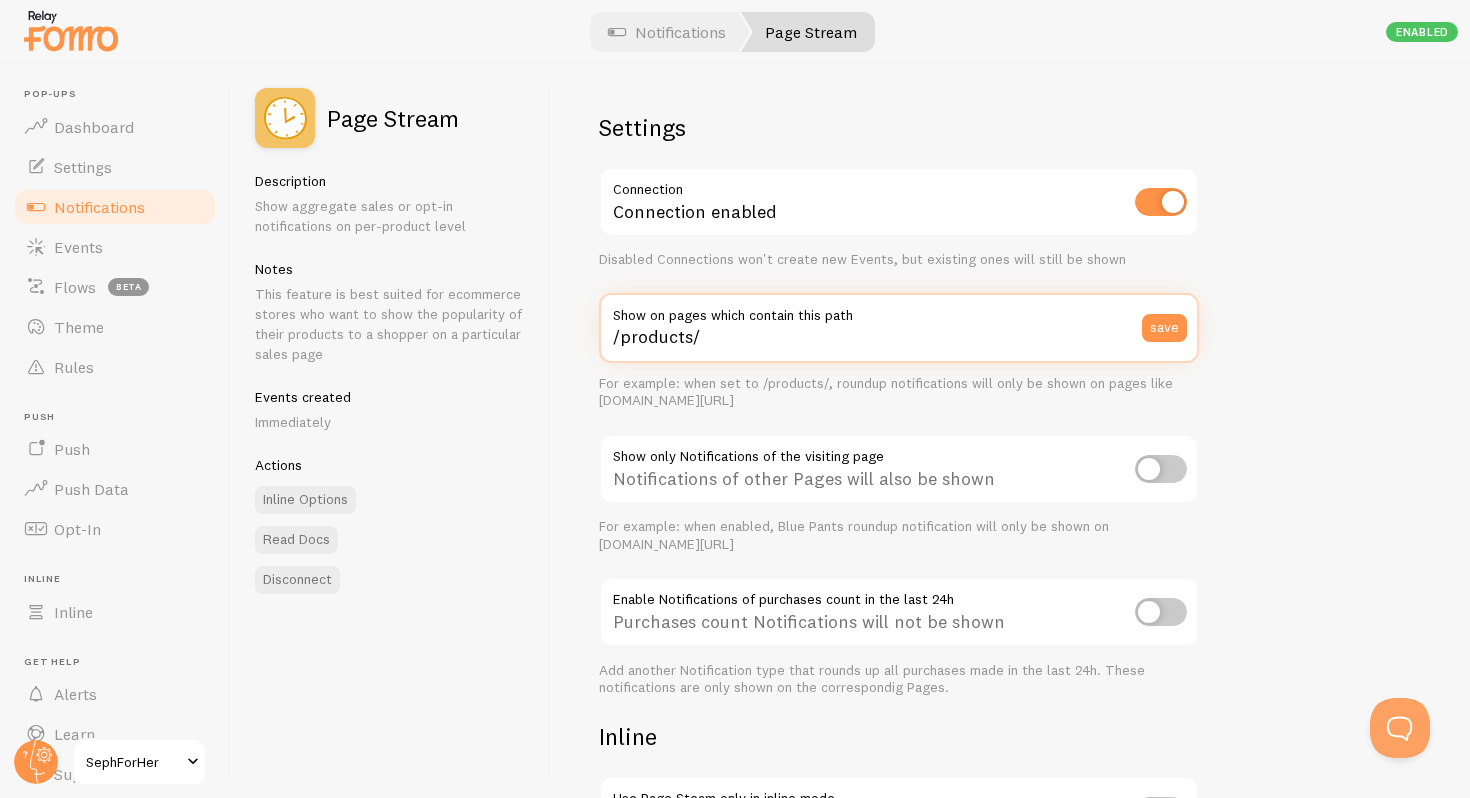 click on "/products/" at bounding box center (899, 328) 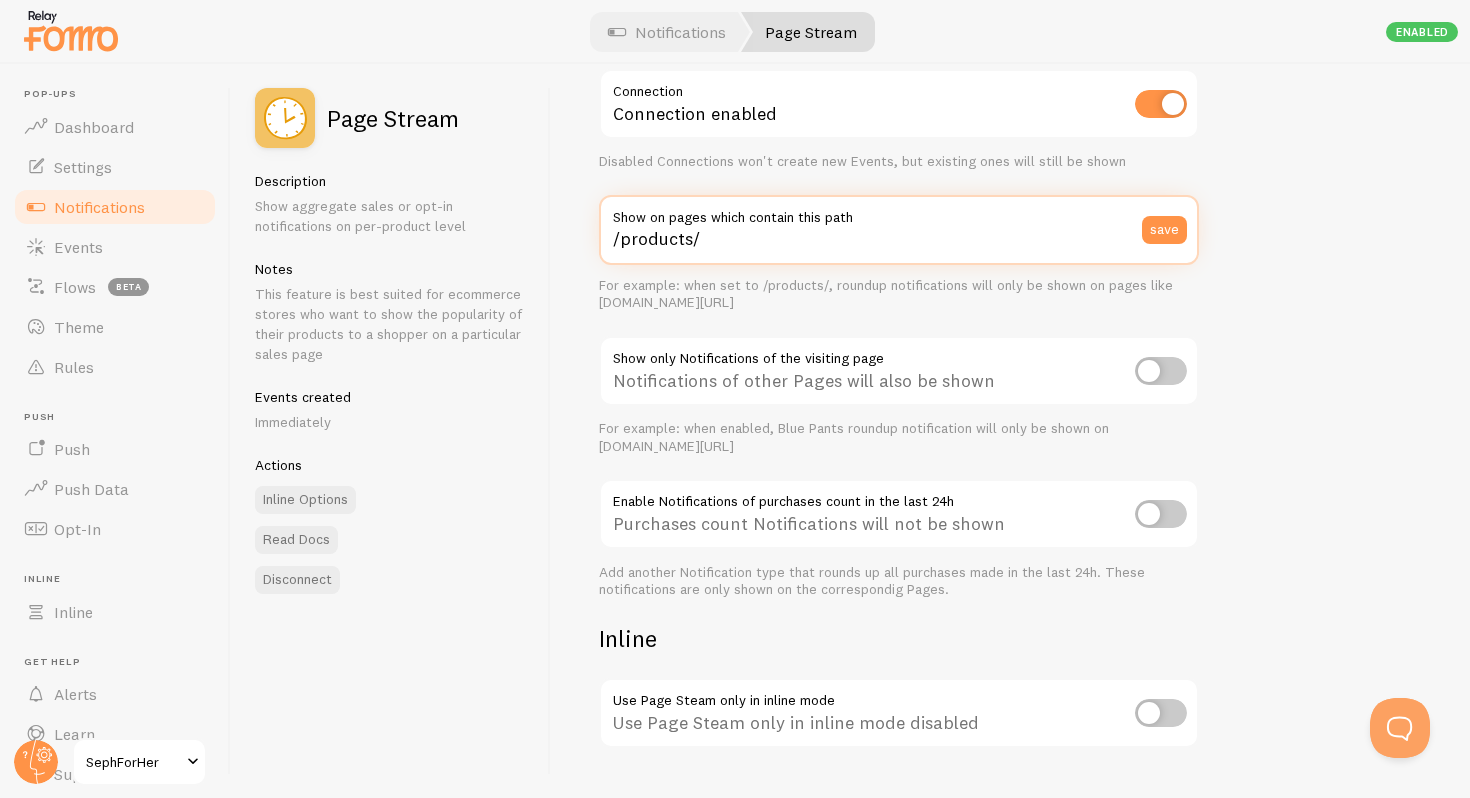 scroll, scrollTop: 146, scrollLeft: 0, axis: vertical 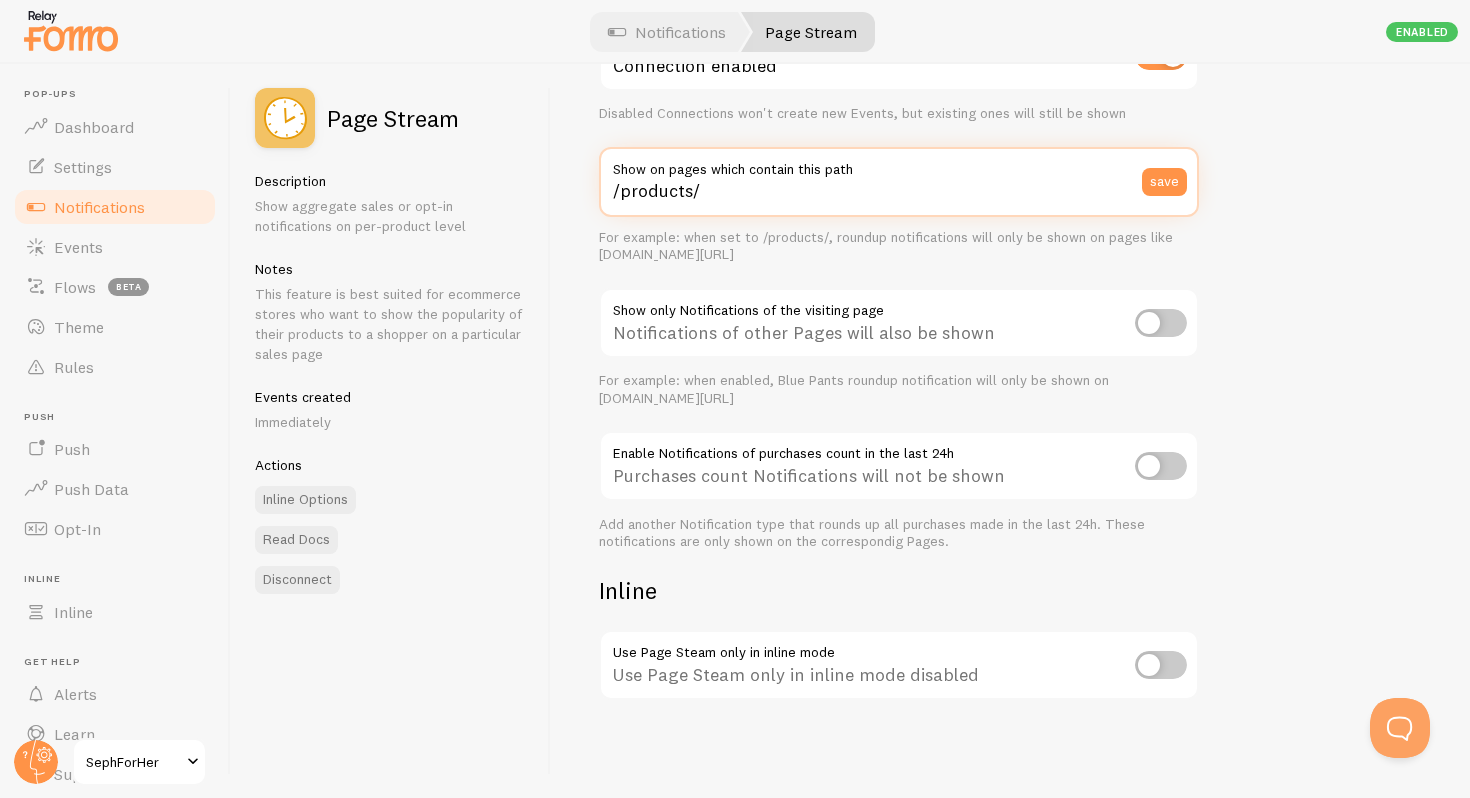 click on "/products/" at bounding box center (899, 182) 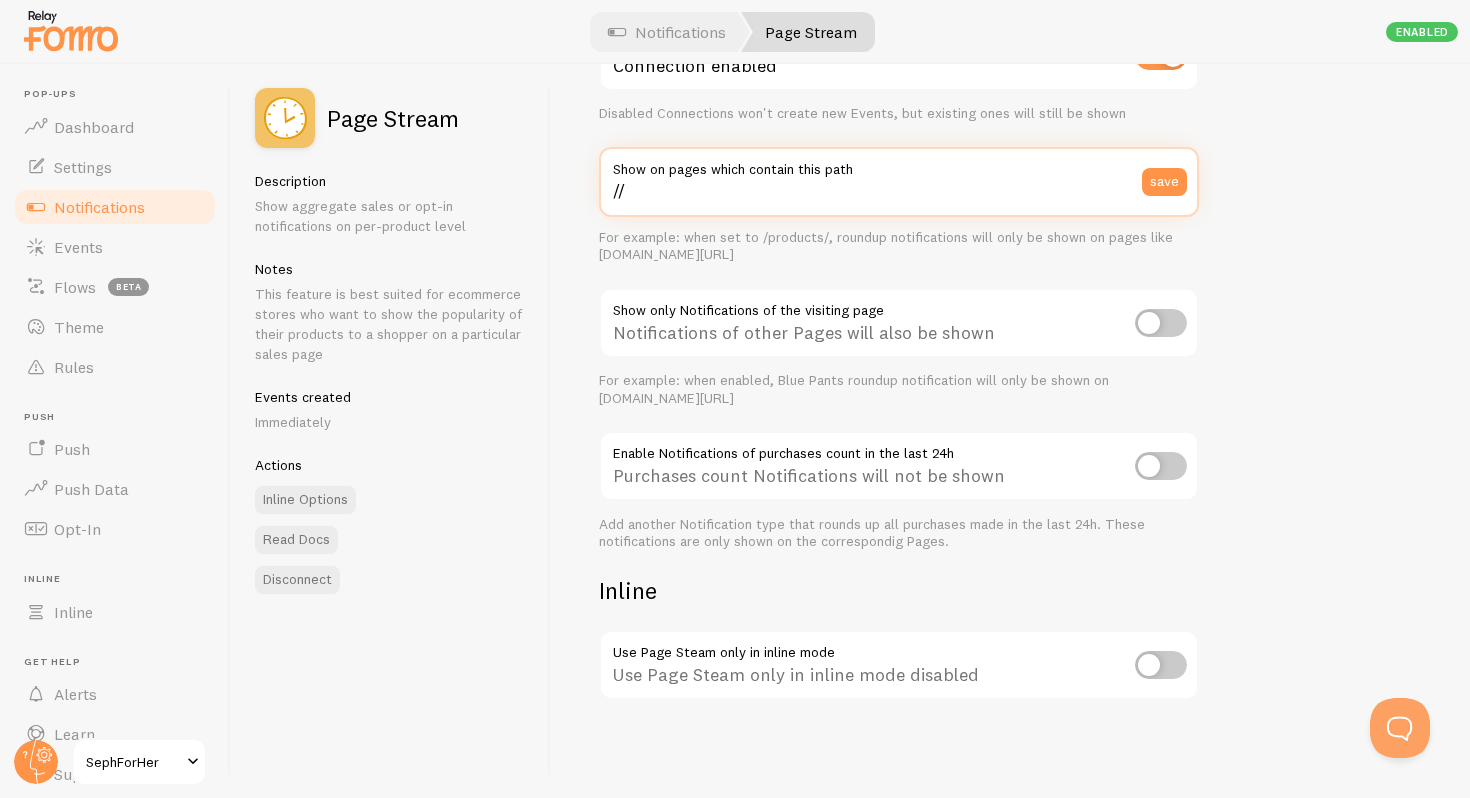 click on "//" at bounding box center (899, 182) 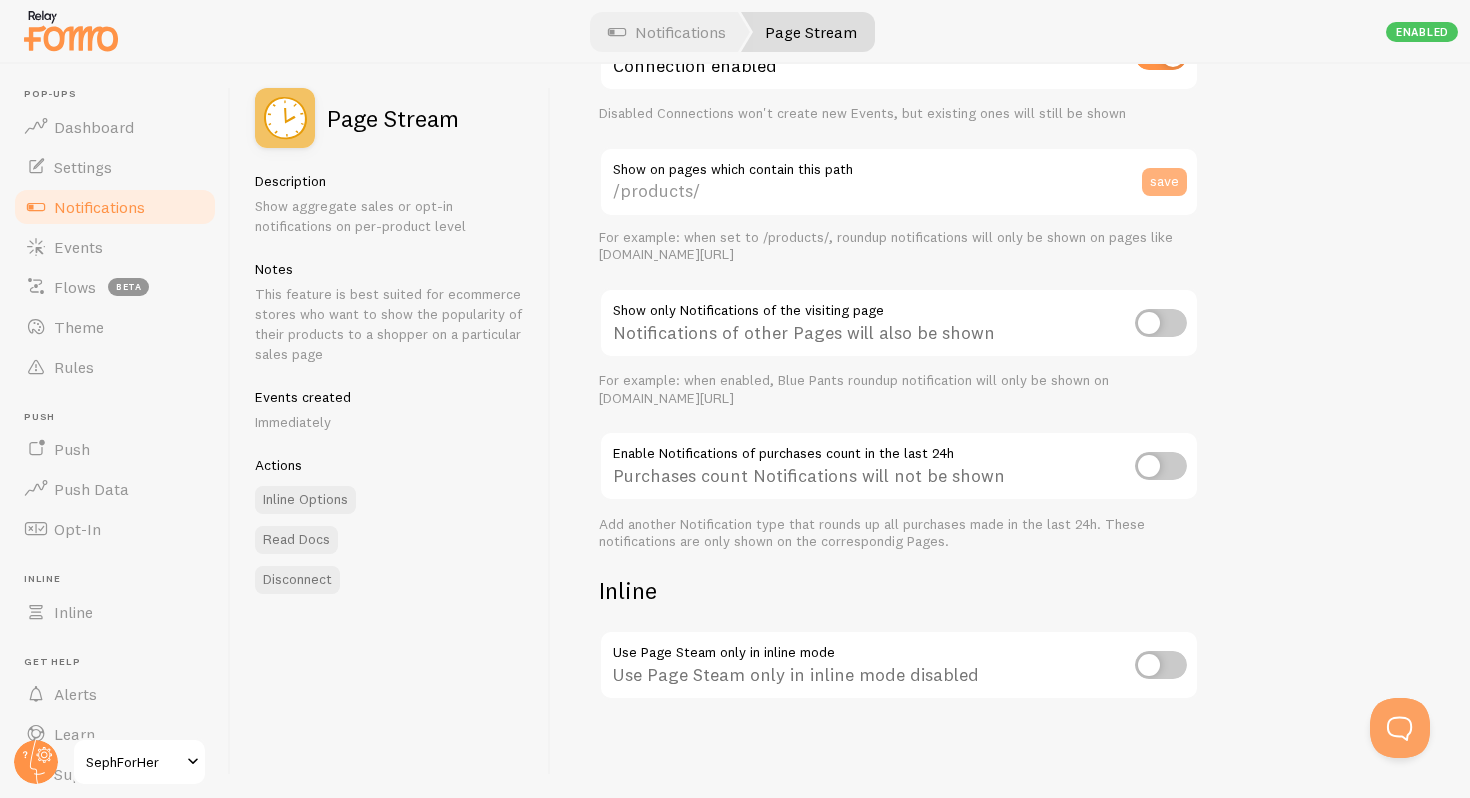 click on "save" at bounding box center [1164, 182] 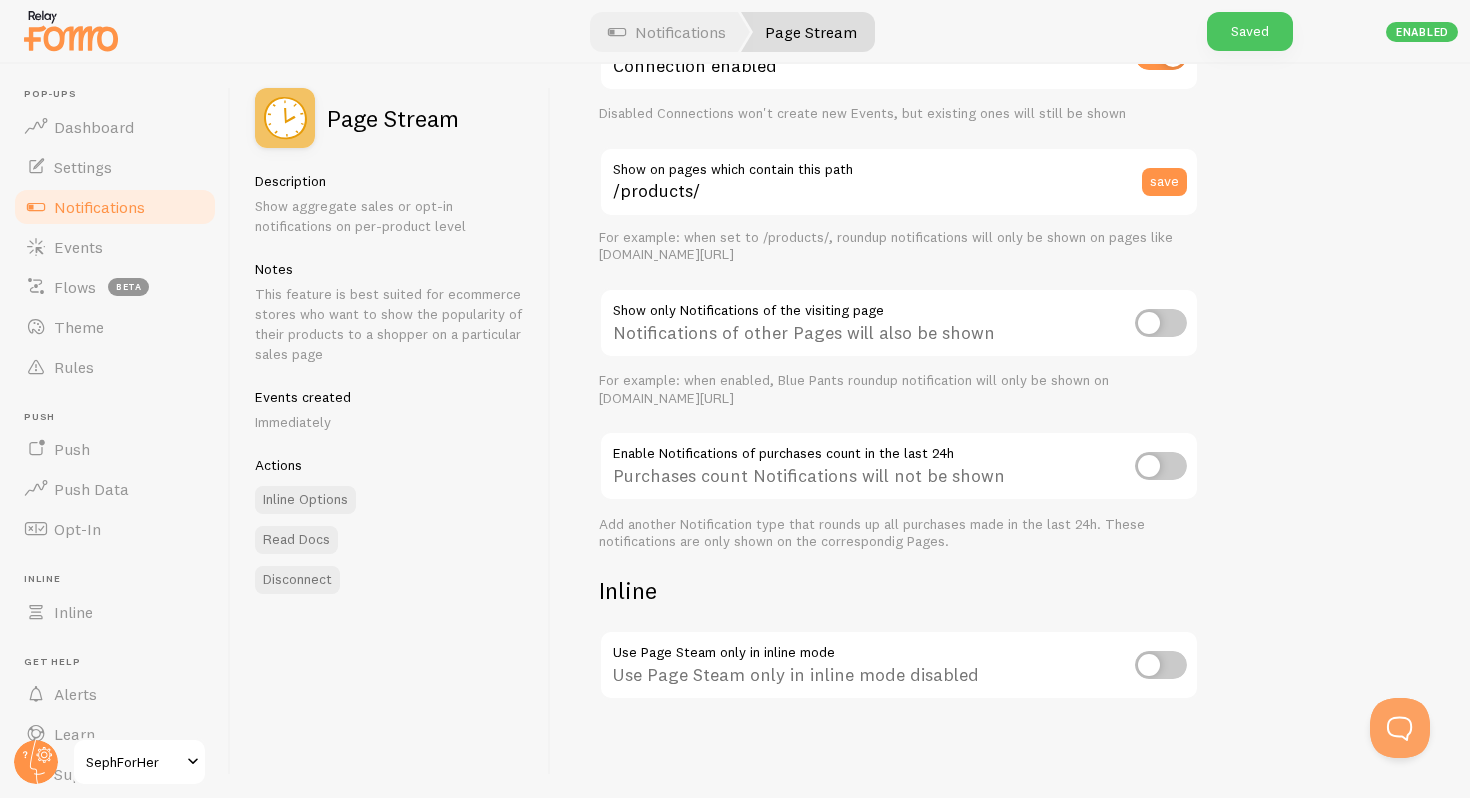 scroll, scrollTop: 104, scrollLeft: 0, axis: vertical 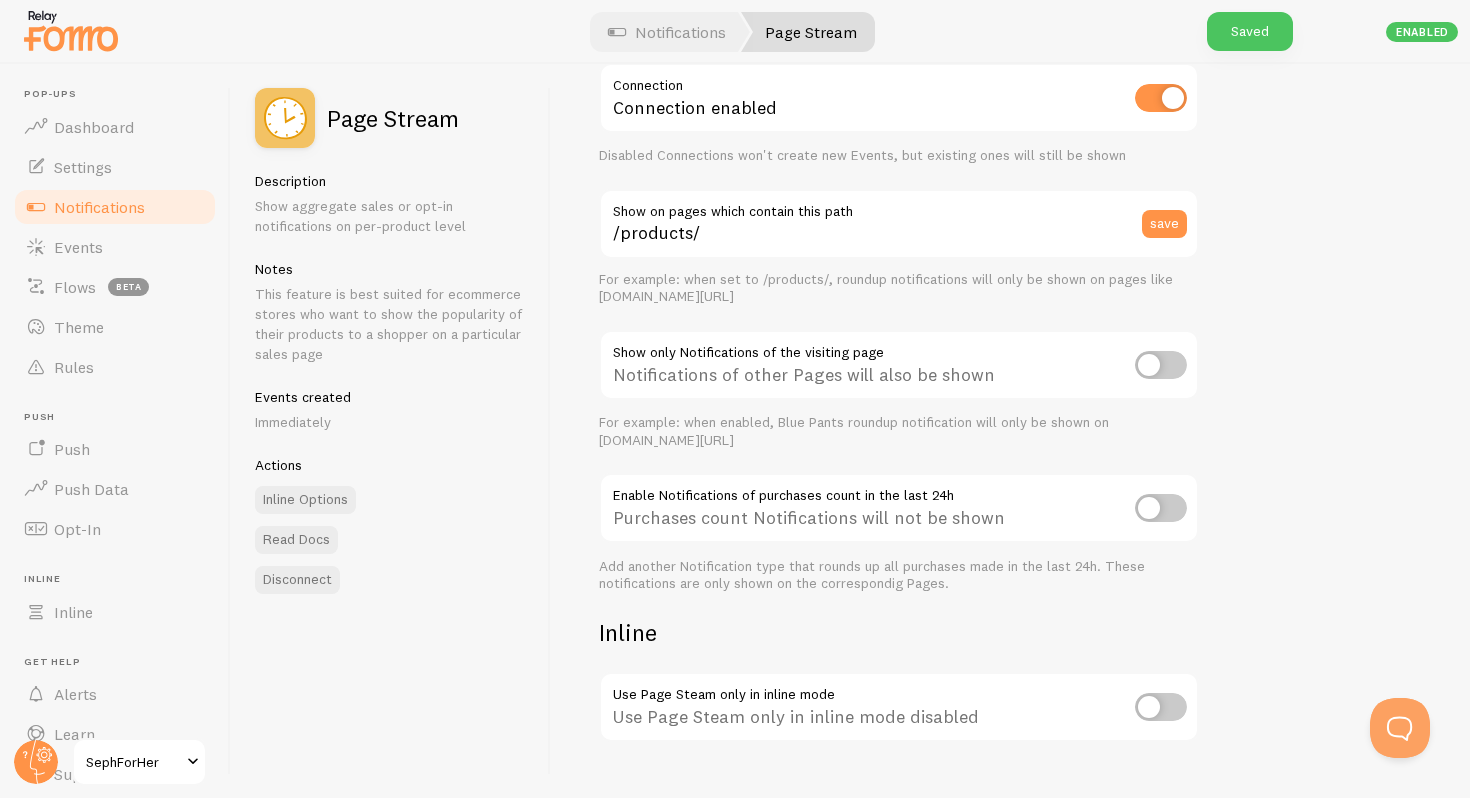 click on "Connection enabled" at bounding box center [899, 99] 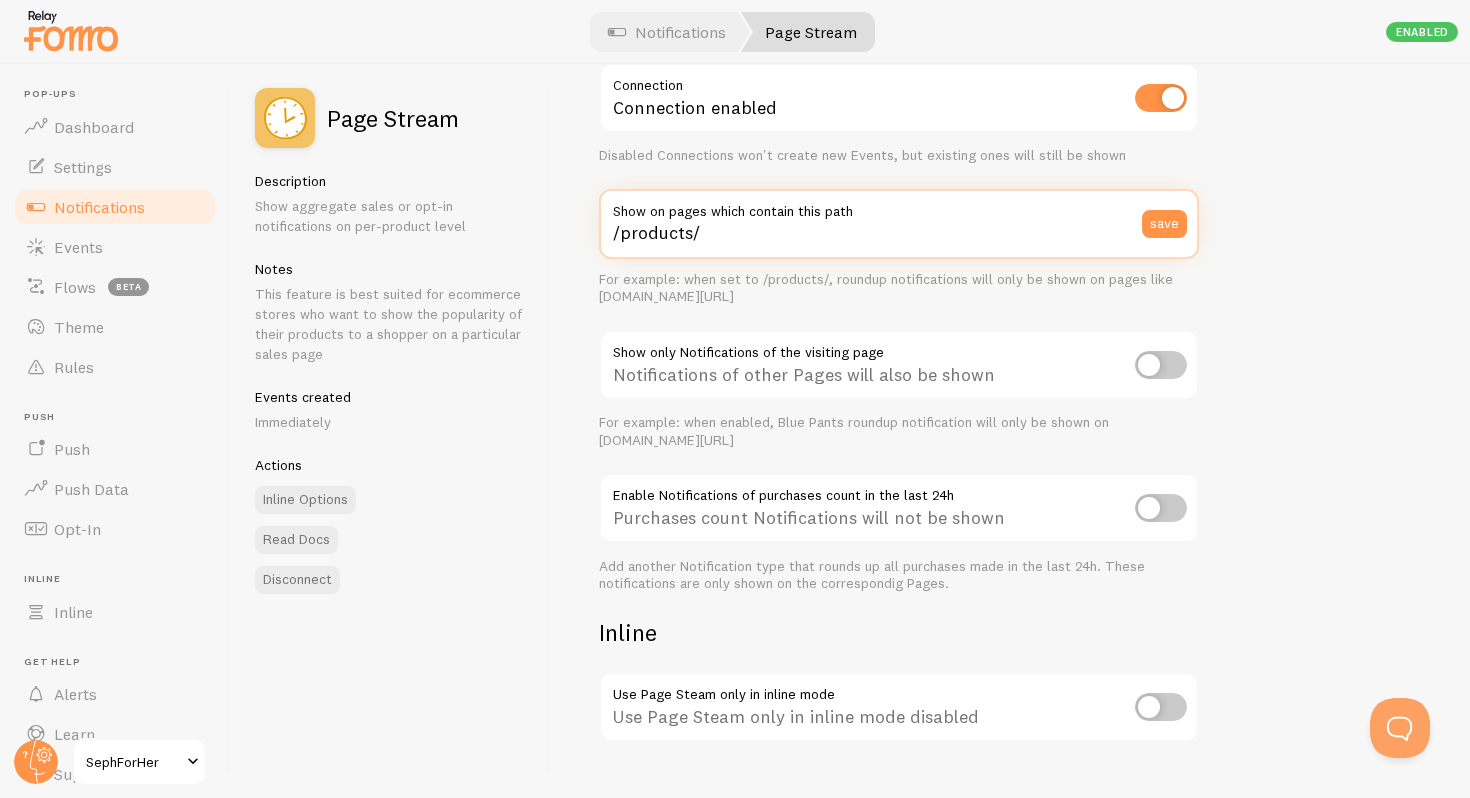 click on "/products/" at bounding box center [899, 224] 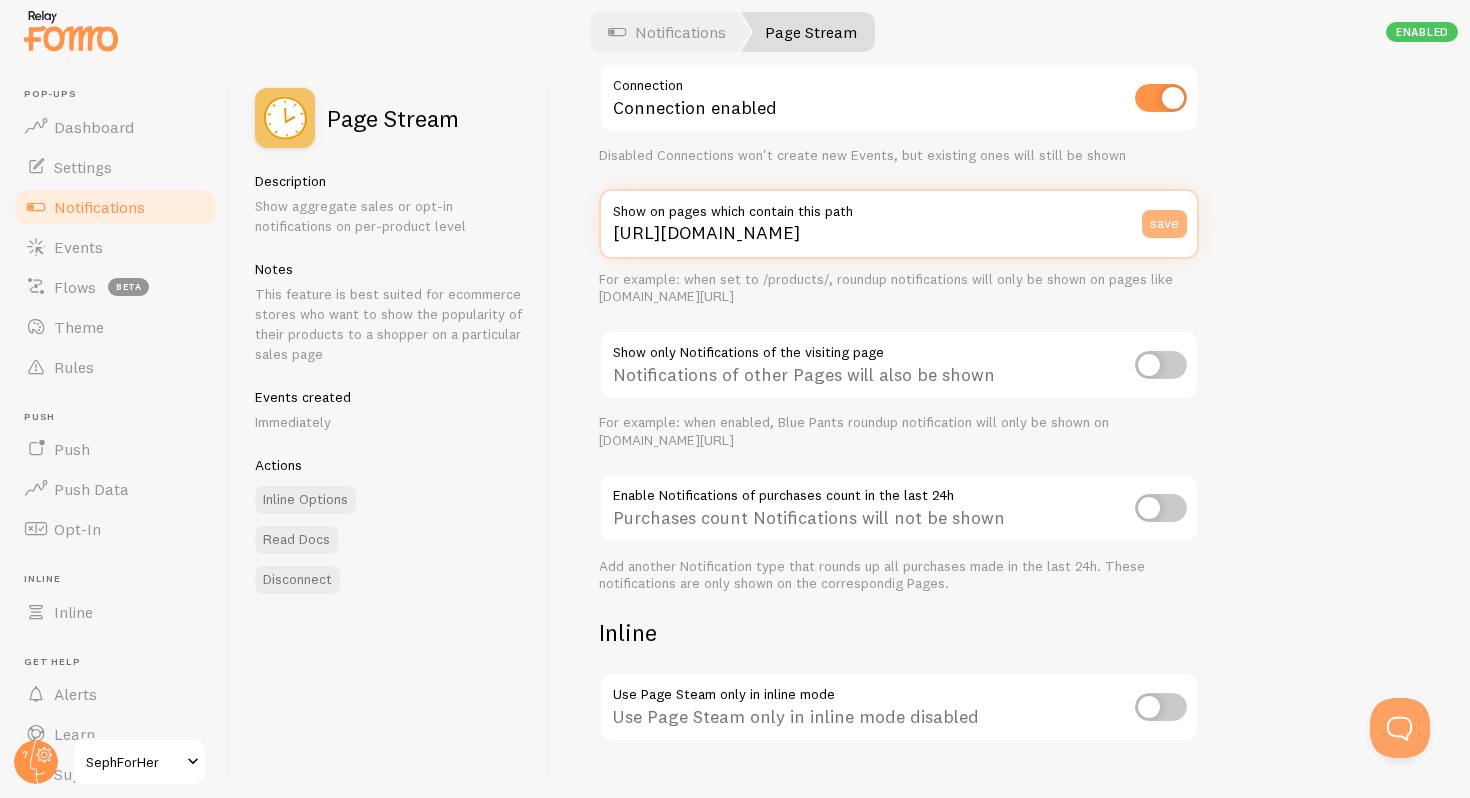 type on "[URL][DOMAIN_NAME]" 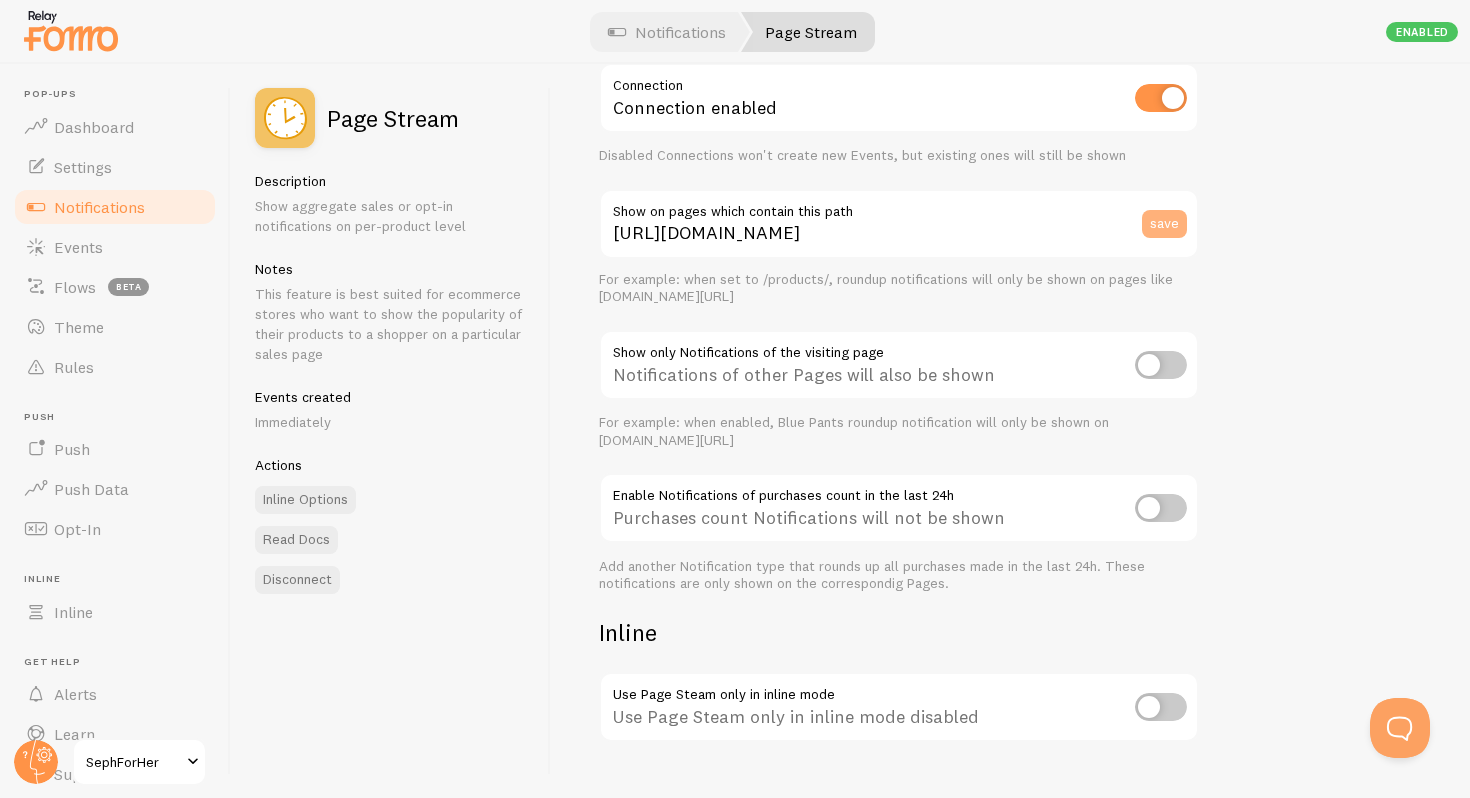 click on "save" at bounding box center [1164, 224] 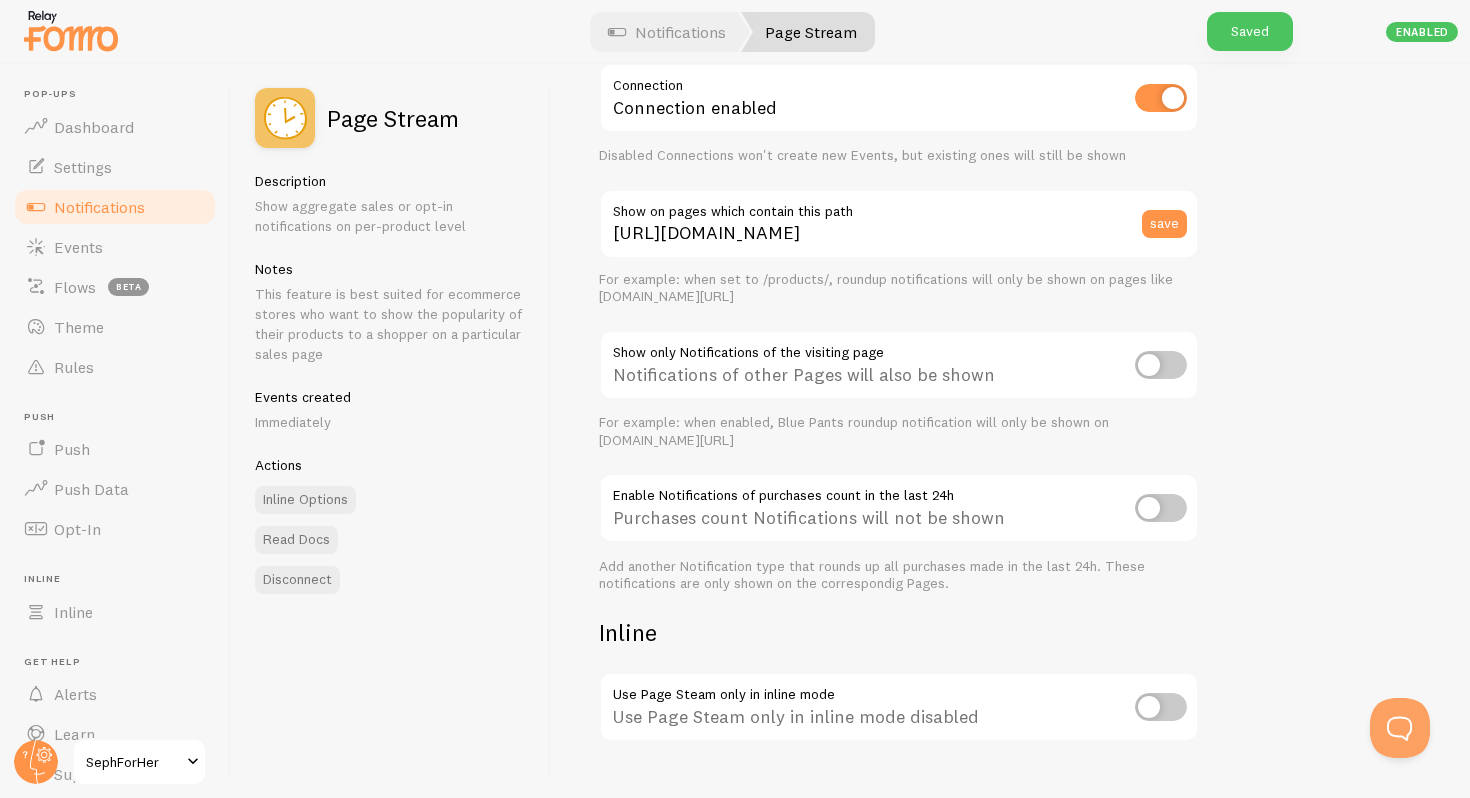 scroll, scrollTop: 130, scrollLeft: 0, axis: vertical 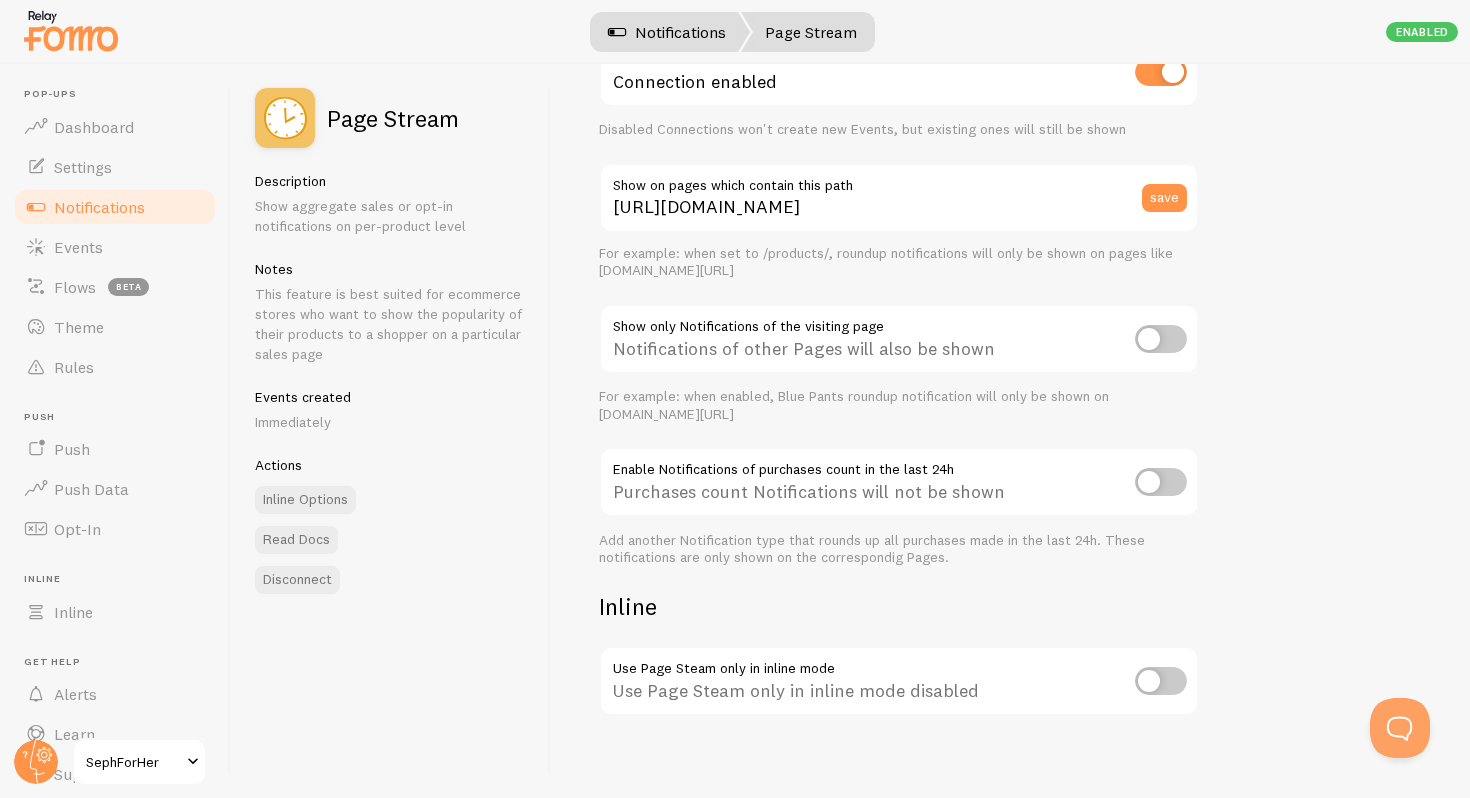 click on "Notifications" at bounding box center (667, 32) 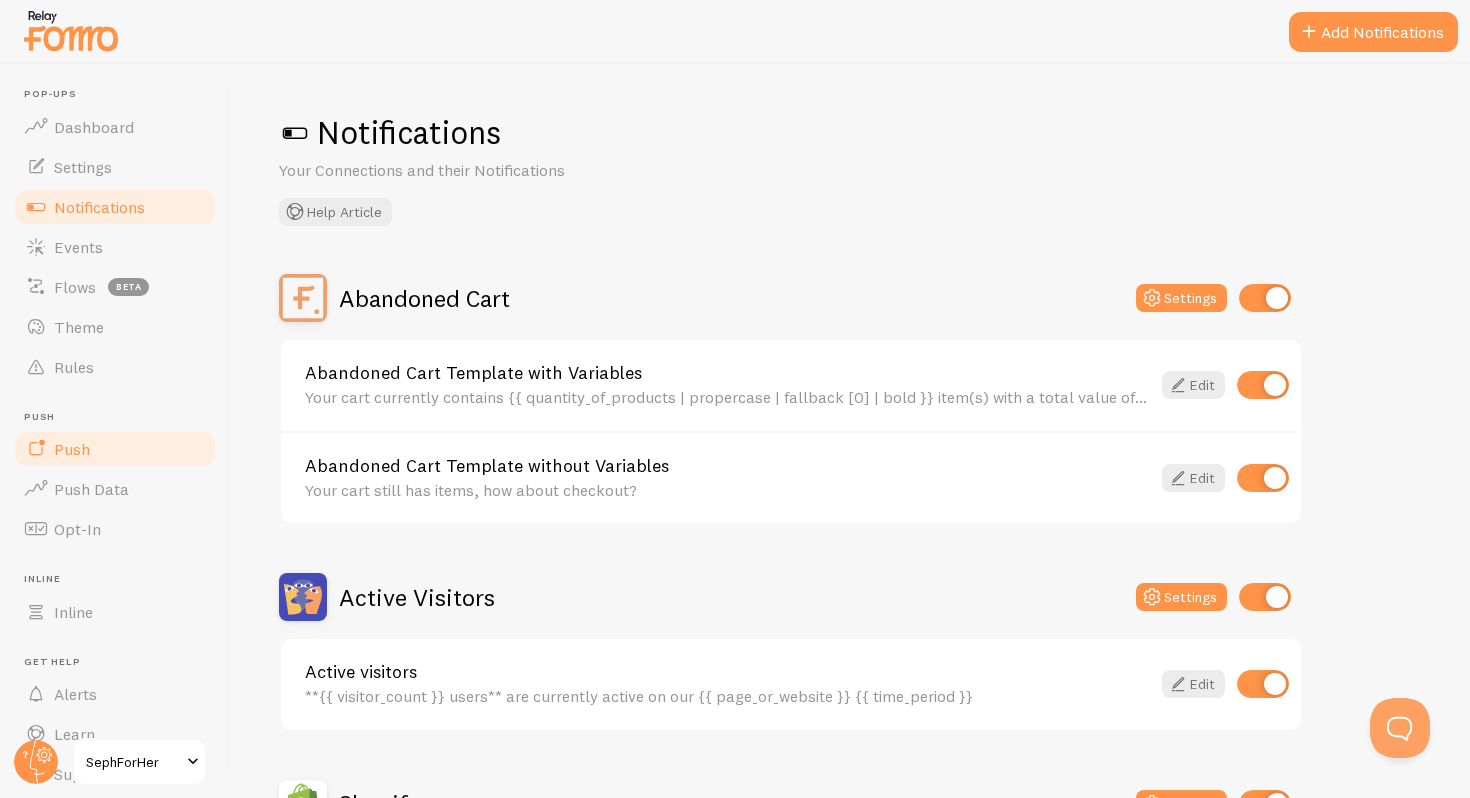 click on "Push" at bounding box center [72, 449] 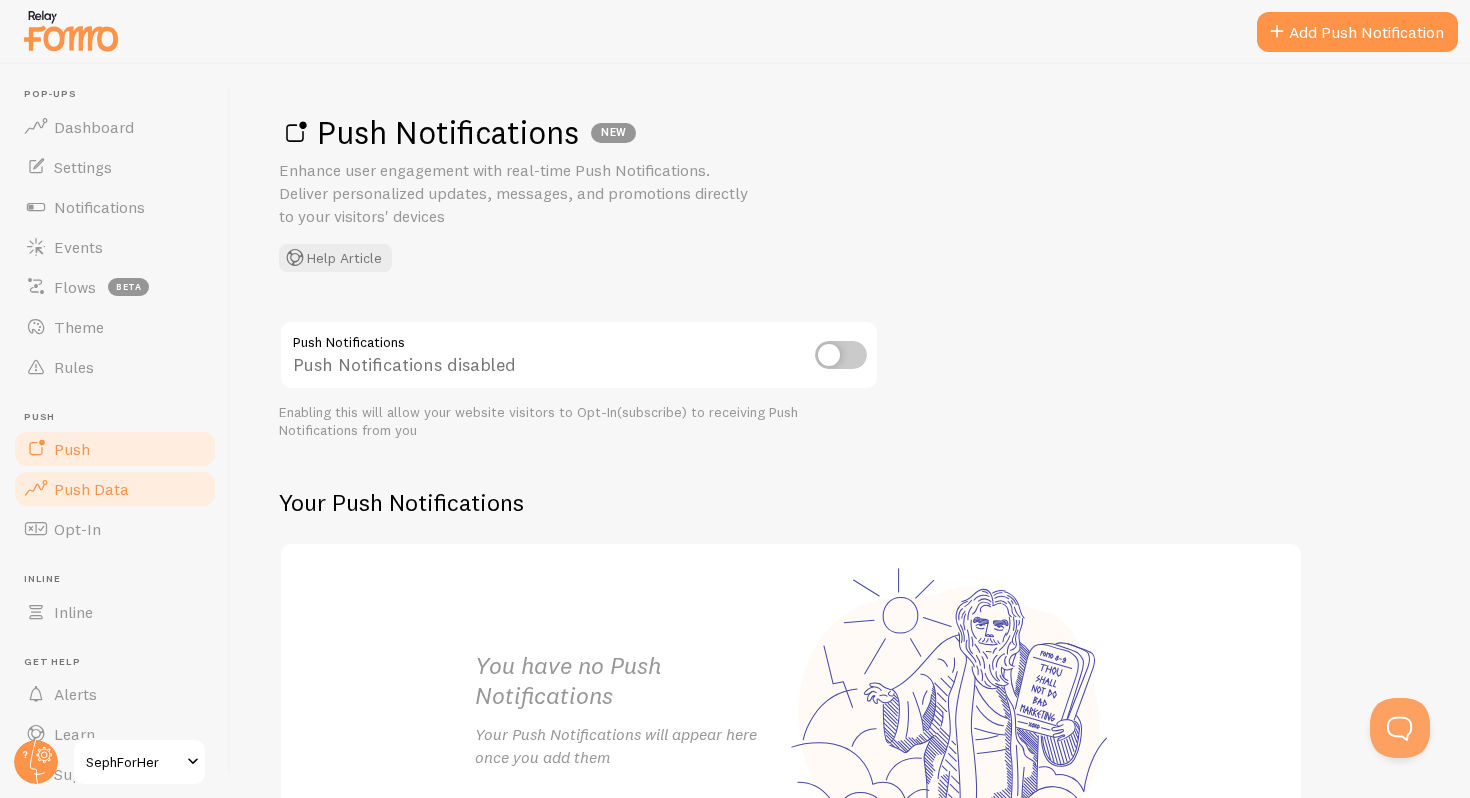 click on "Push Data" at bounding box center [115, 489] 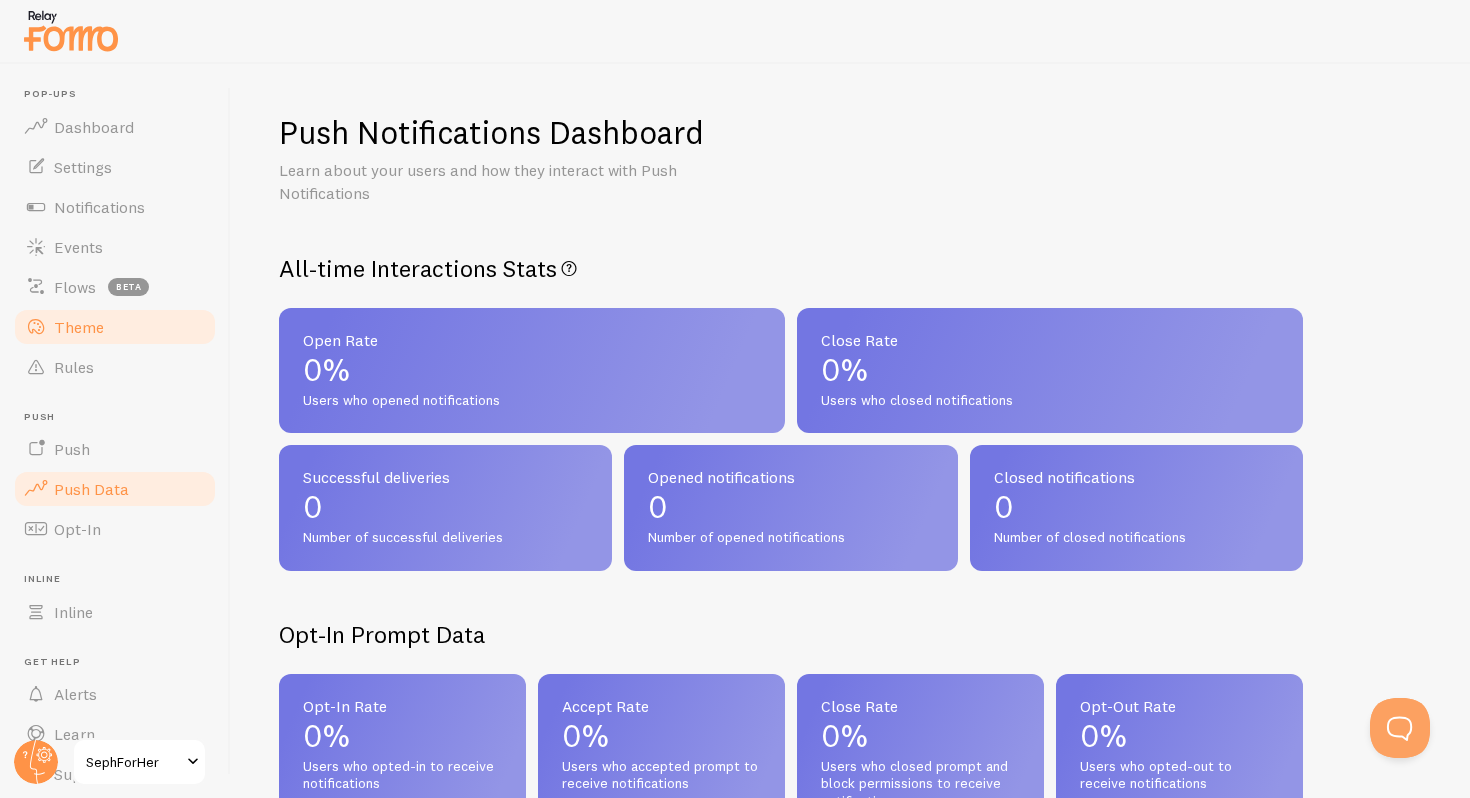 click on "Theme" at bounding box center [115, 327] 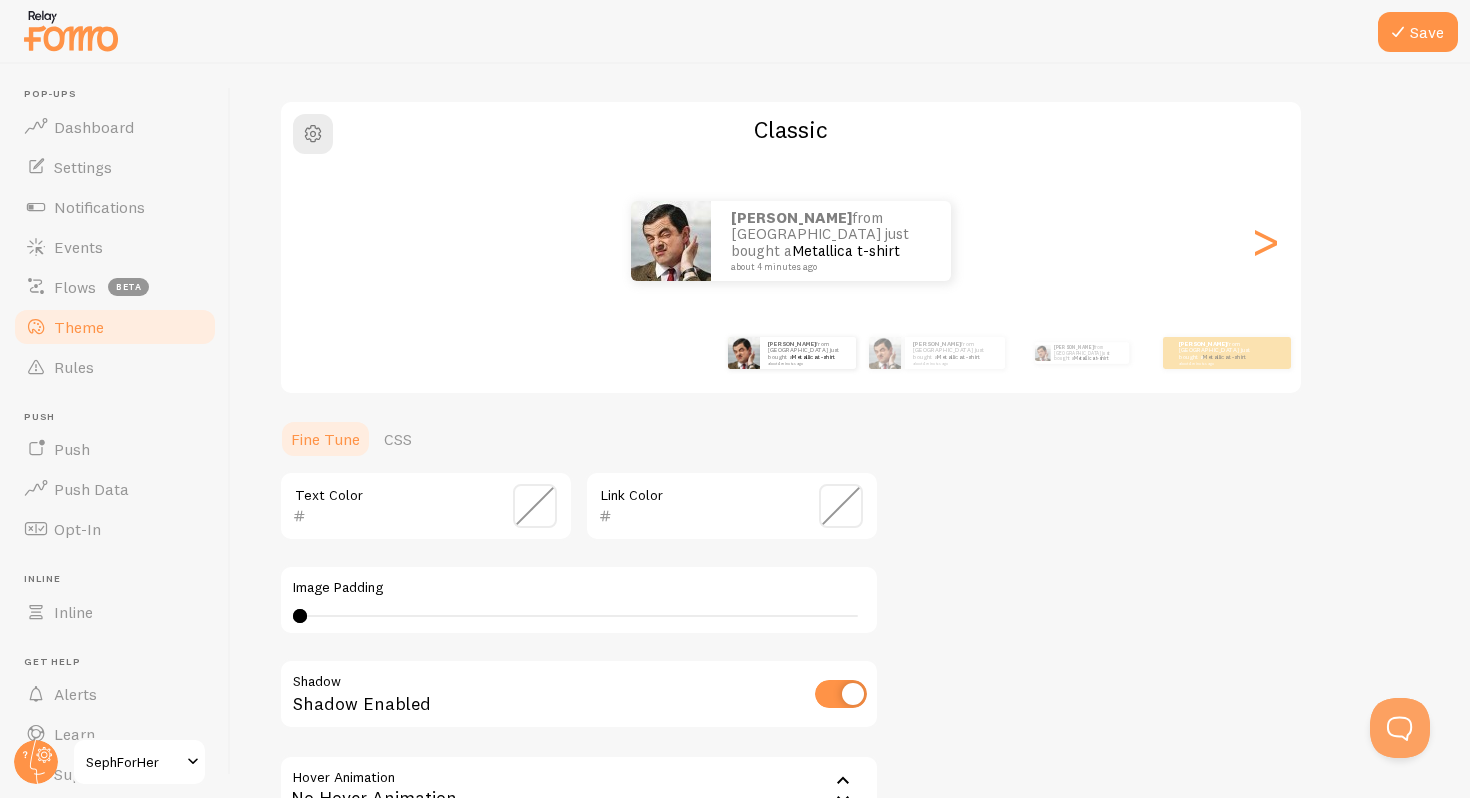 scroll, scrollTop: 172, scrollLeft: 0, axis: vertical 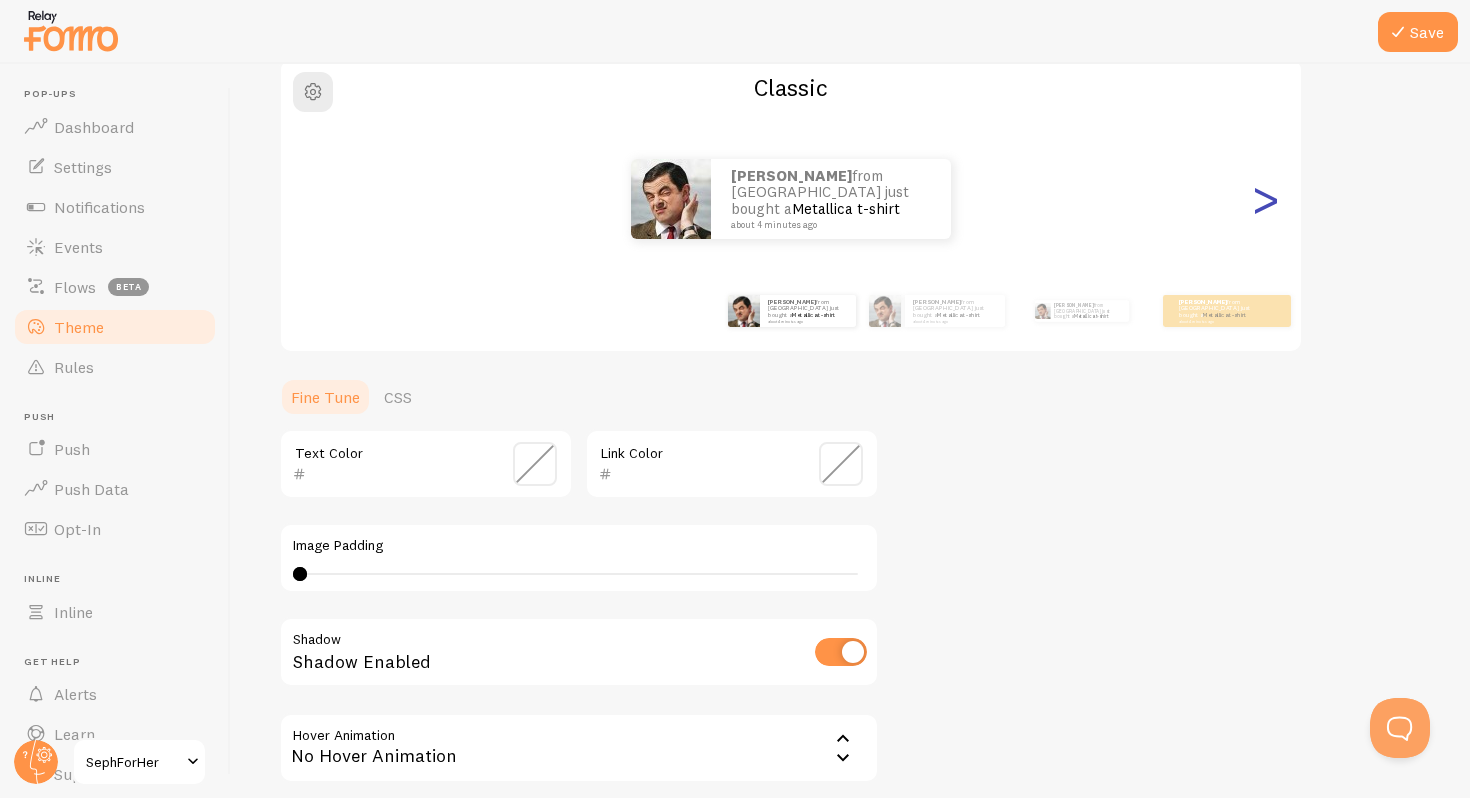 click on ">" at bounding box center [1265, 199] 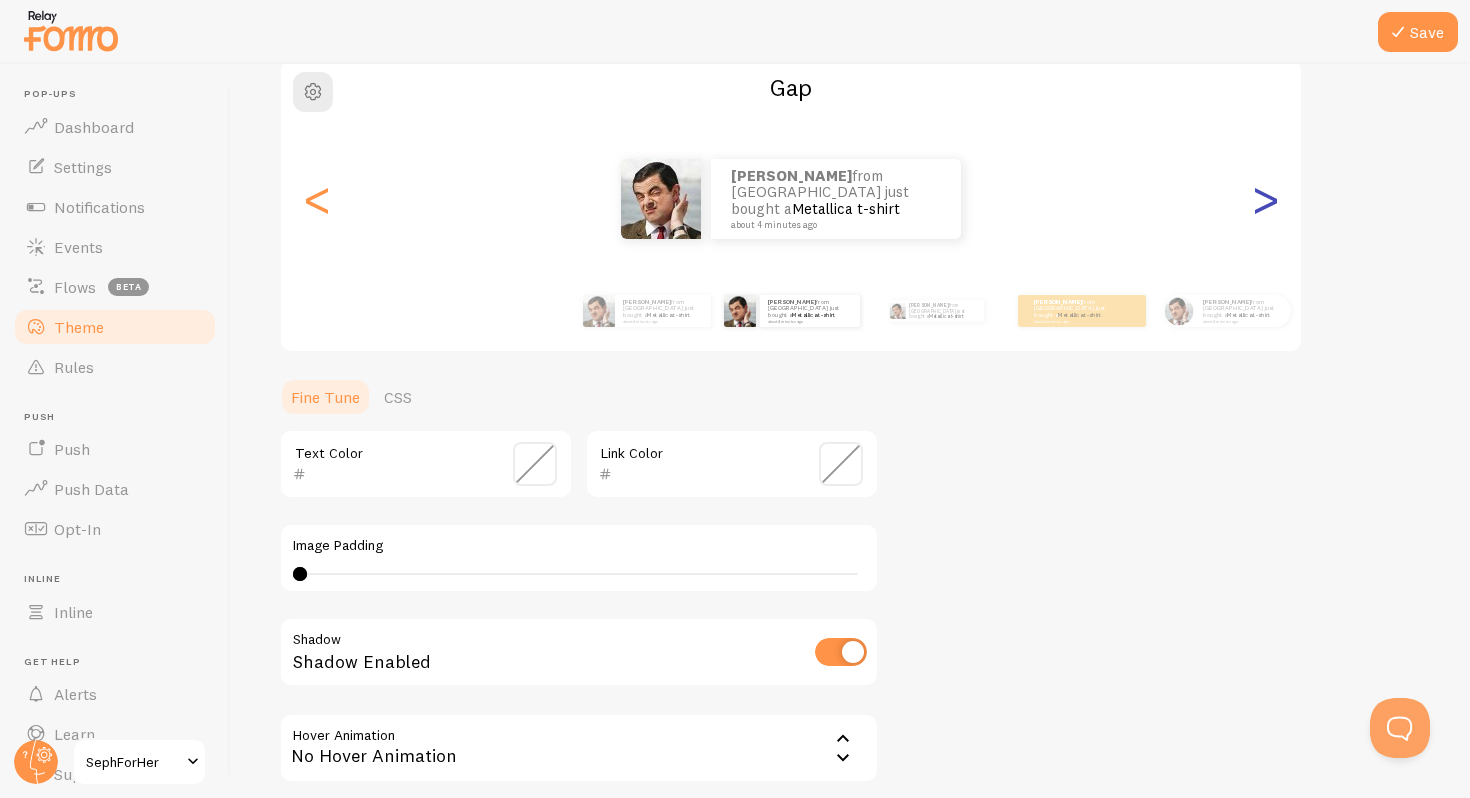 click on ">" at bounding box center [1265, 199] 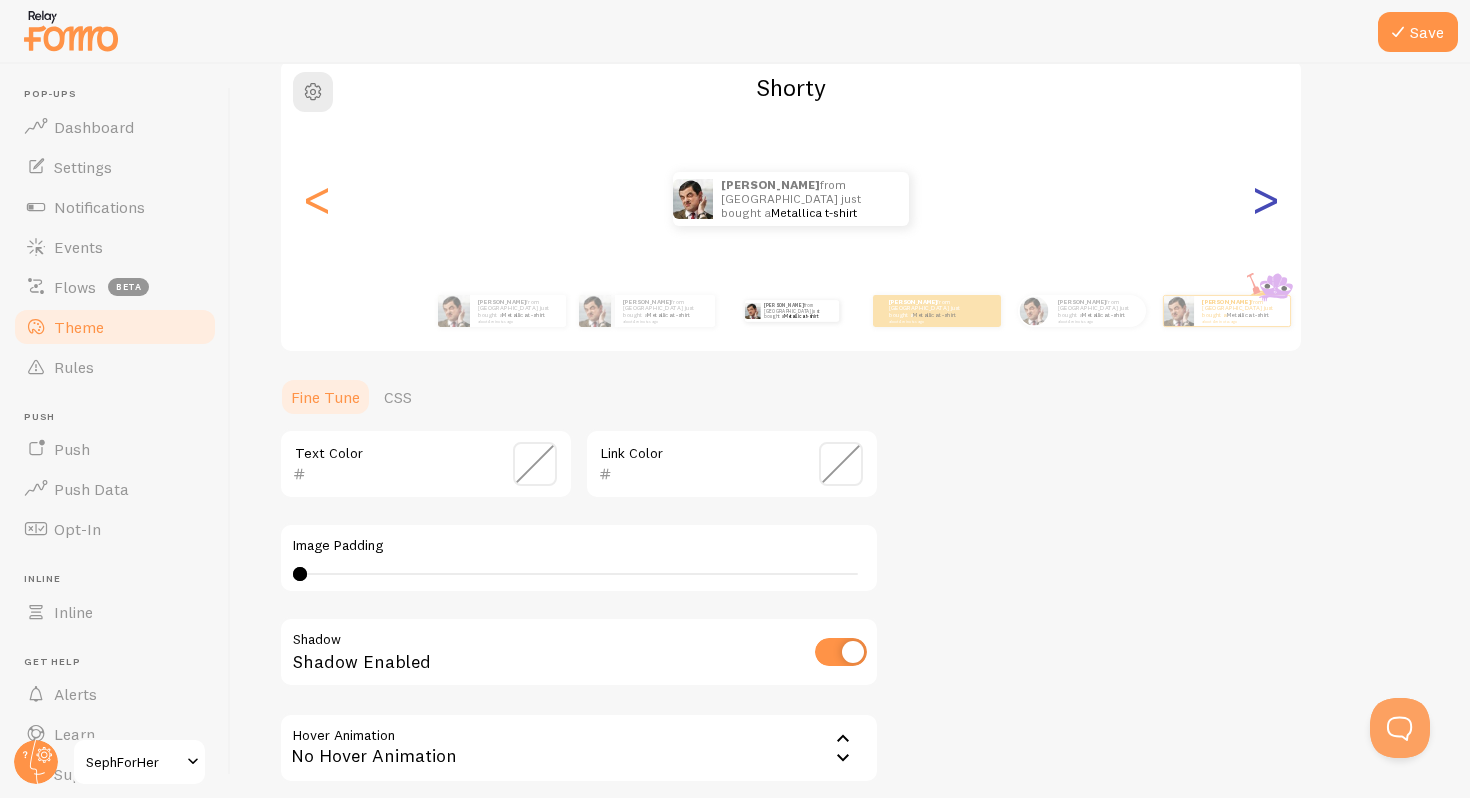 click on ">" at bounding box center [1265, 199] 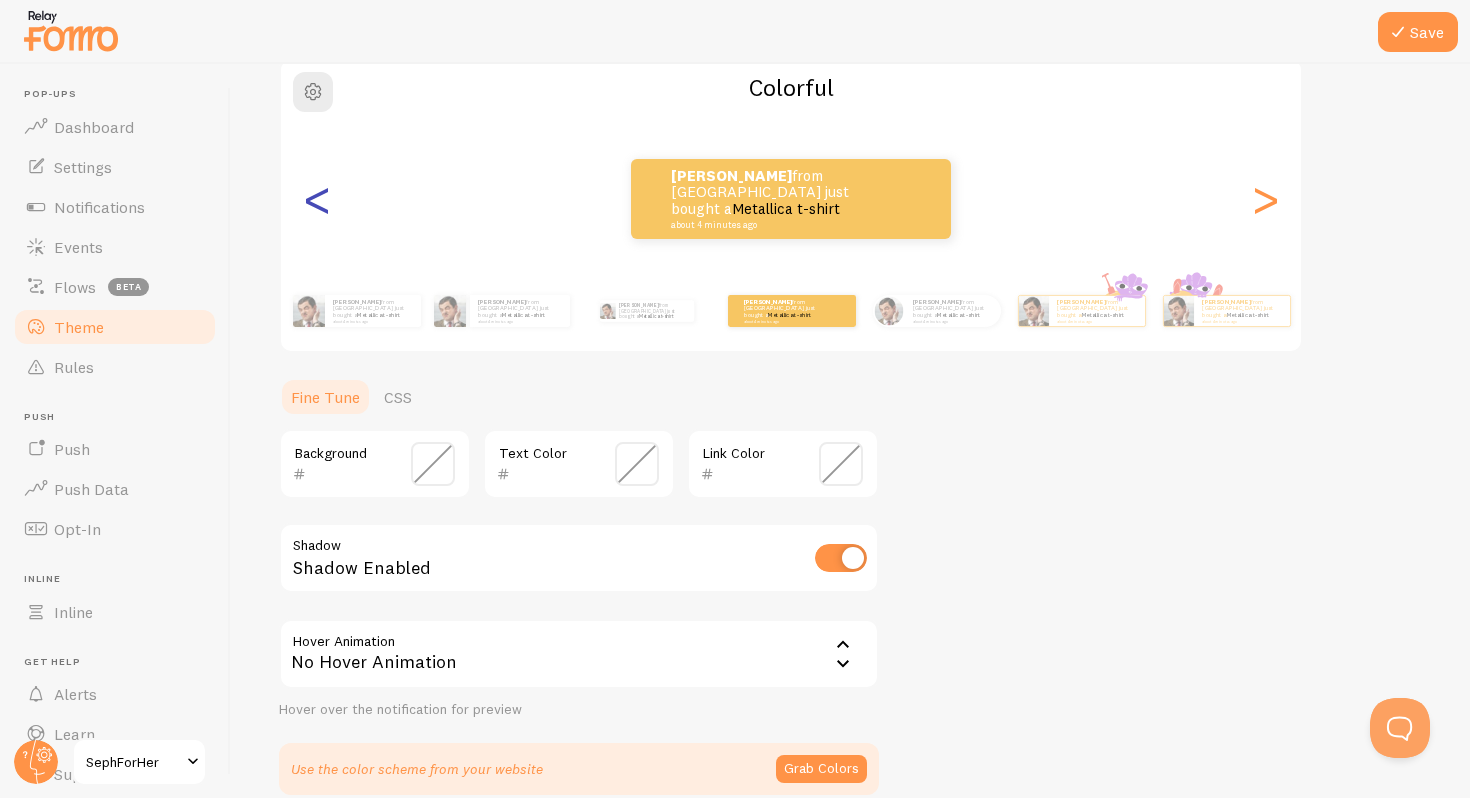 click on "<" at bounding box center [317, 199] 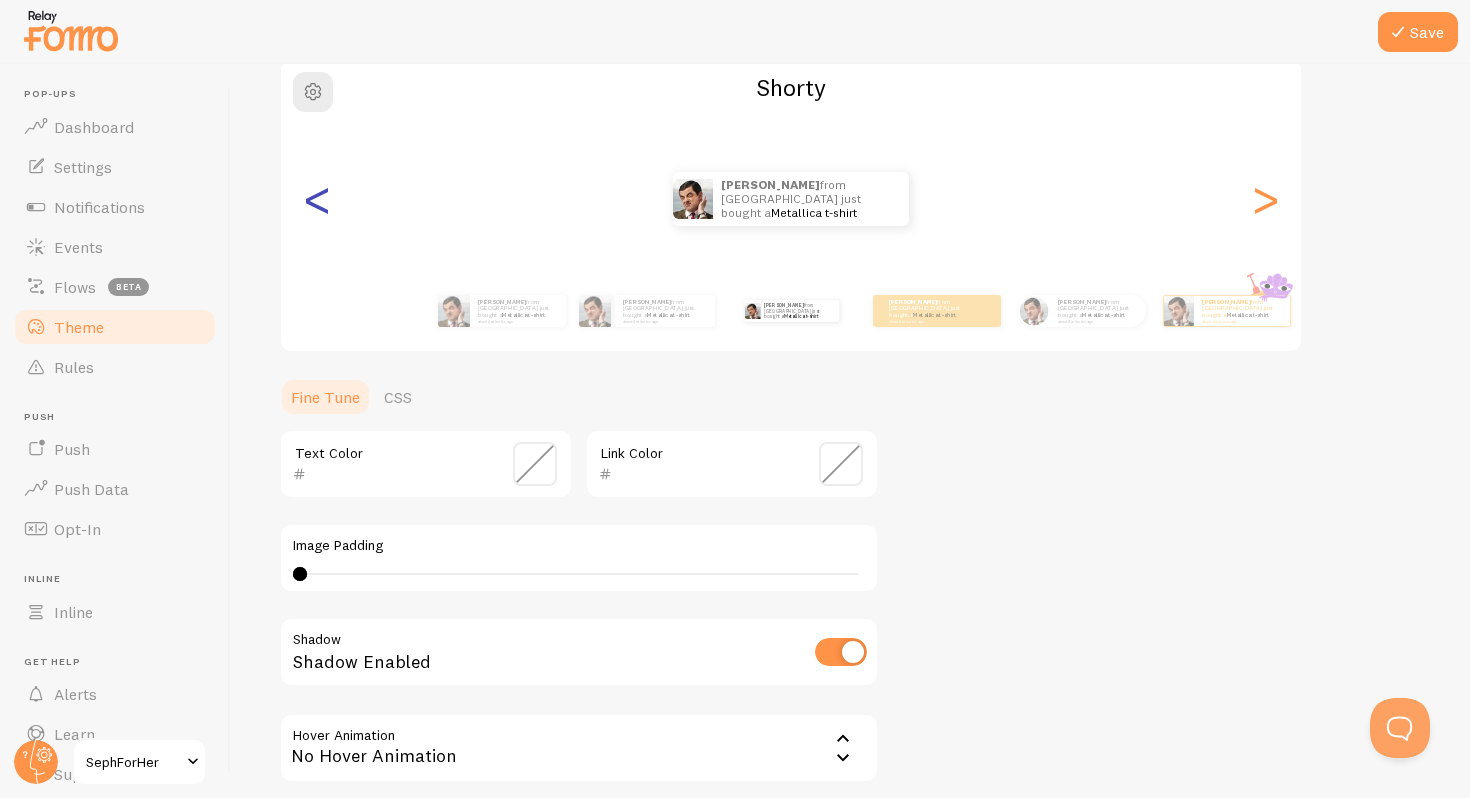 click on "<" at bounding box center (317, 199) 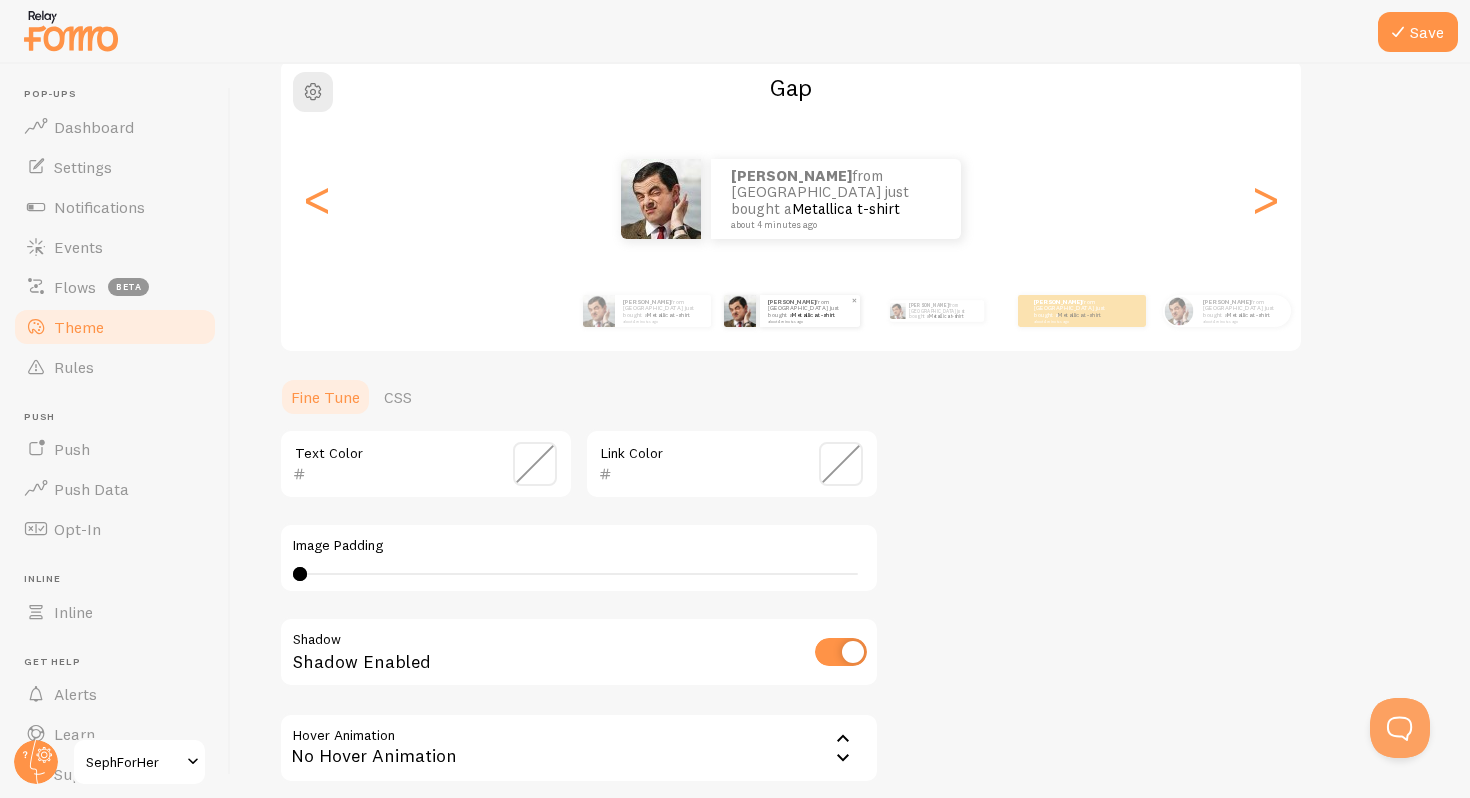 scroll, scrollTop: 113, scrollLeft: 0, axis: vertical 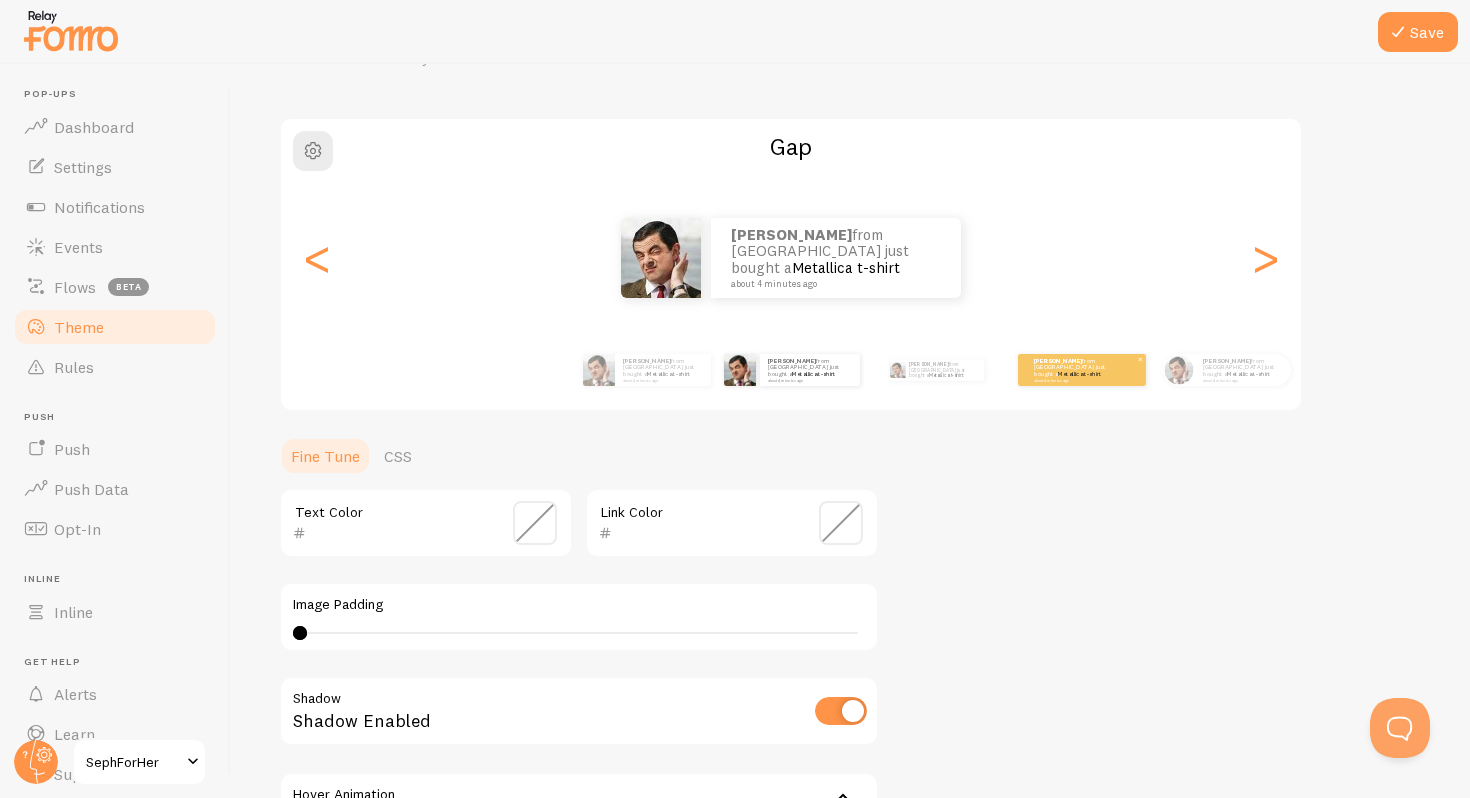 click on "about 4 minutes ago" at bounding box center [1073, 380] 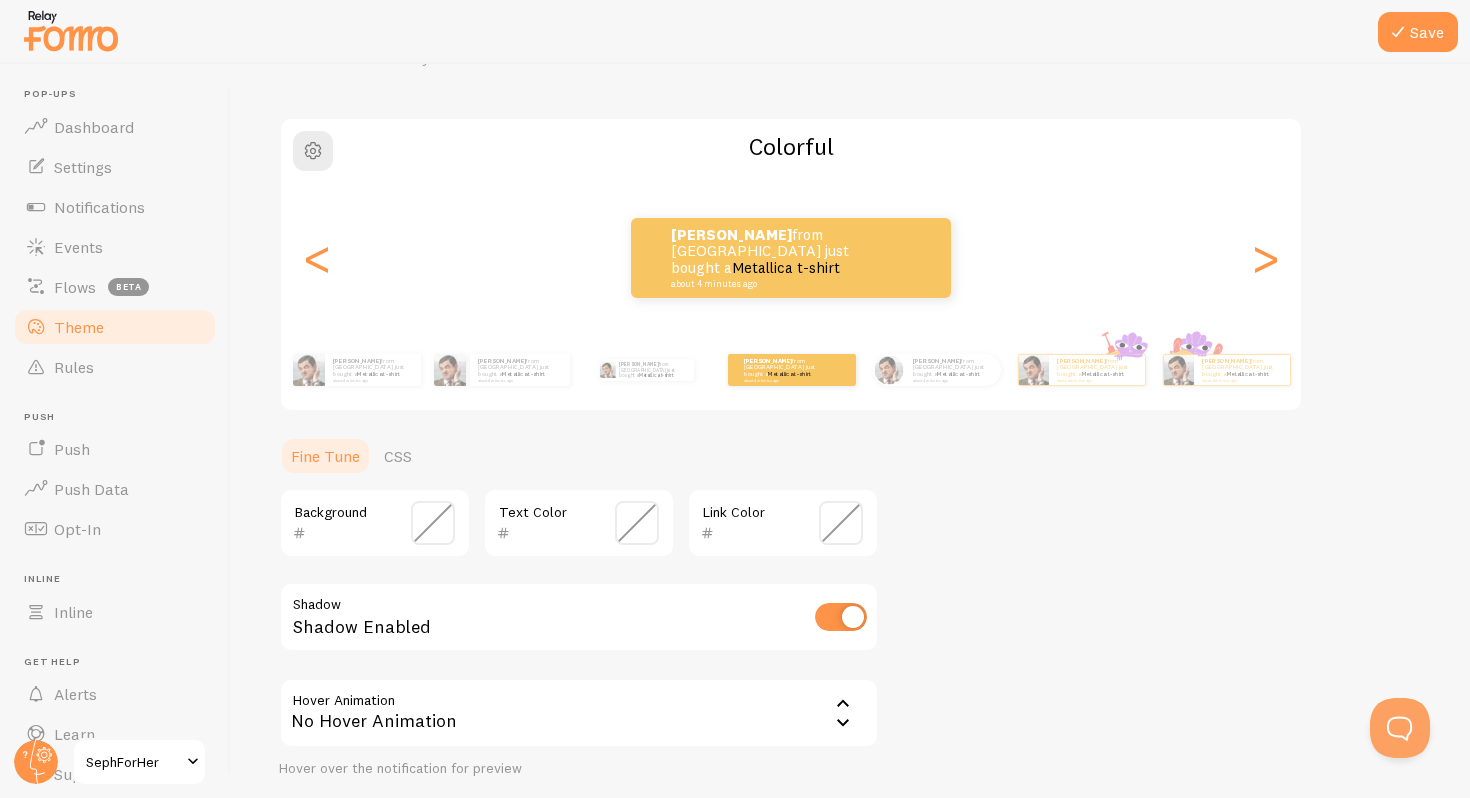 click on "[PERSON_NAME]  from [GEOGRAPHIC_DATA] just bought a  Metallica t-shirt   about 4 minutes ago [PERSON_NAME]  from [GEOGRAPHIC_DATA] just bought a  Metallica t-shirt   about 4 minutes ago [PERSON_NAME]  from [GEOGRAPHIC_DATA] just bought a  Metallica t-shirt   about 4 minutes ago [PERSON_NAME]  from [GEOGRAPHIC_DATA] just bought a  Metallica t-shirt   about 4 minutes ago [PERSON_NAME]  from [GEOGRAPHIC_DATA] just bought a  Metallica t-shirt   about 4 minutes ago [PERSON_NAME]  from [GEOGRAPHIC_DATA] just bought a  Metallica t-shirt   about 4 minutes ago [PERSON_NAME]  from [GEOGRAPHIC_DATA] just bought a  Metallica t-shirt   about 4 minutes ago [PERSON_NAME]  from [GEOGRAPHIC_DATA] just bought a  Metallica t-shirt   about 4 minutes ago [PERSON_NAME]  from [GEOGRAPHIC_DATA] just bought a  Metallica t-shirt   about 4 minutes ago [PERSON_NAME]  from [GEOGRAPHIC_DATA] just bought a  Metallica t-shirt   about 4 minutes ago [PERSON_NAME]  from [GEOGRAPHIC_DATA] just bought a  Metallica t-shirt   about 4 minutes ago [PERSON_NAME]  from [GEOGRAPHIC_DATA] just bought a  Metallica t-shirt   about 4 minutes ago [PERSON_NAME] Metallica t-shirt" at bounding box center (866, 370) 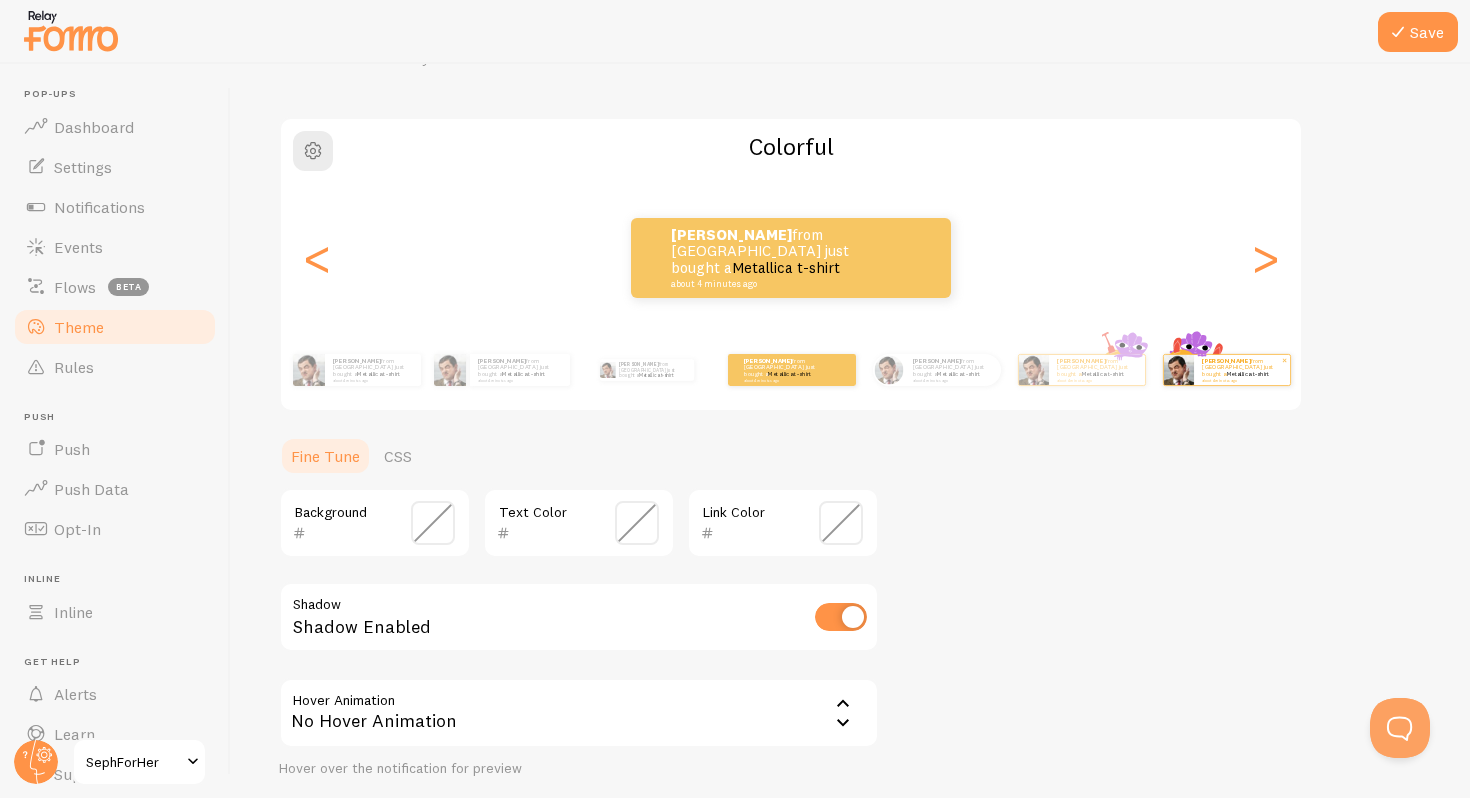 click on "[PERSON_NAME]  from [GEOGRAPHIC_DATA] just bought a  Metallica t-shirt   about 4 minutes ago" at bounding box center (1242, 369) 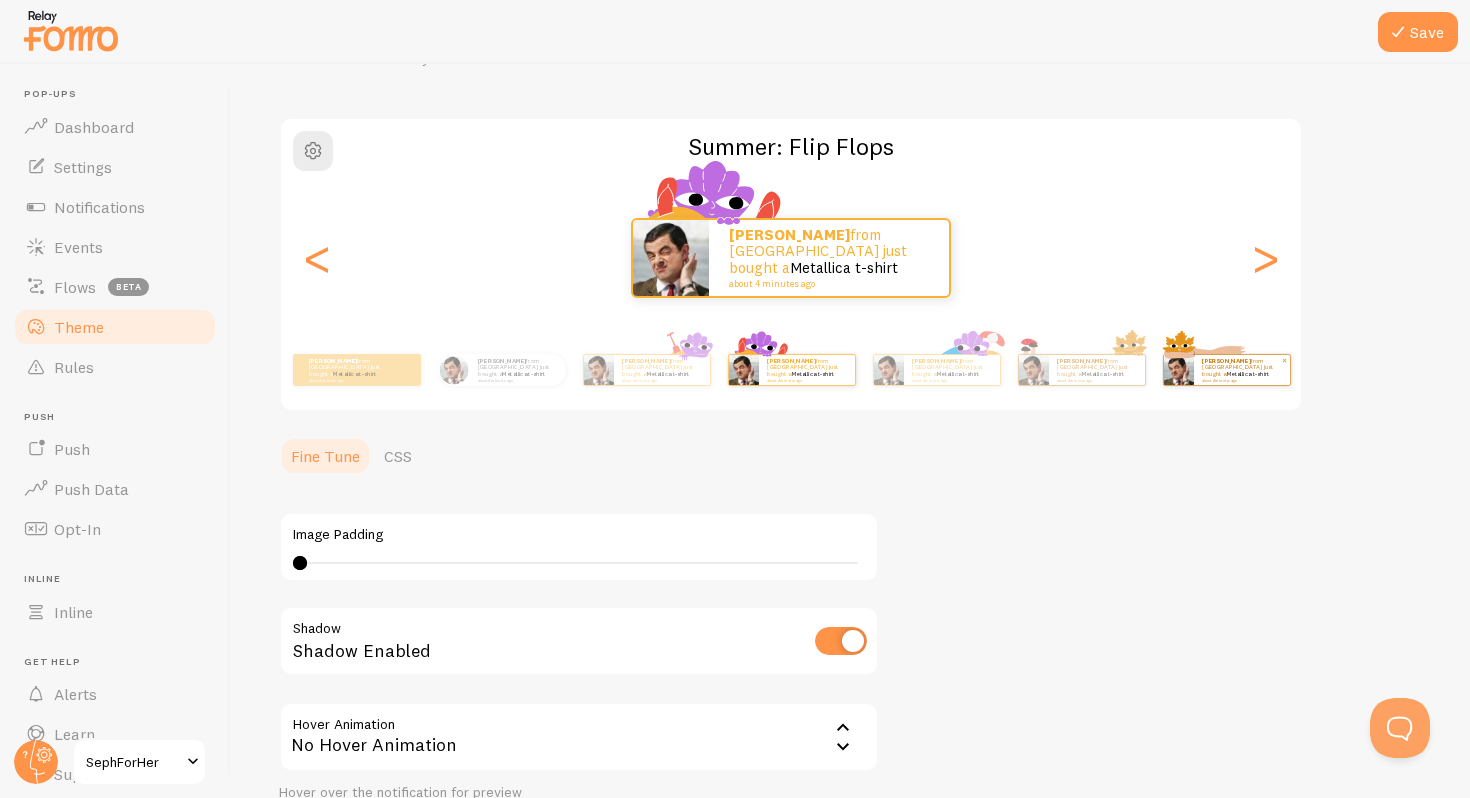 click on "[PERSON_NAME]  from [GEOGRAPHIC_DATA] just bought a  Metallica t-shirt   about 4 minutes ago" at bounding box center (1242, 369) 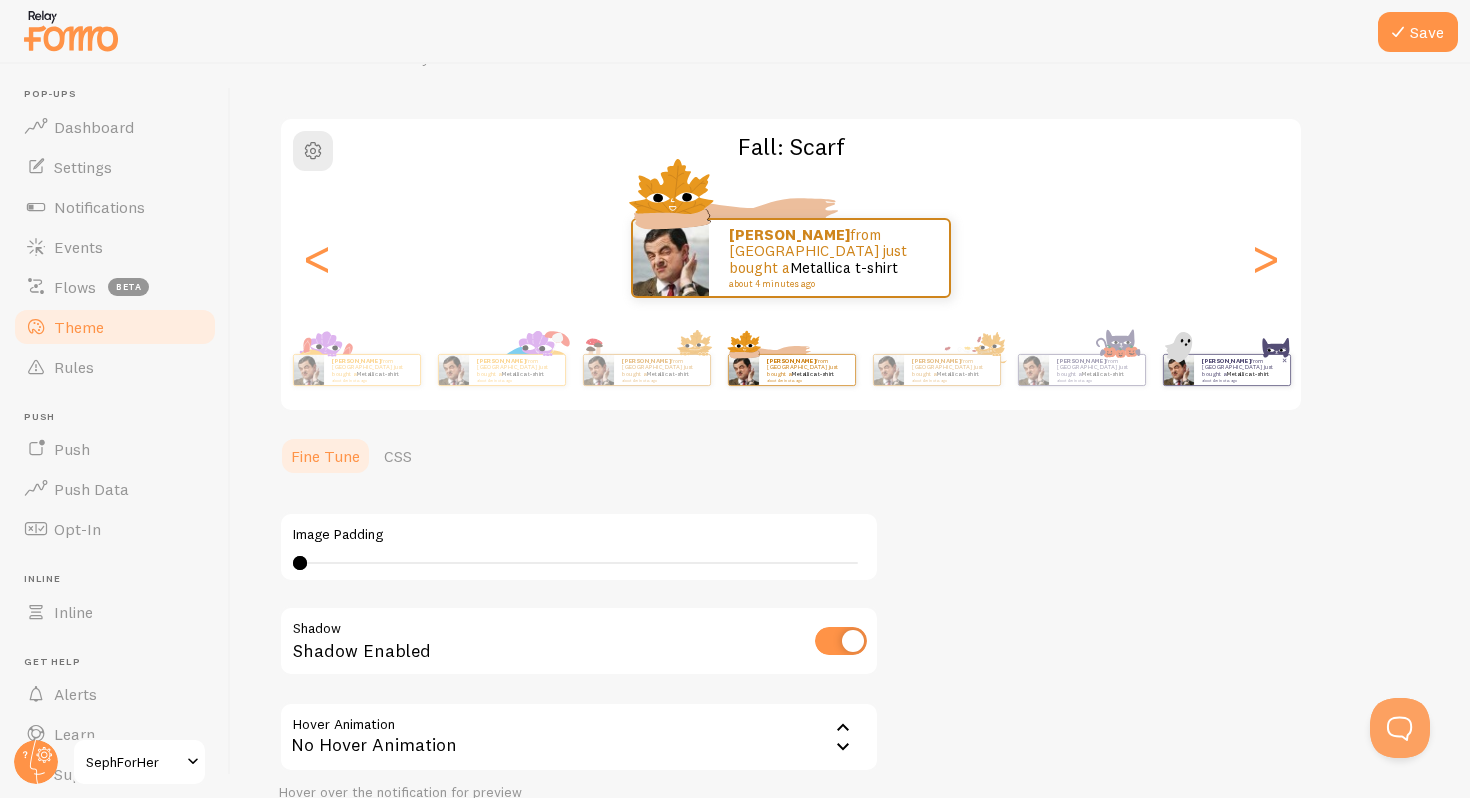 click at bounding box center (1178, 370) 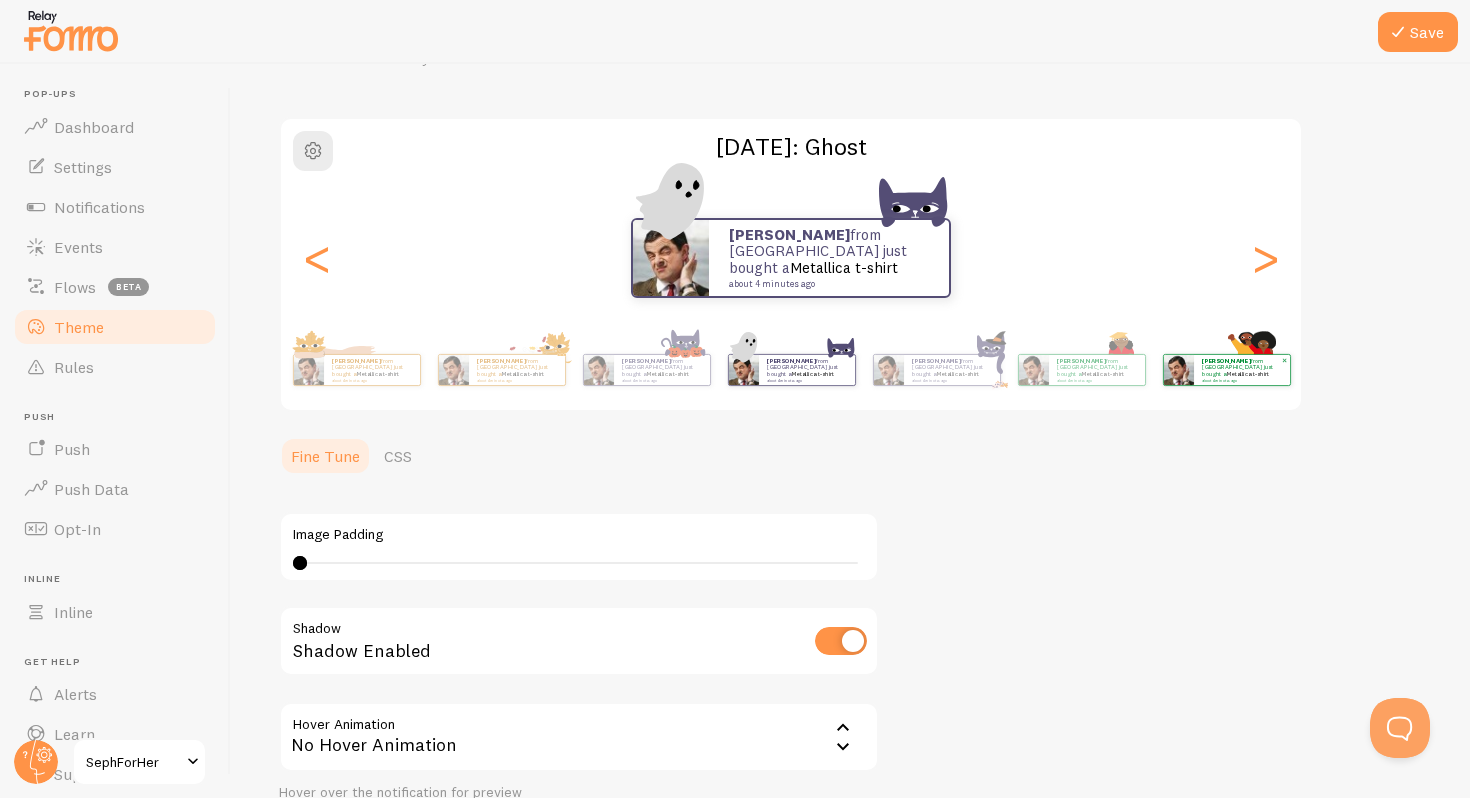 click at bounding box center [1178, 370] 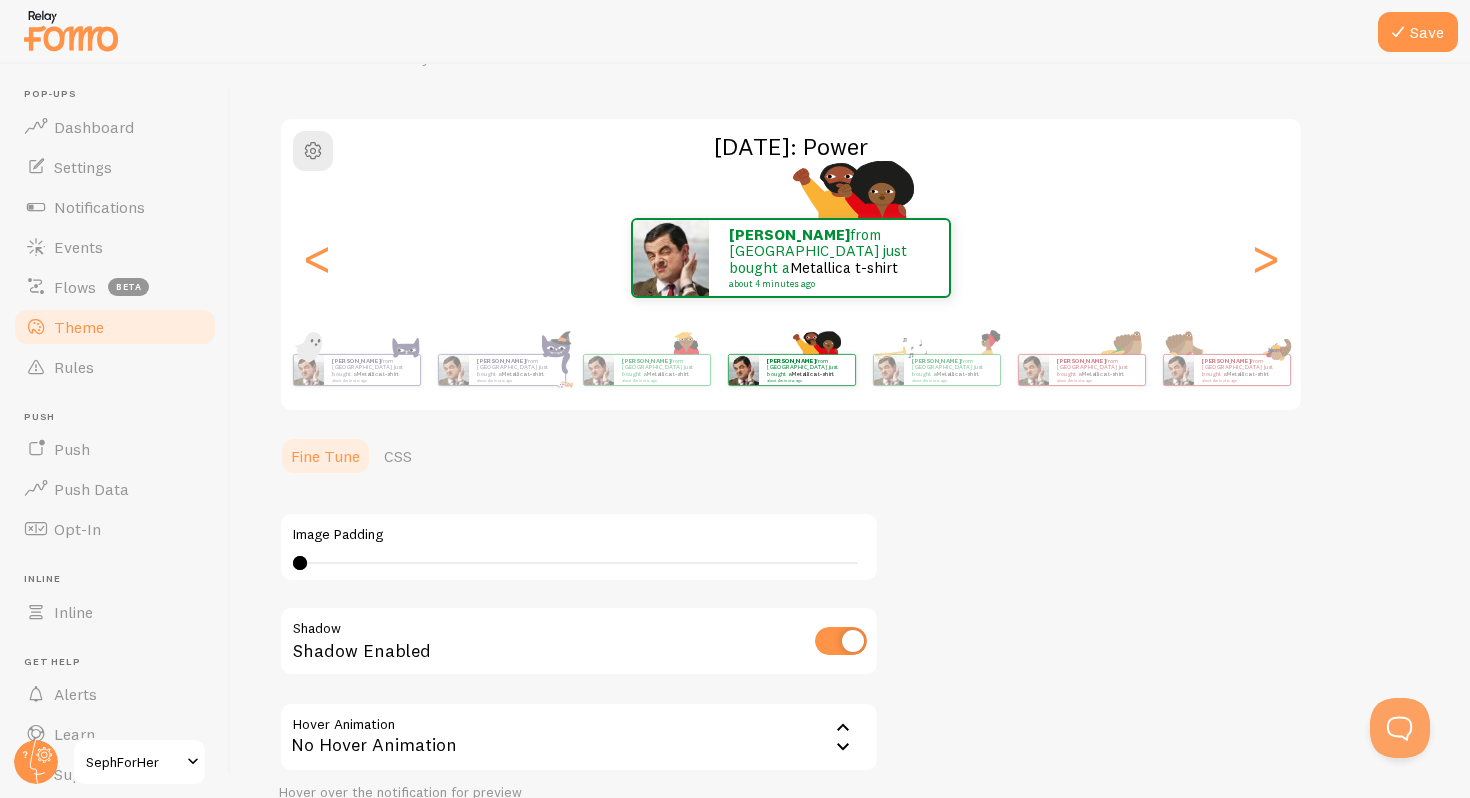 click at bounding box center (841, 641) 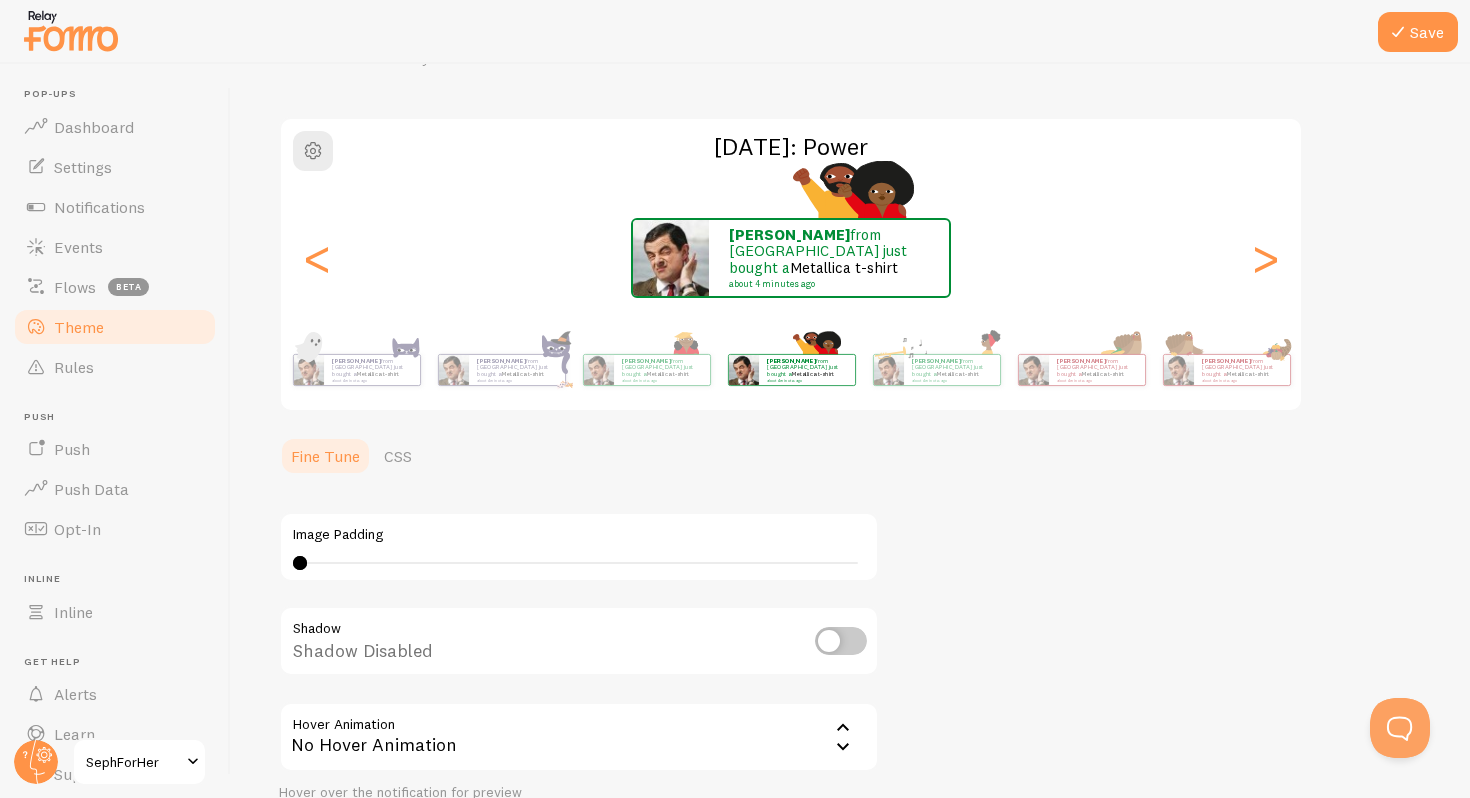 click at bounding box center (841, 641) 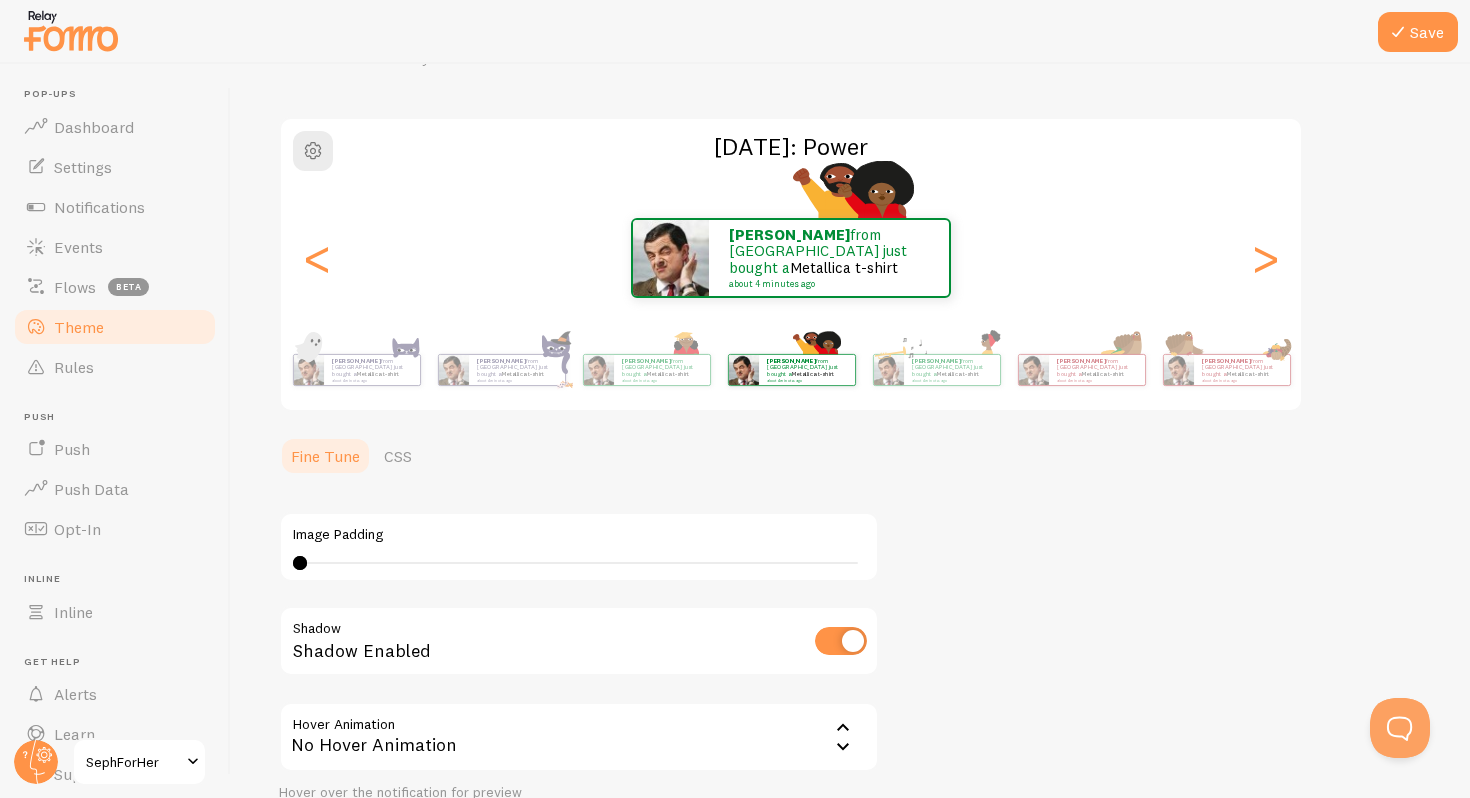 click at bounding box center [841, 641] 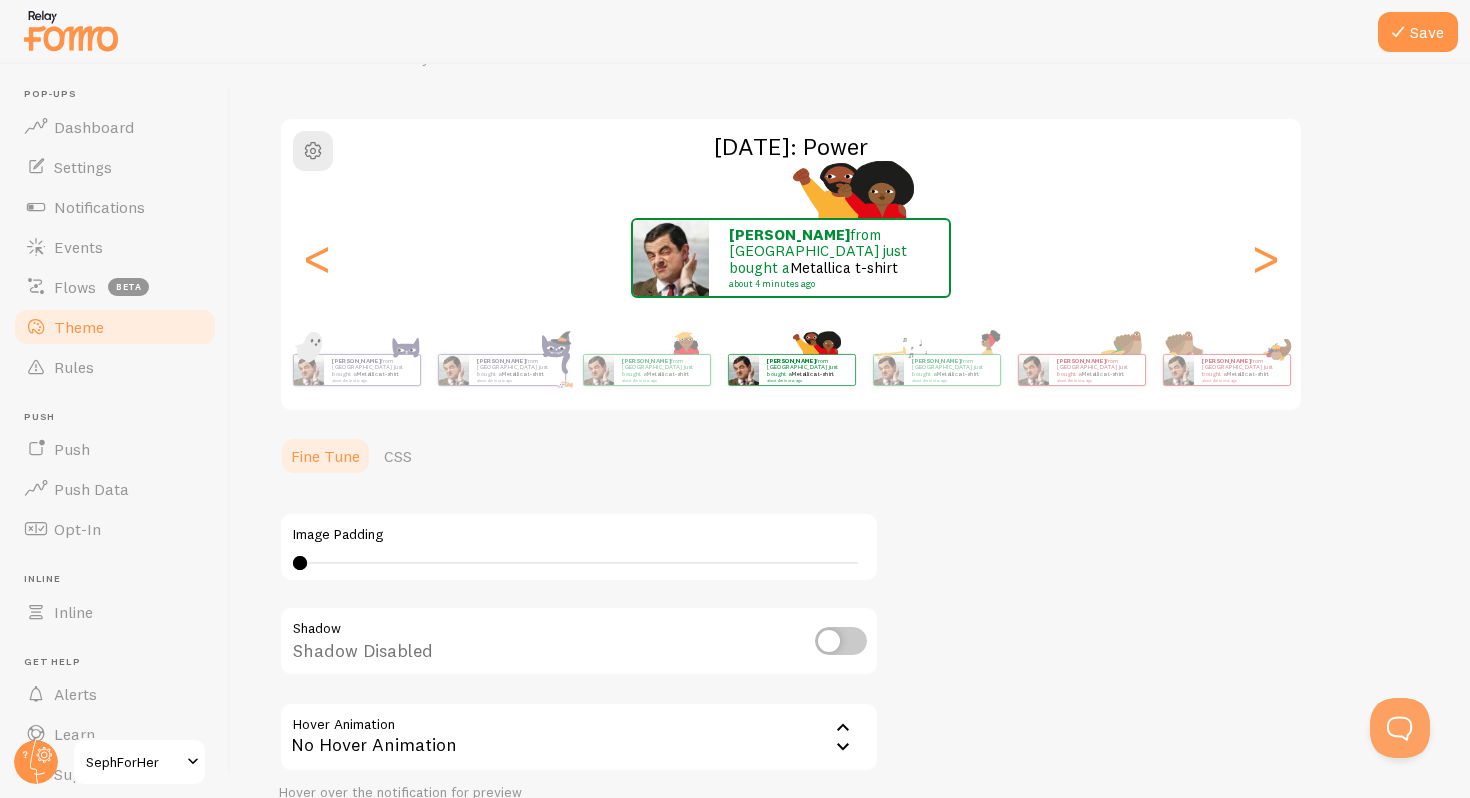 click at bounding box center (841, 641) 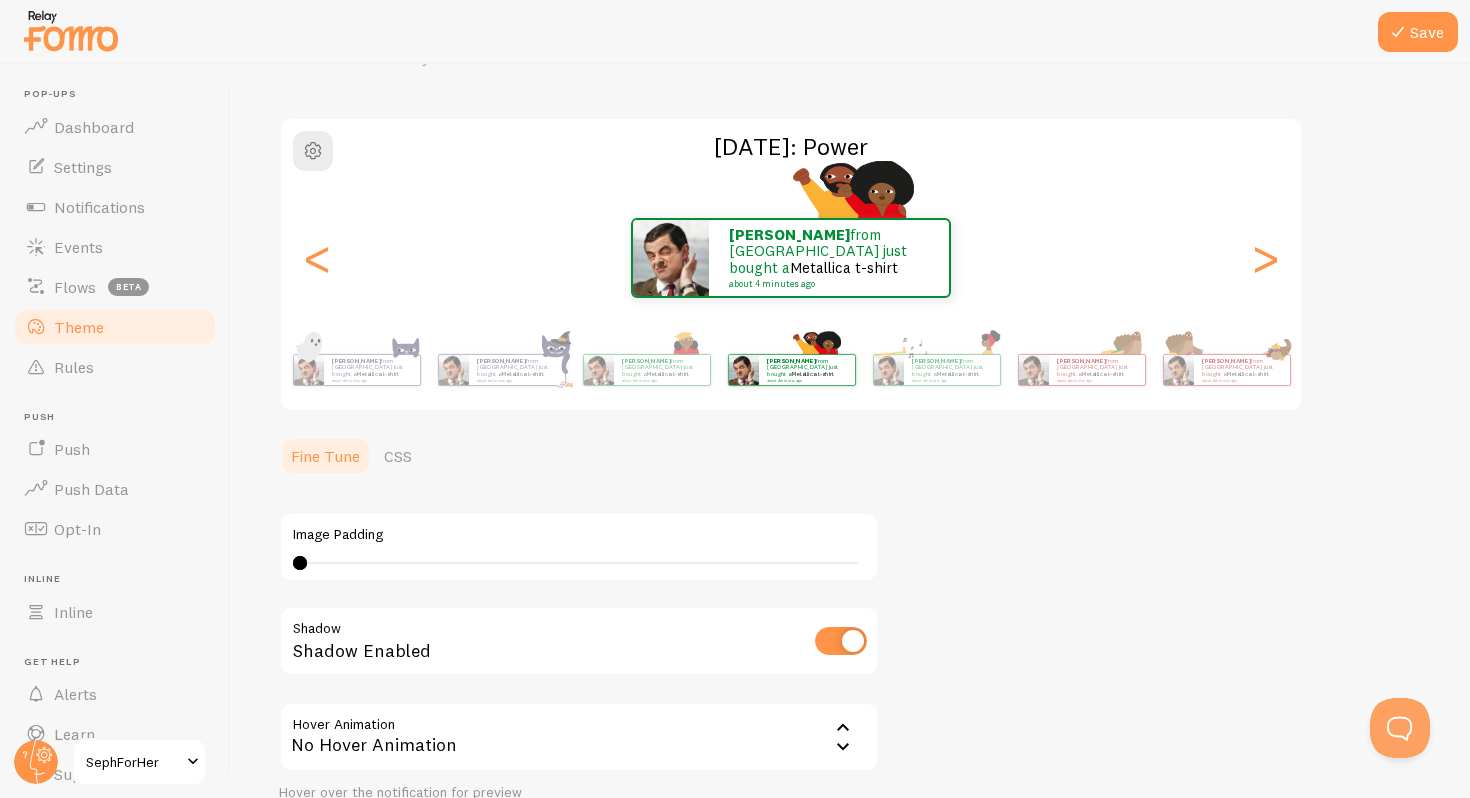 drag, startPoint x: 308, startPoint y: 558, endPoint x: 330, endPoint y: 558, distance: 22 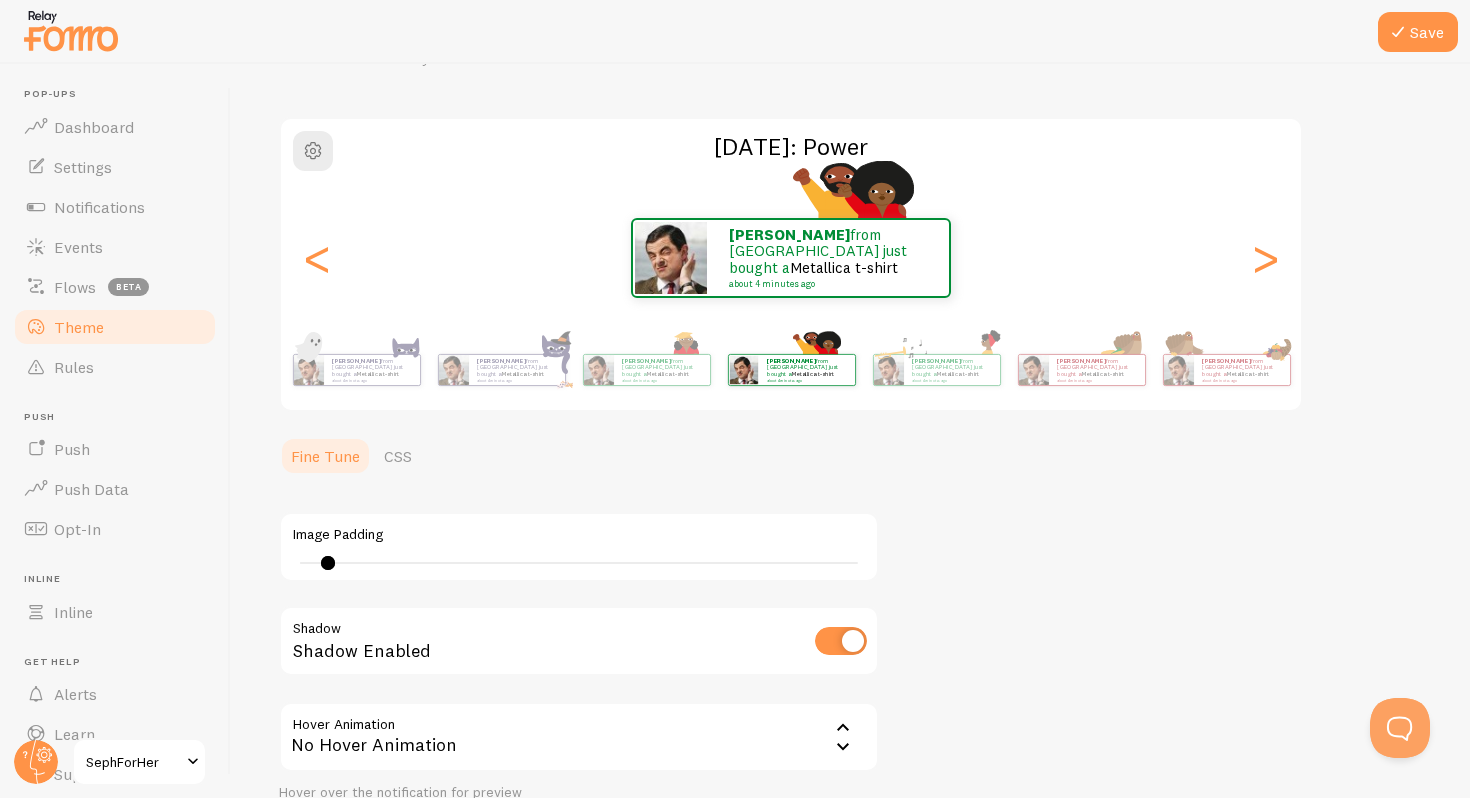 drag, startPoint x: 330, startPoint y: 555, endPoint x: 375, endPoint y: 558, distance: 45.099888 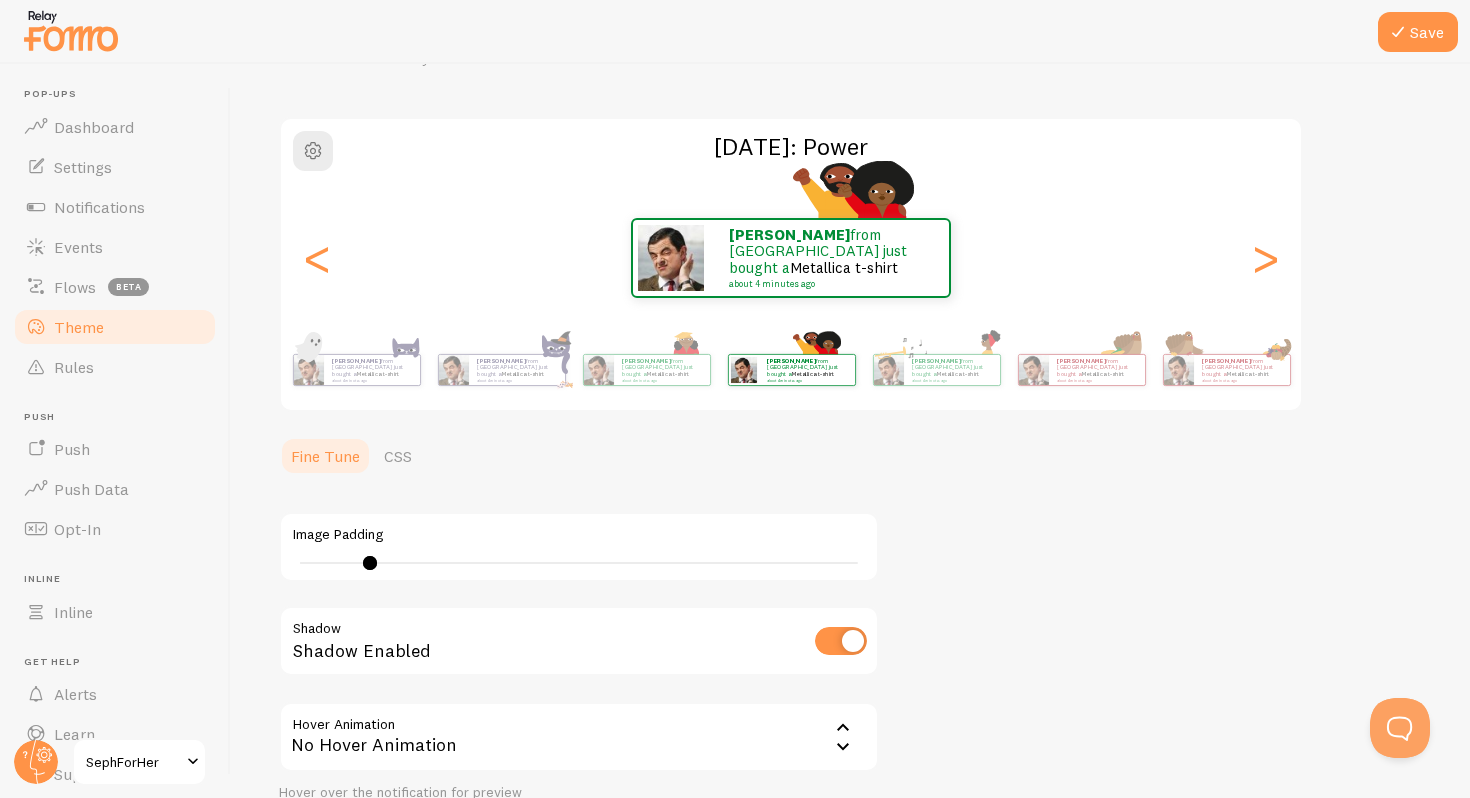 drag, startPoint x: 367, startPoint y: 556, endPoint x: 201, endPoint y: 560, distance: 166.04819 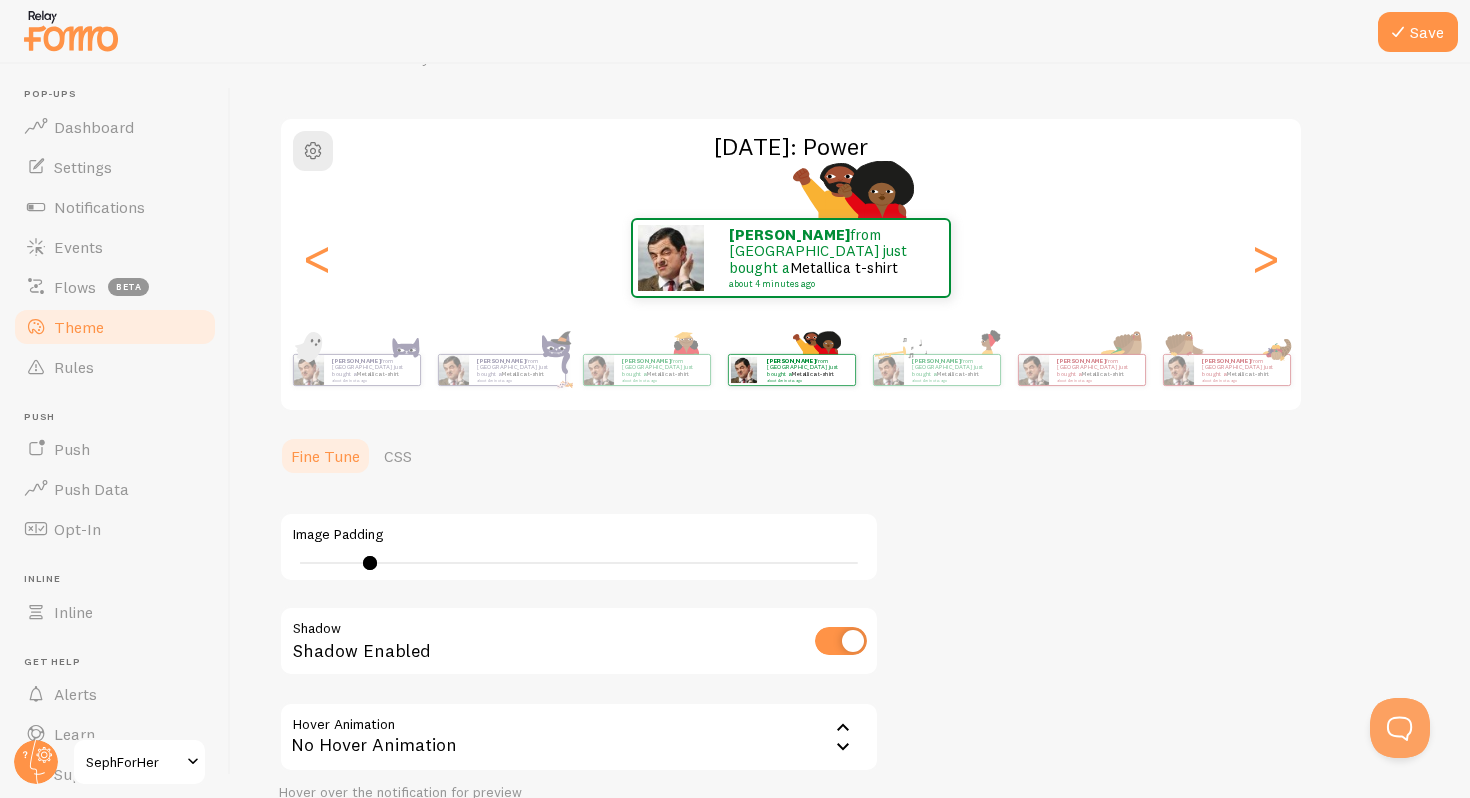 click on "Save
Theme
Choose a theme for your notifications
[DATE]: Power
[PERSON_NAME]  from [GEOGRAPHIC_DATA] just bought a  Metallica t-shirt   about 4 minutes ago [PERSON_NAME]  from [GEOGRAPHIC_DATA] just bought a  Metallica t-shirt   about 4 minutes ago [PERSON_NAME]  from [GEOGRAPHIC_DATA] just bought a  Metallica t-shirt   about 4 minutes ago [PERSON_NAME]  from [GEOGRAPHIC_DATA] just bought a  Metallica t-shirt   about 4 minutes ago [PERSON_NAME]  from [GEOGRAPHIC_DATA] just bought a  Metallica t-shirt   about 4 minutes ago [PERSON_NAME]  from [GEOGRAPHIC_DATA] just bought a  Metallica t-shirt   about 4 minutes ago [PERSON_NAME]  from [GEOGRAPHIC_DATA] just bought a  Metallica t-shirt   about 4 minutes ago [PERSON_NAME]  from [GEOGRAPHIC_DATA] just bought a  Metallica t-shirt   about 4 minutes ago [PERSON_NAME]  from [GEOGRAPHIC_DATA] just bought a  Metallica t-shirt   about 4 minutes ago [PERSON_NAME]  from [GEOGRAPHIC_DATA] just bought a  Metallica t-shirt   about 4 minutes ago [PERSON_NAME]  from [GEOGRAPHIC_DATA] just bought a" at bounding box center (850, 431) 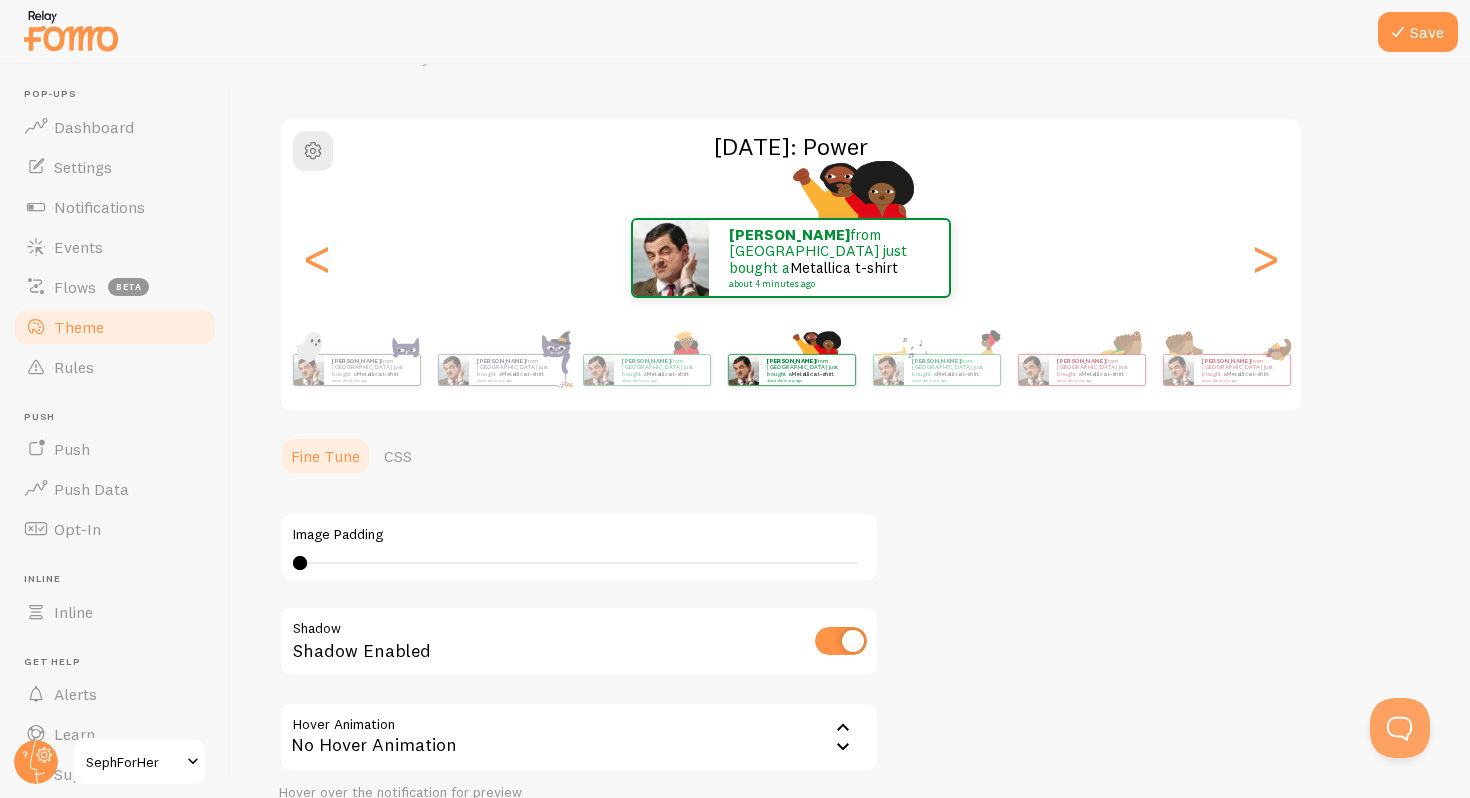 type on "0" 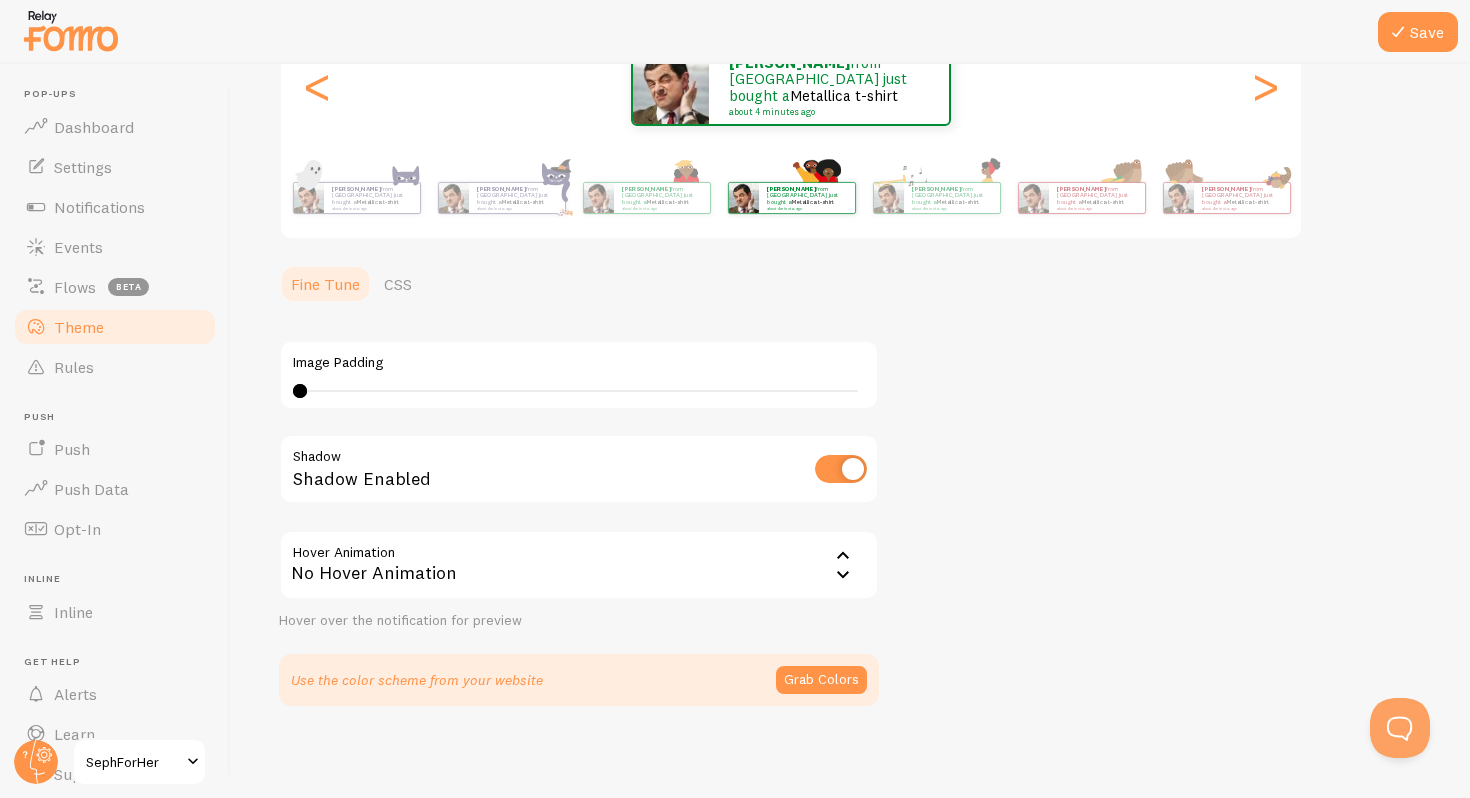 scroll, scrollTop: 289, scrollLeft: 0, axis: vertical 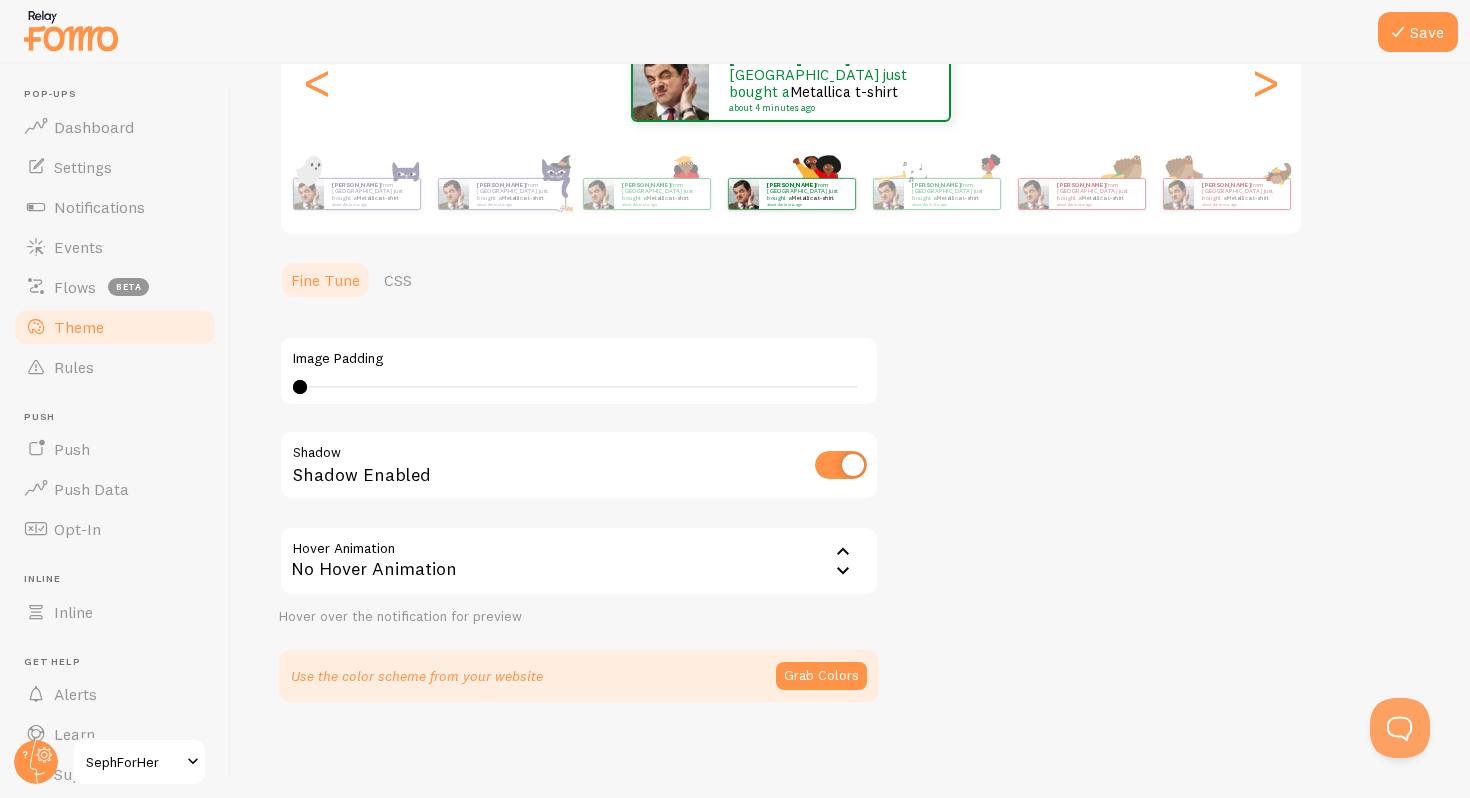 click on "No Hover Animation" at bounding box center [579, 561] 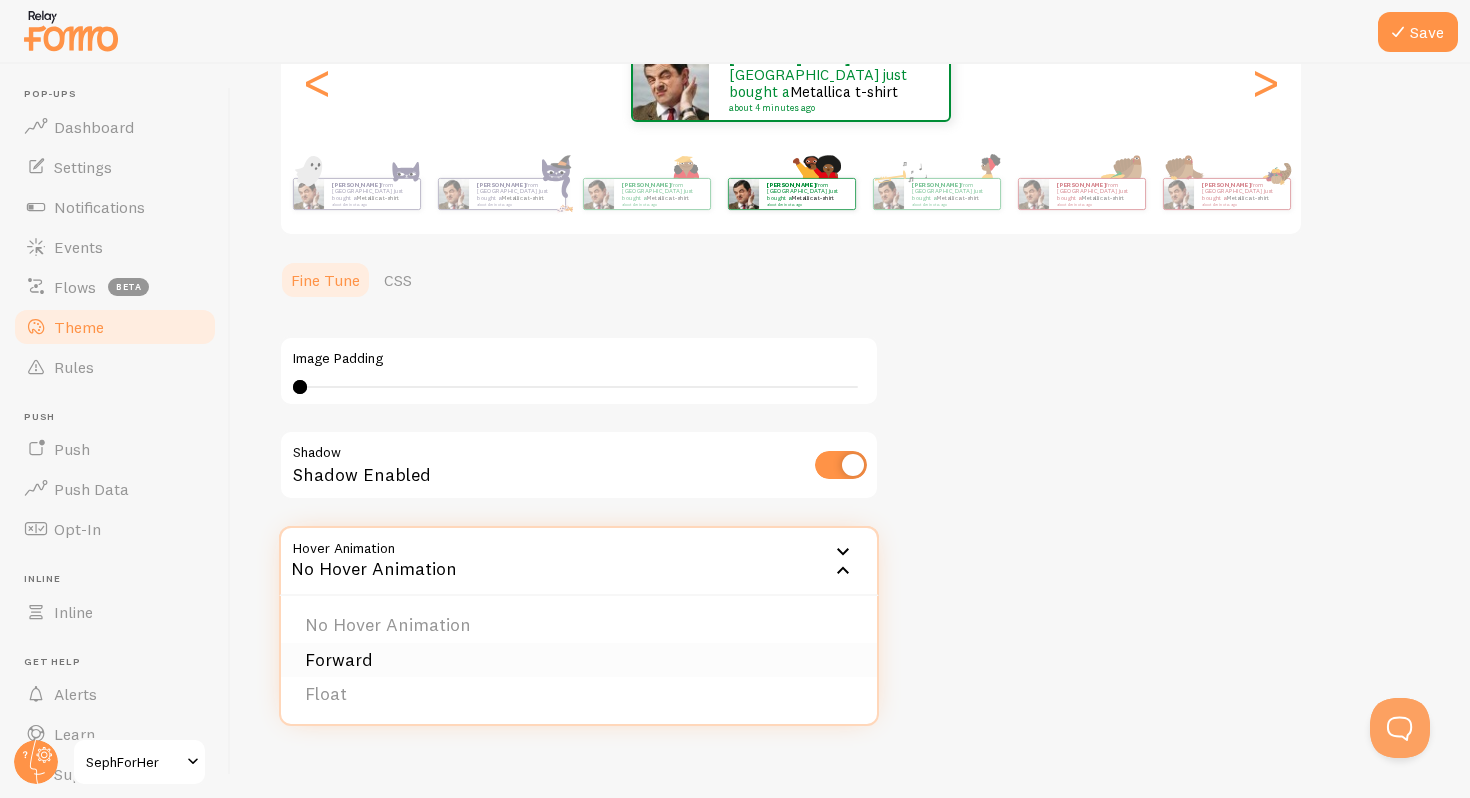 click on "Forward" at bounding box center (579, 660) 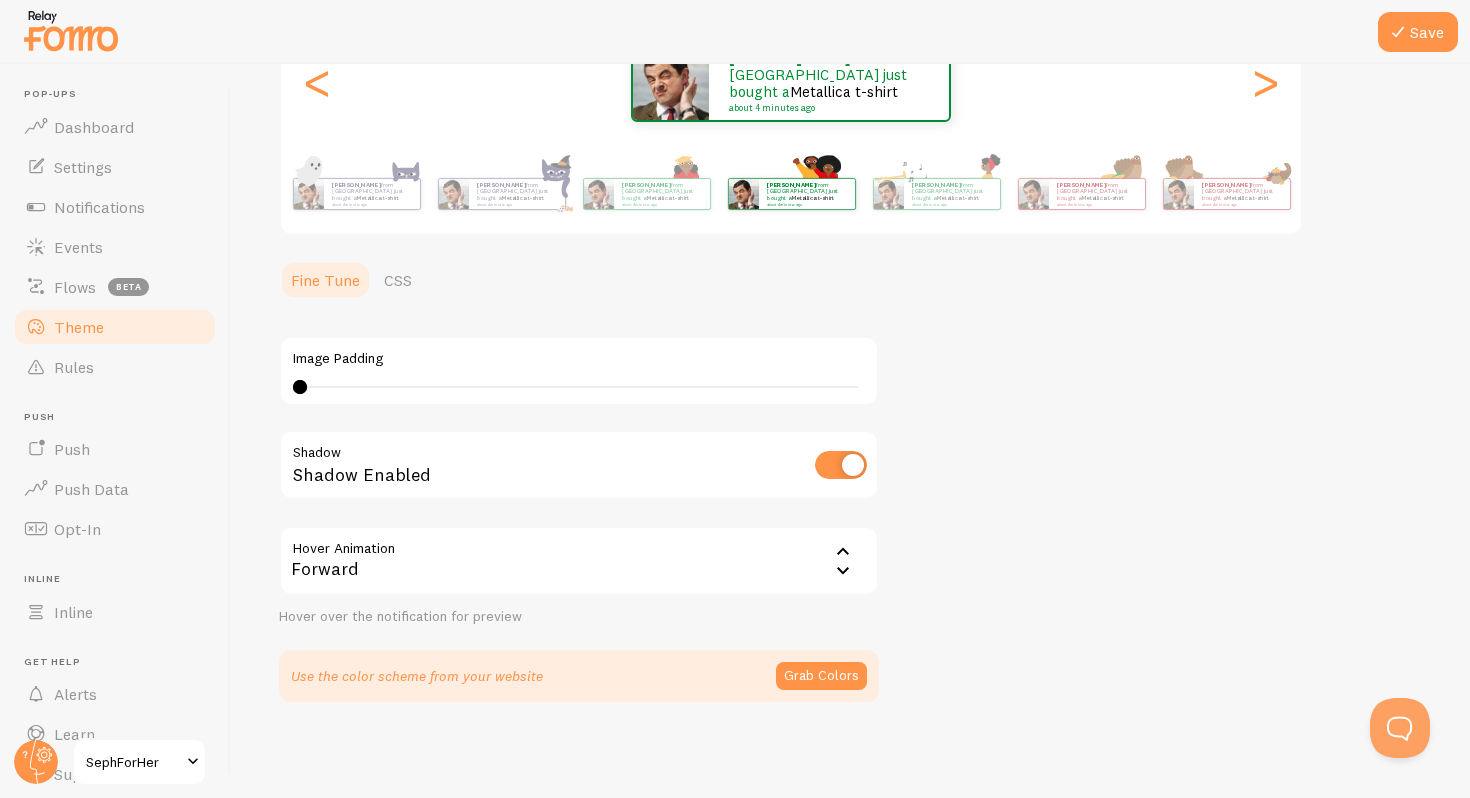 click on "Forward" at bounding box center [579, 561] 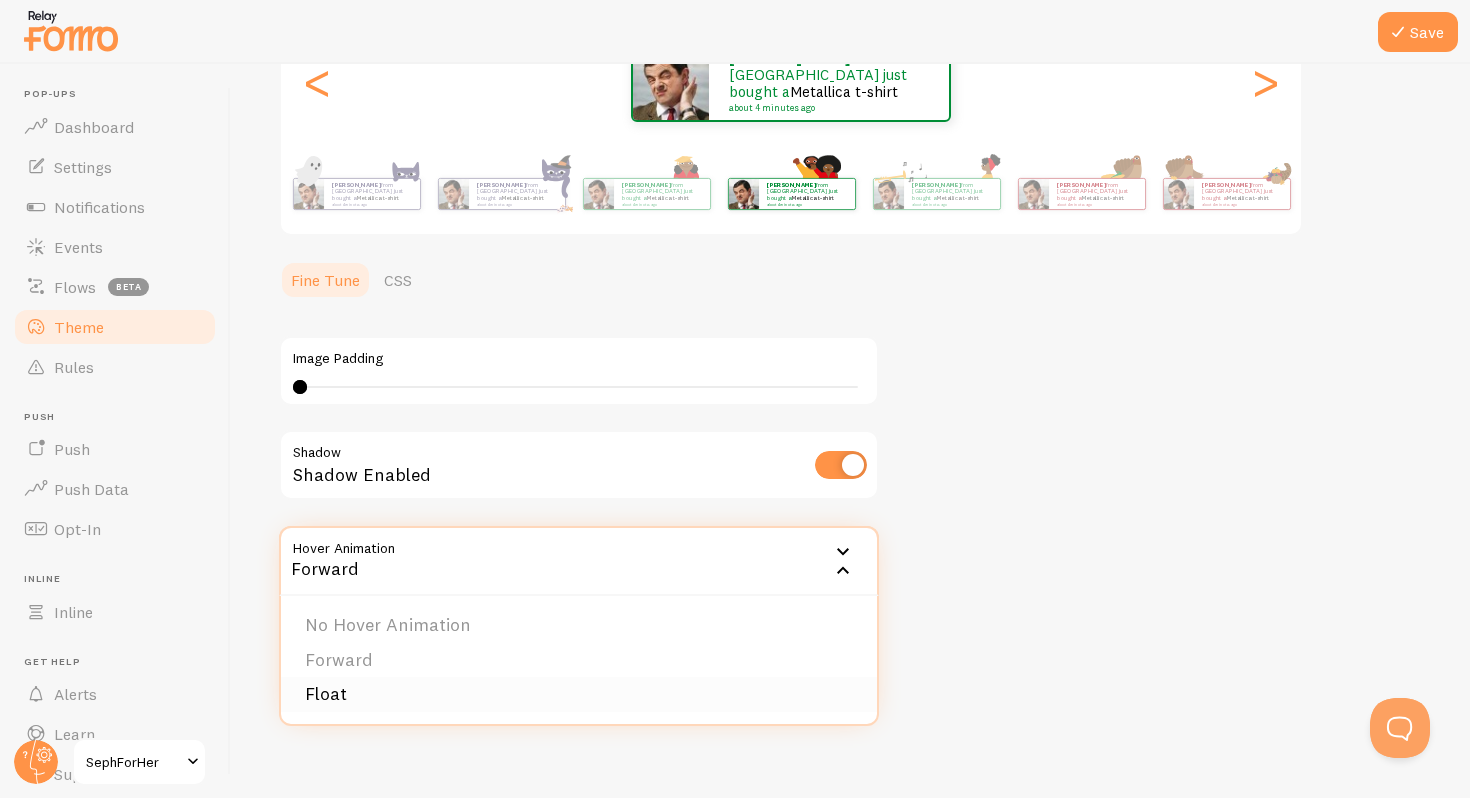 click on "Float" at bounding box center [579, 694] 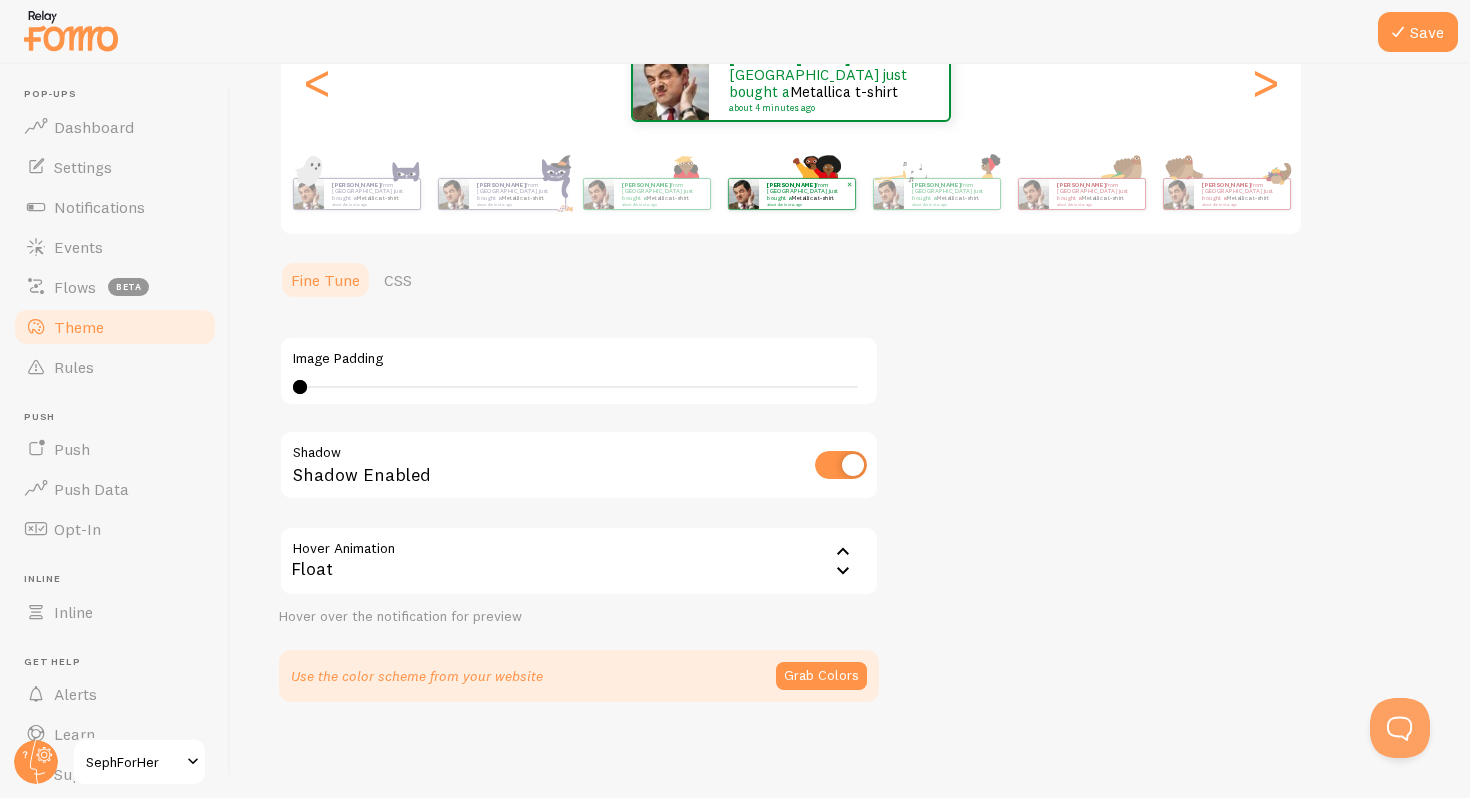 scroll, scrollTop: 145, scrollLeft: 0, axis: vertical 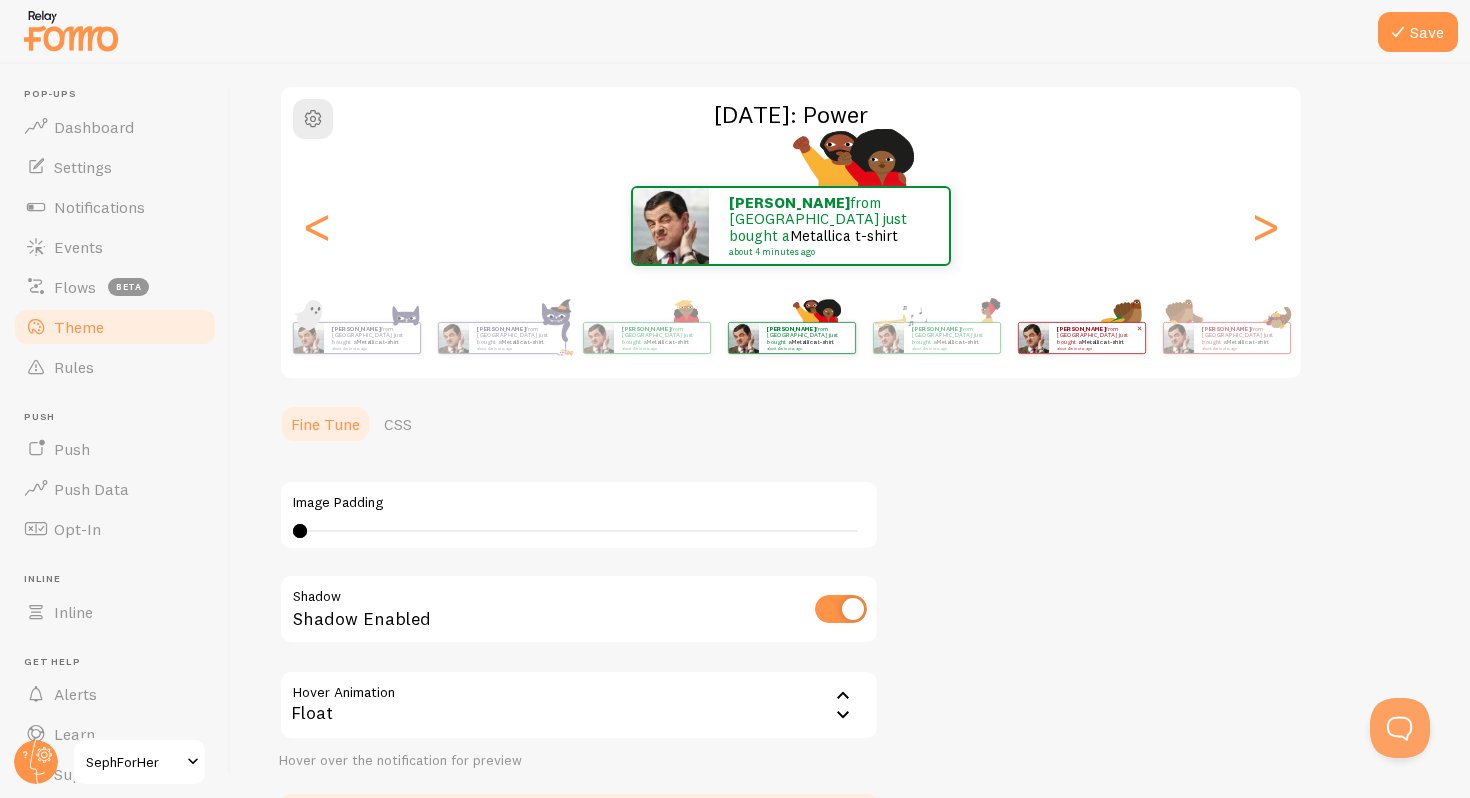 click on "[PERSON_NAME]  from [GEOGRAPHIC_DATA] just bought a  Metallica t-shirt   about 4 minutes ago" at bounding box center (1097, 338) 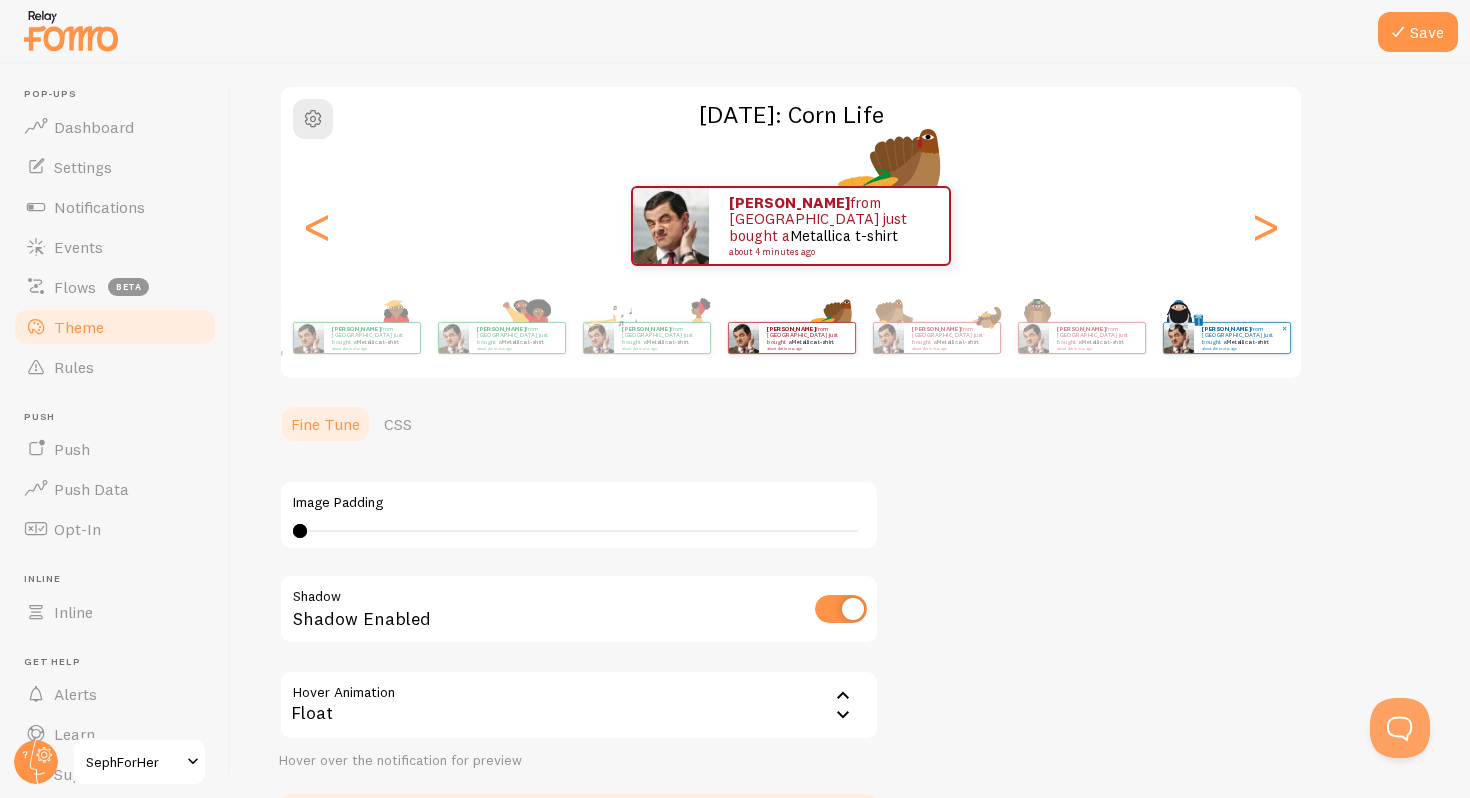 click on "[PERSON_NAME]  from [GEOGRAPHIC_DATA] just bought a  Metallica t-shirt   about 4 minutes ago" at bounding box center (1242, 338) 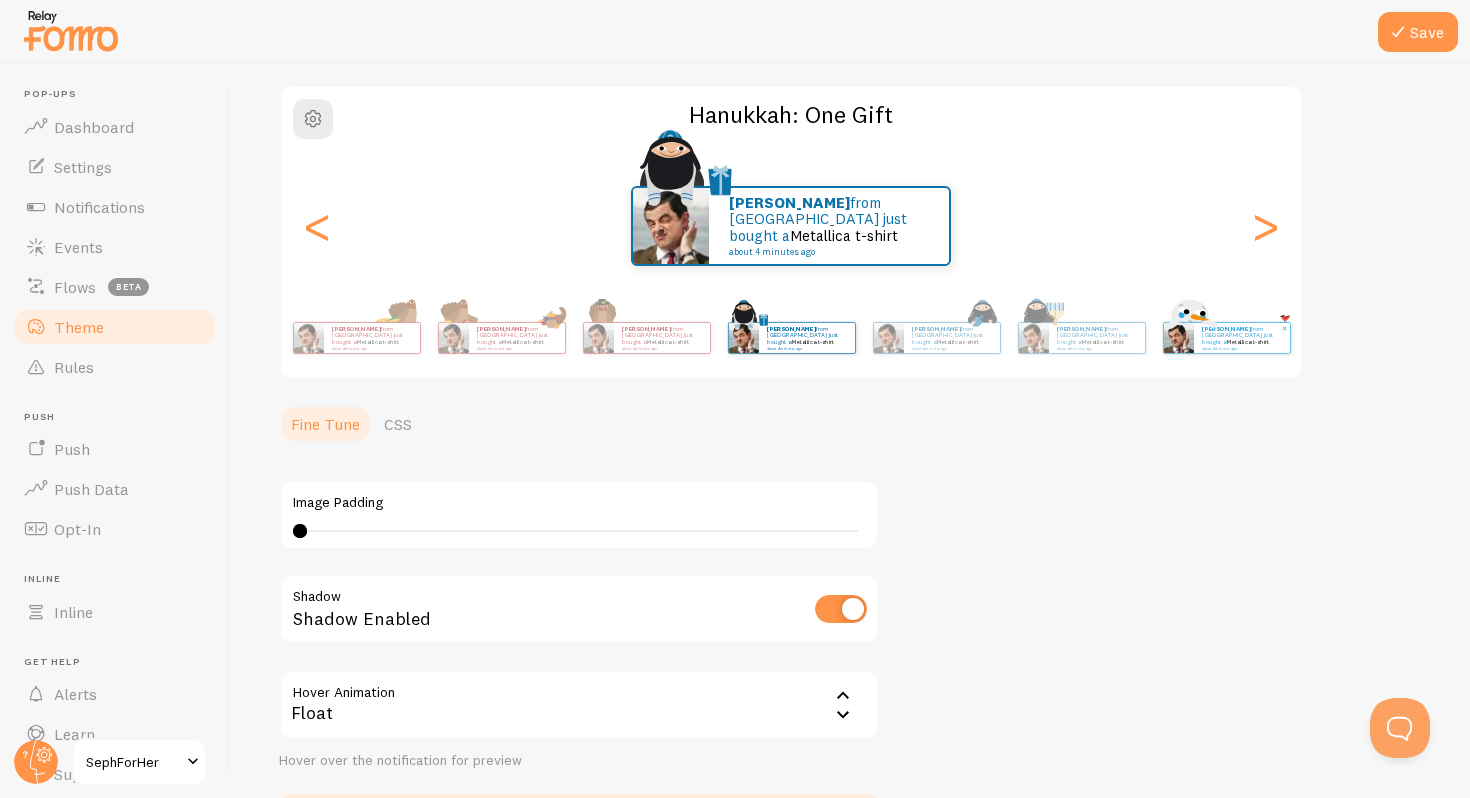 click at bounding box center [1178, 338] 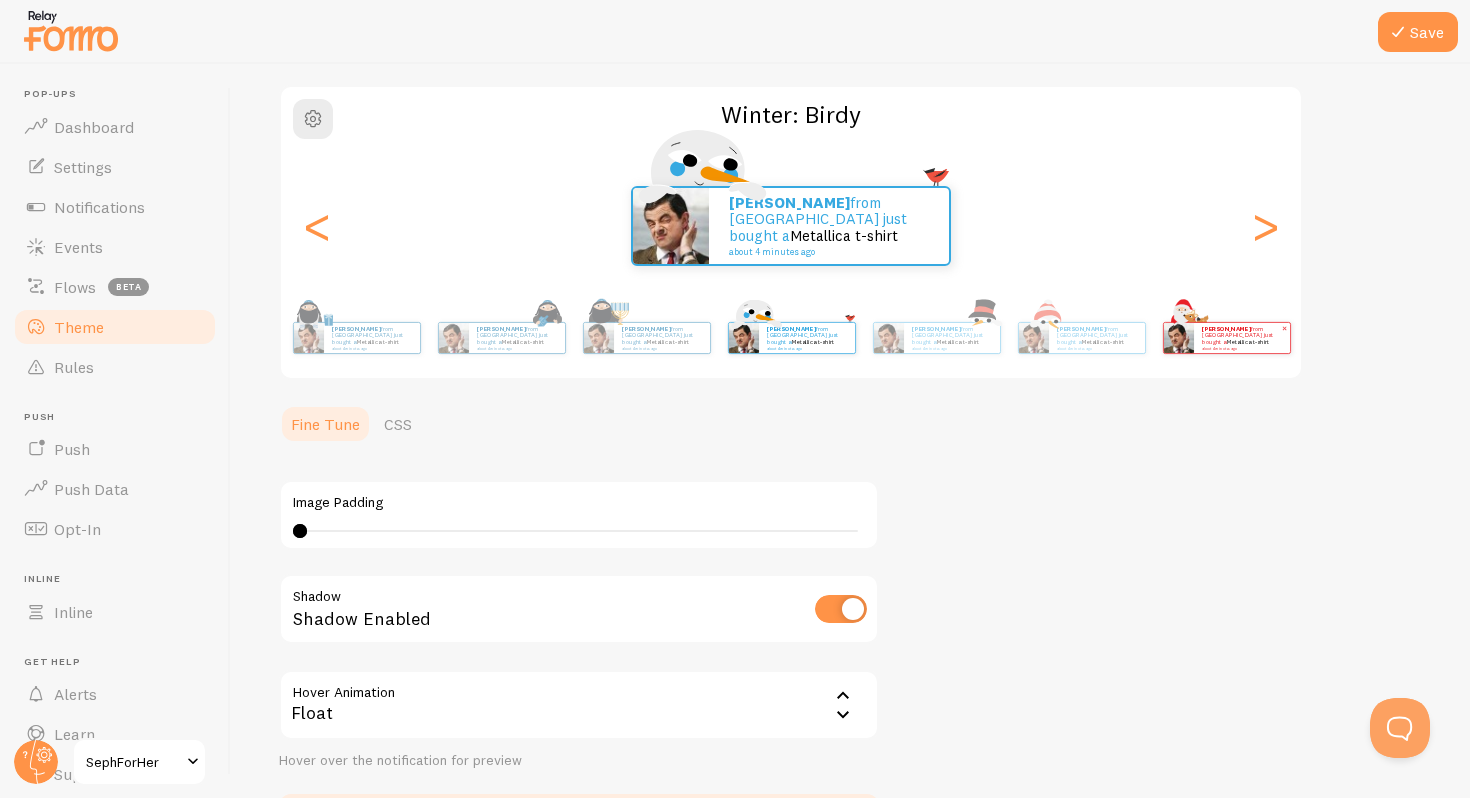 click at bounding box center (1178, 338) 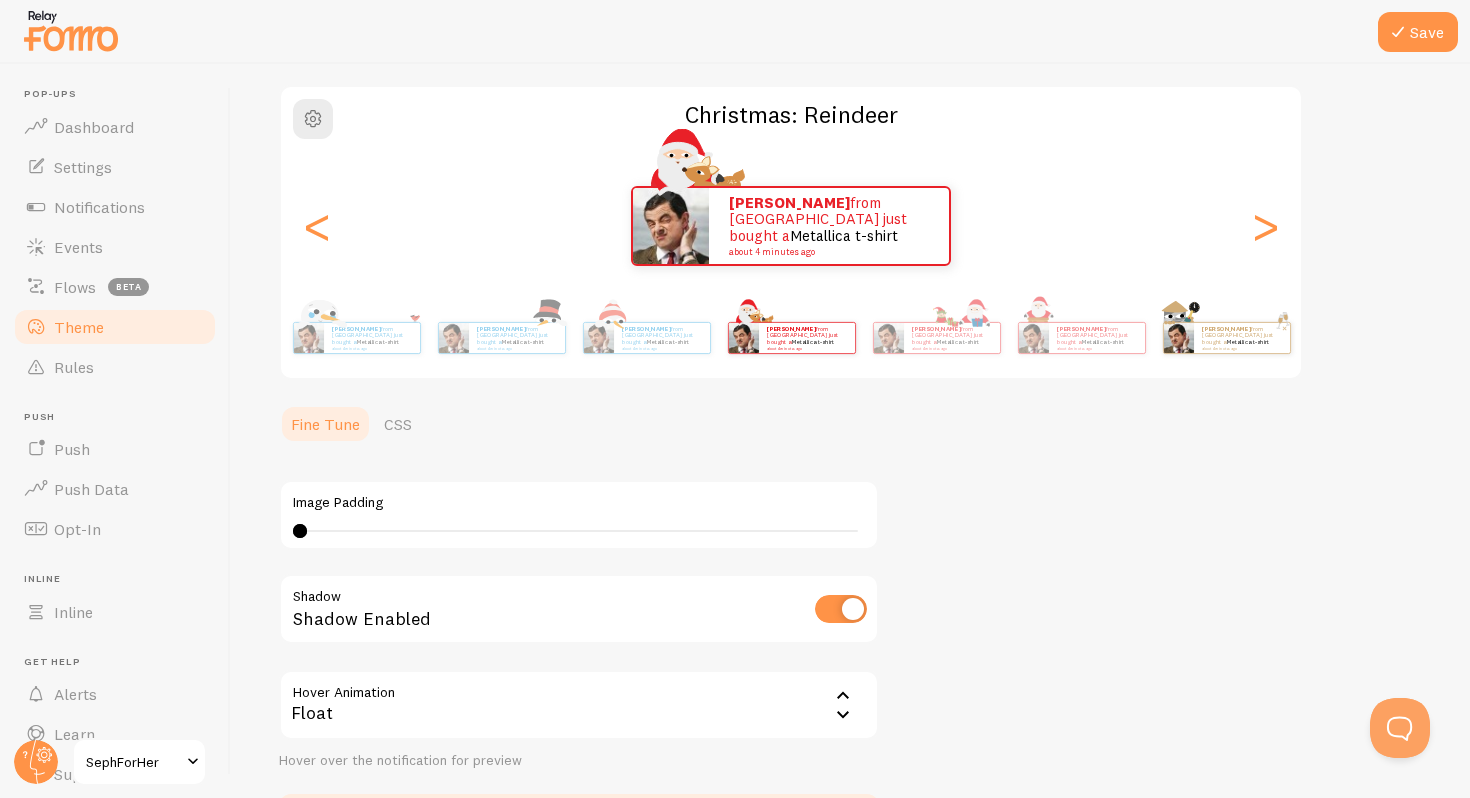 click on "[PERSON_NAME]  from [GEOGRAPHIC_DATA] just bought a  Metallica t-shirt   about 4 minutes ago" at bounding box center [1242, 337] 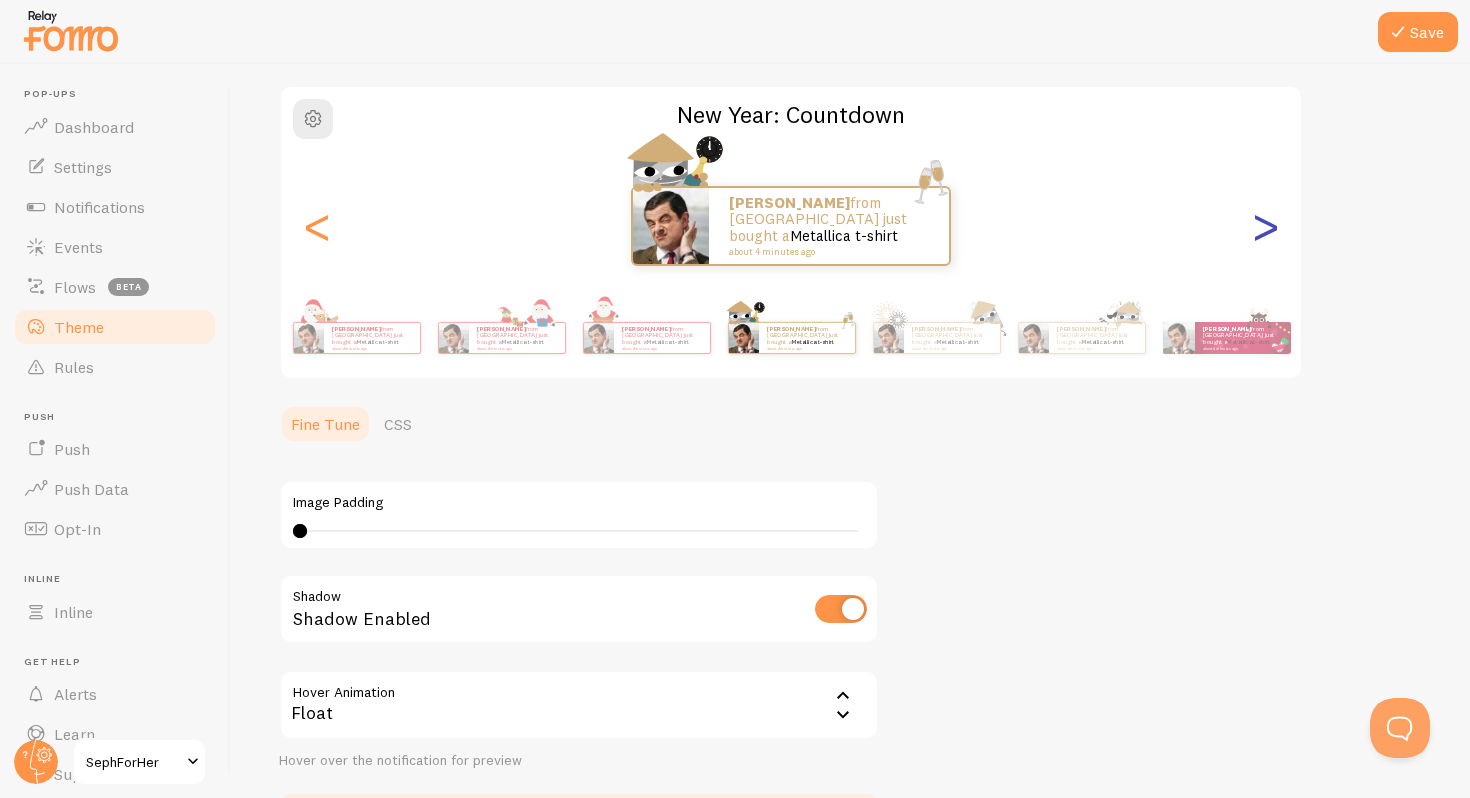 click on ">" at bounding box center [1265, 226] 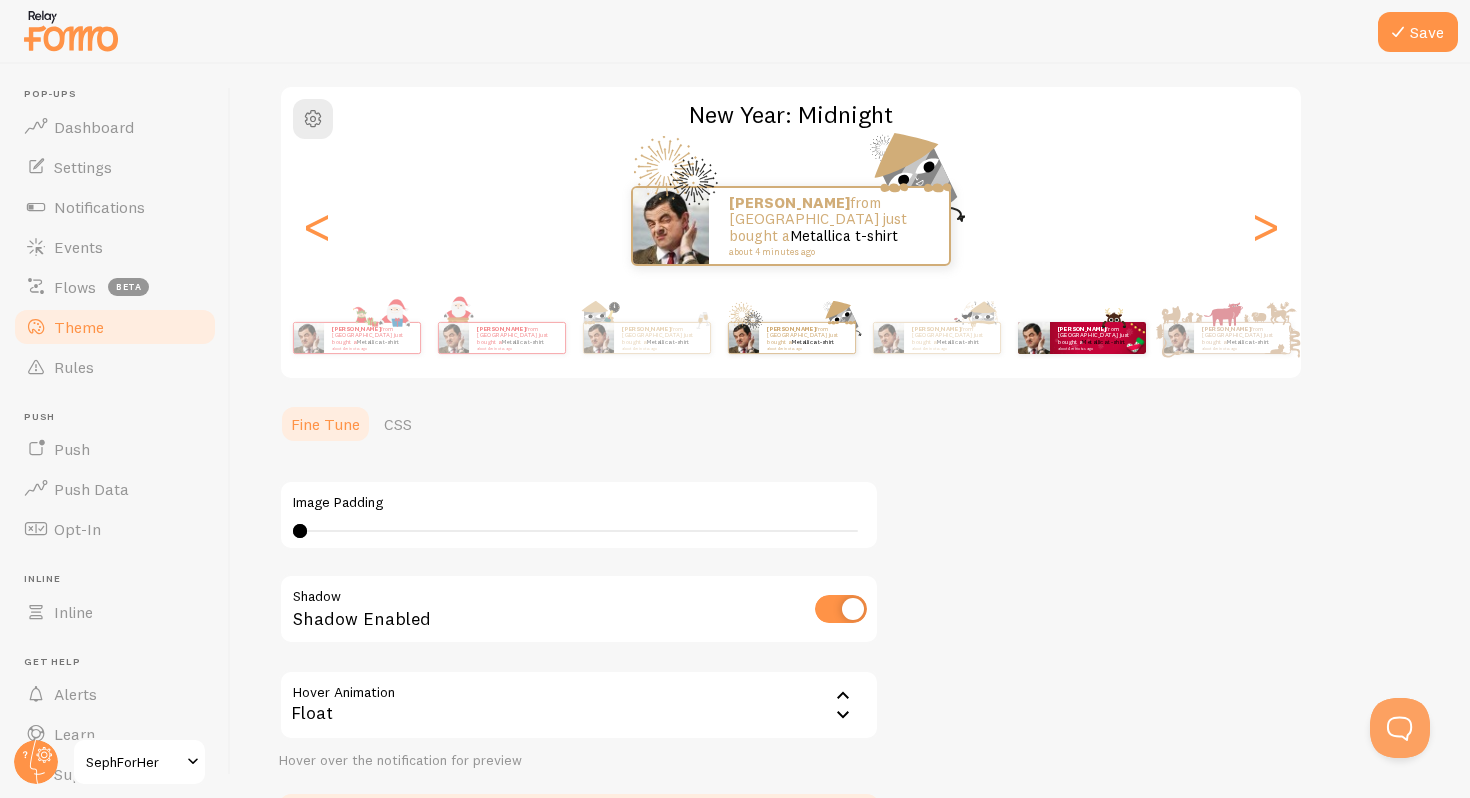 click on "[PERSON_NAME]  from [GEOGRAPHIC_DATA] just bought a  Metallica t-shirt   about 4 minutes ago" at bounding box center (1081, 338) 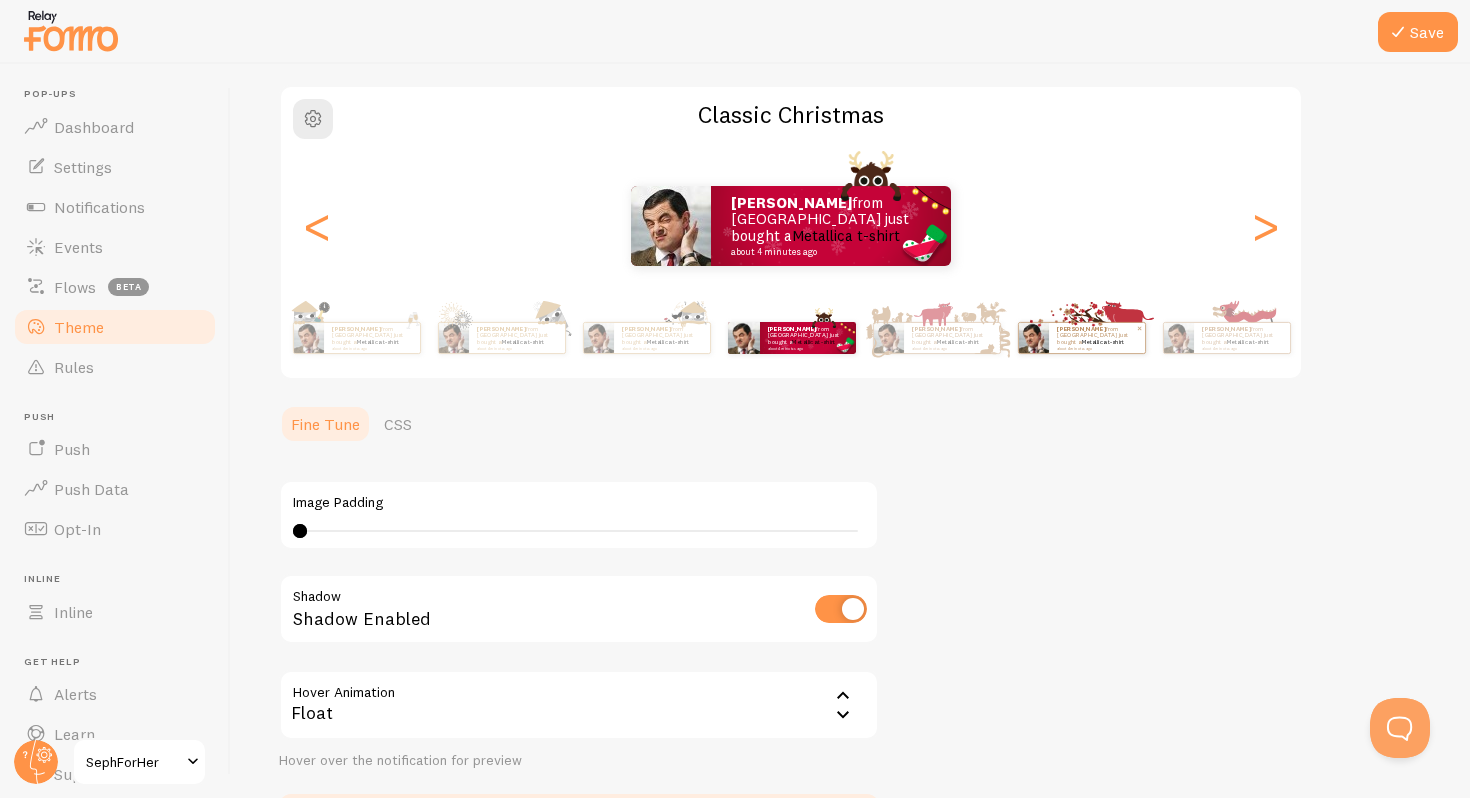 click on "[PERSON_NAME]  from [GEOGRAPHIC_DATA] just bought a  Metallica t-shirt   about 4 minutes ago" at bounding box center [1097, 337] 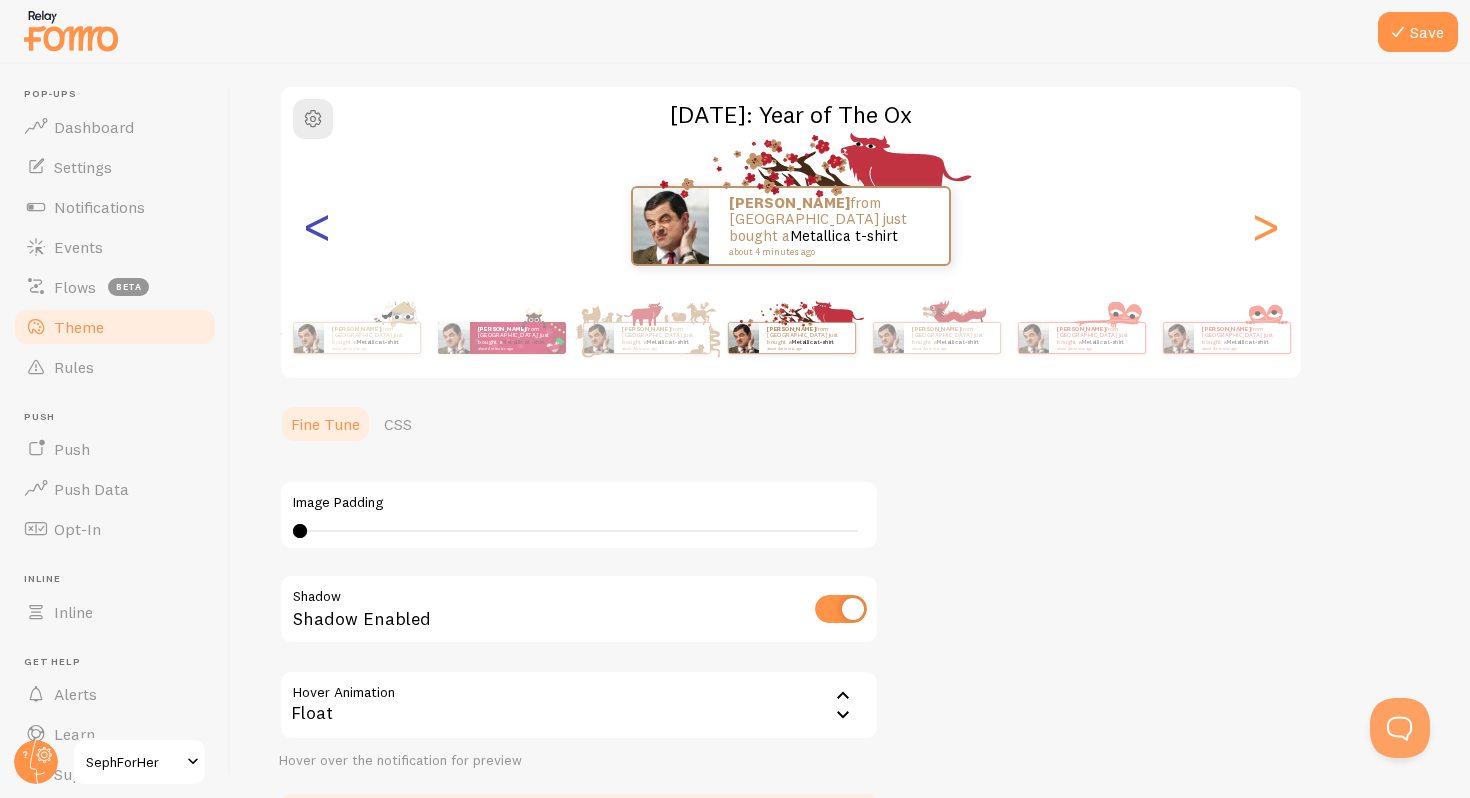 click on "<" at bounding box center (317, 226) 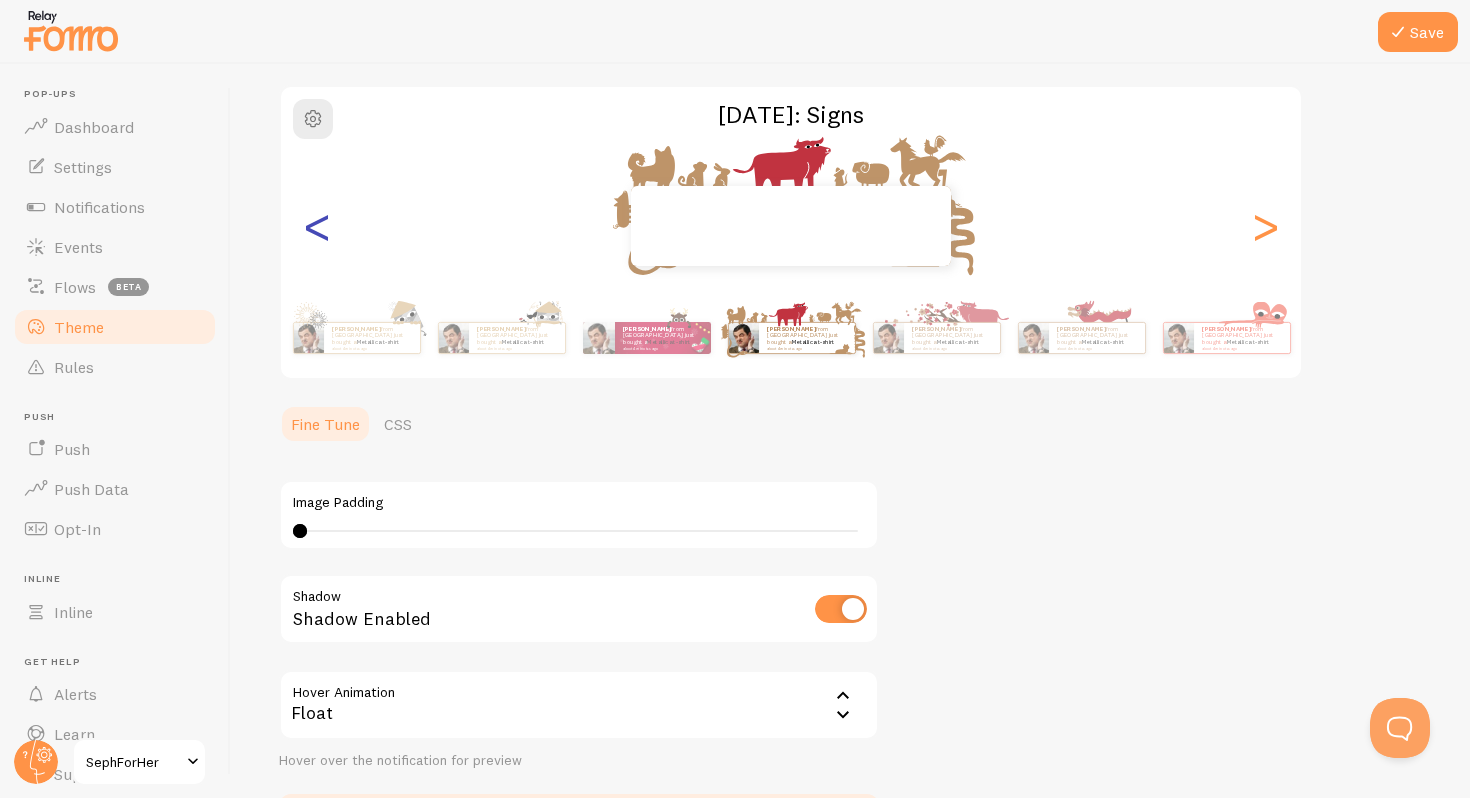 click on "<" at bounding box center (317, 226) 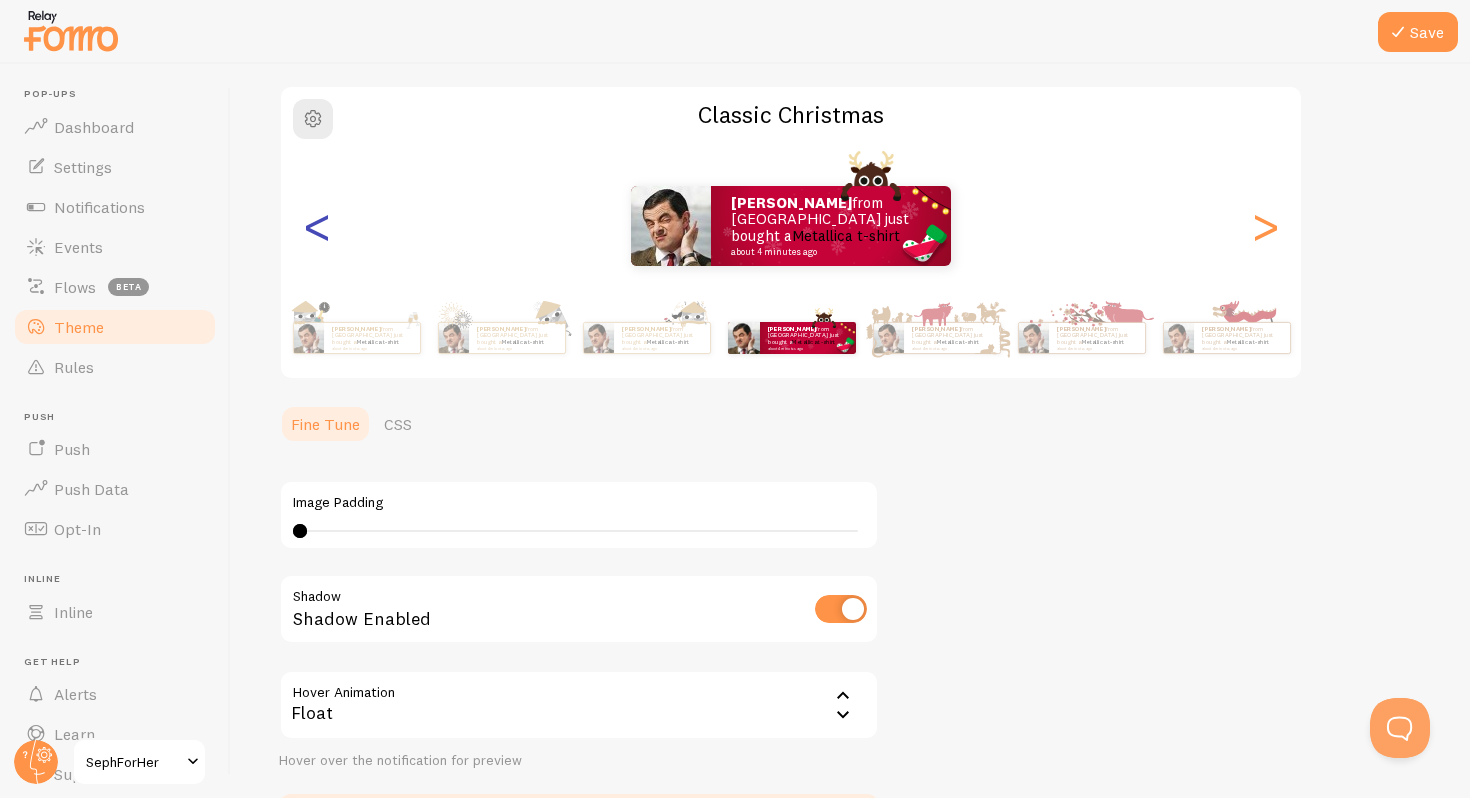 click on "<" at bounding box center (317, 226) 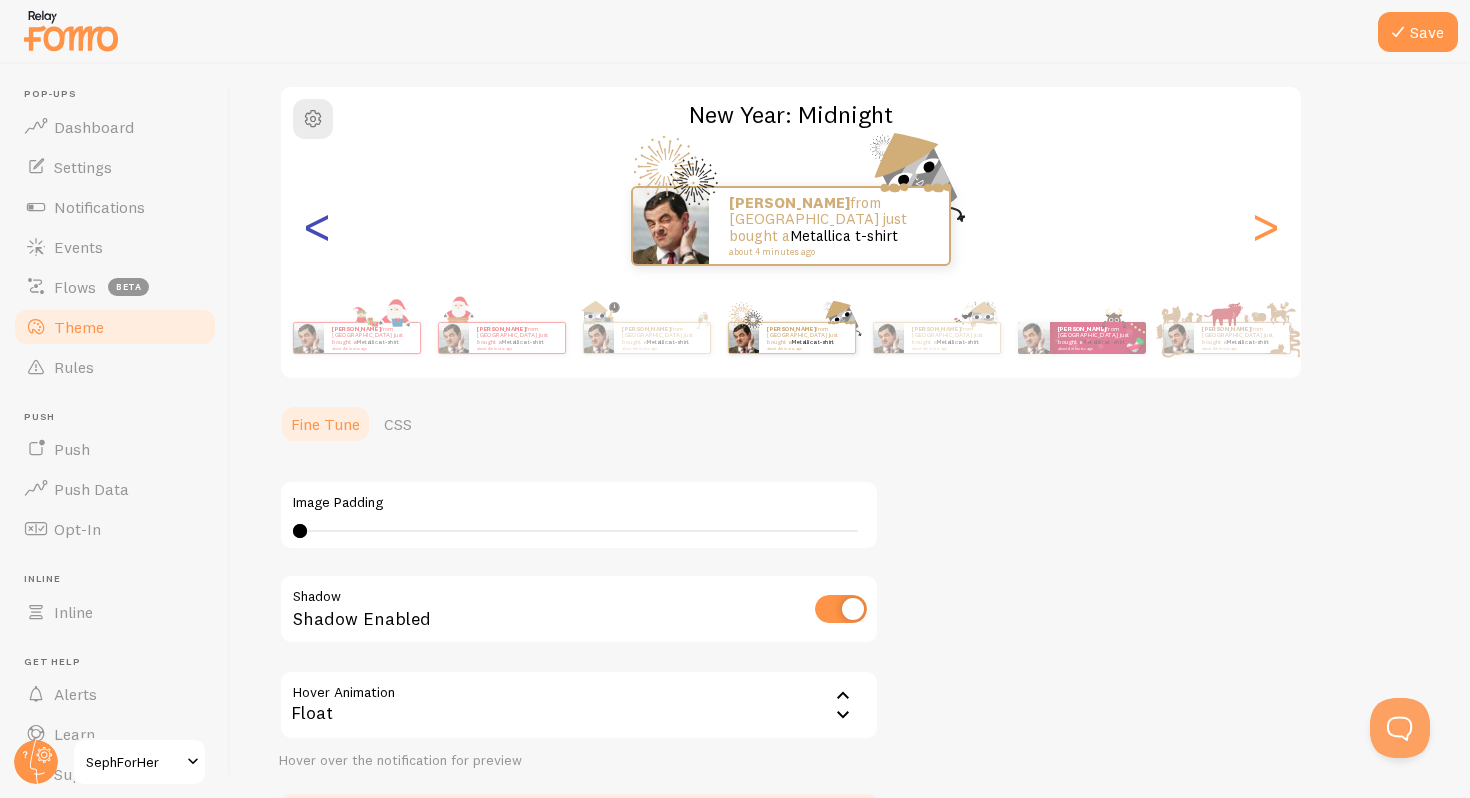 click on "<" at bounding box center (317, 226) 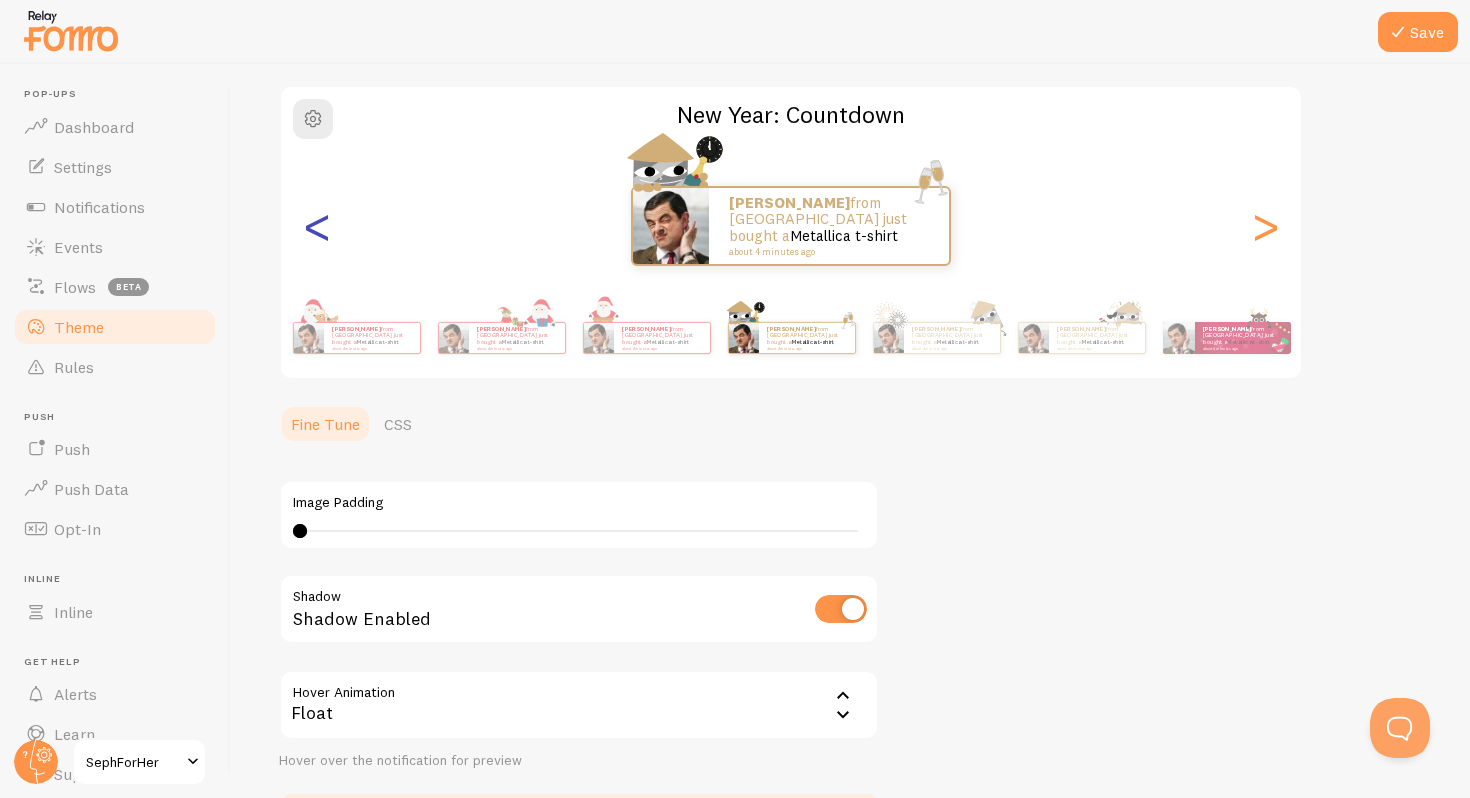 click on "<" at bounding box center (317, 226) 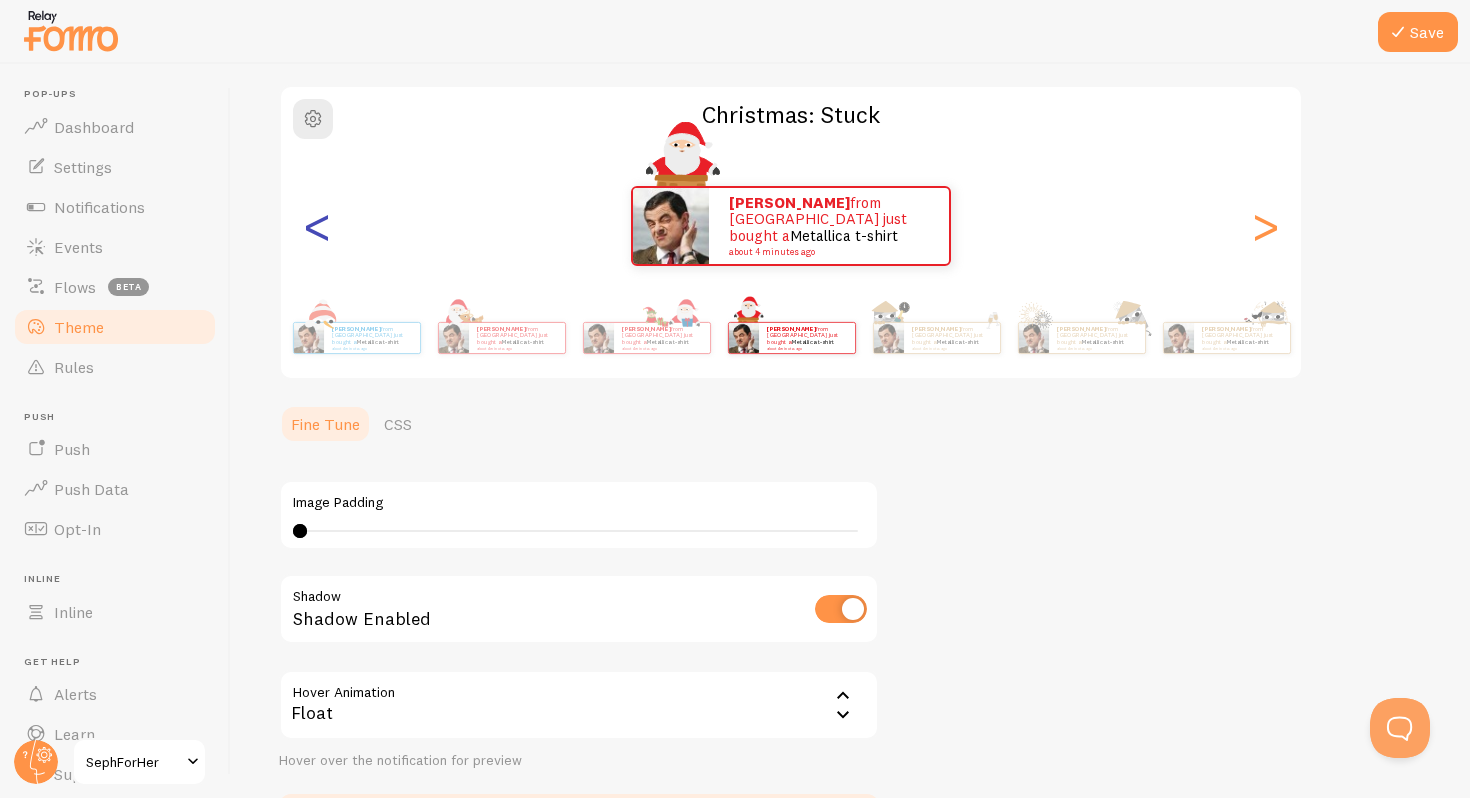 click on "<" at bounding box center [317, 226] 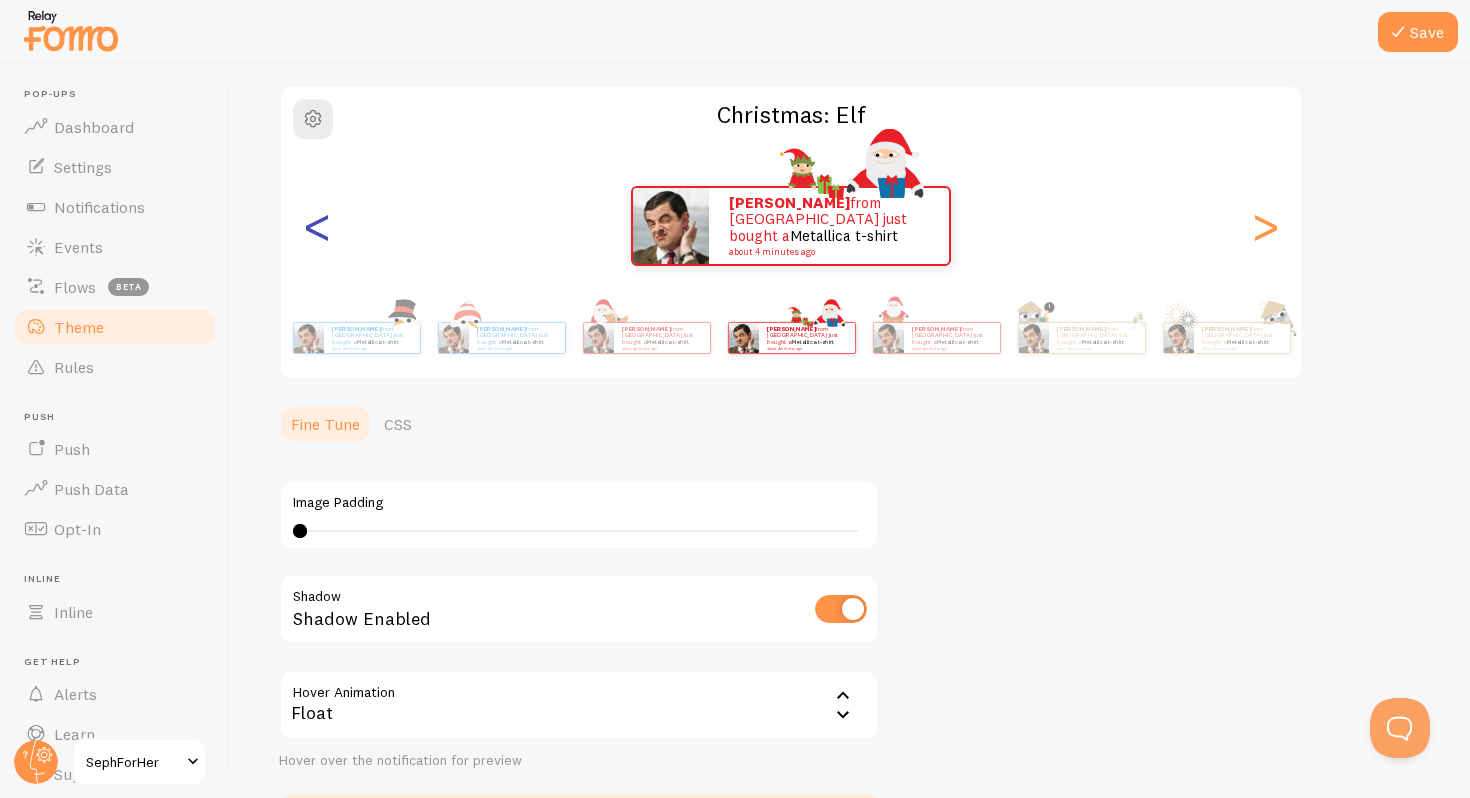 click on "<" at bounding box center [317, 226] 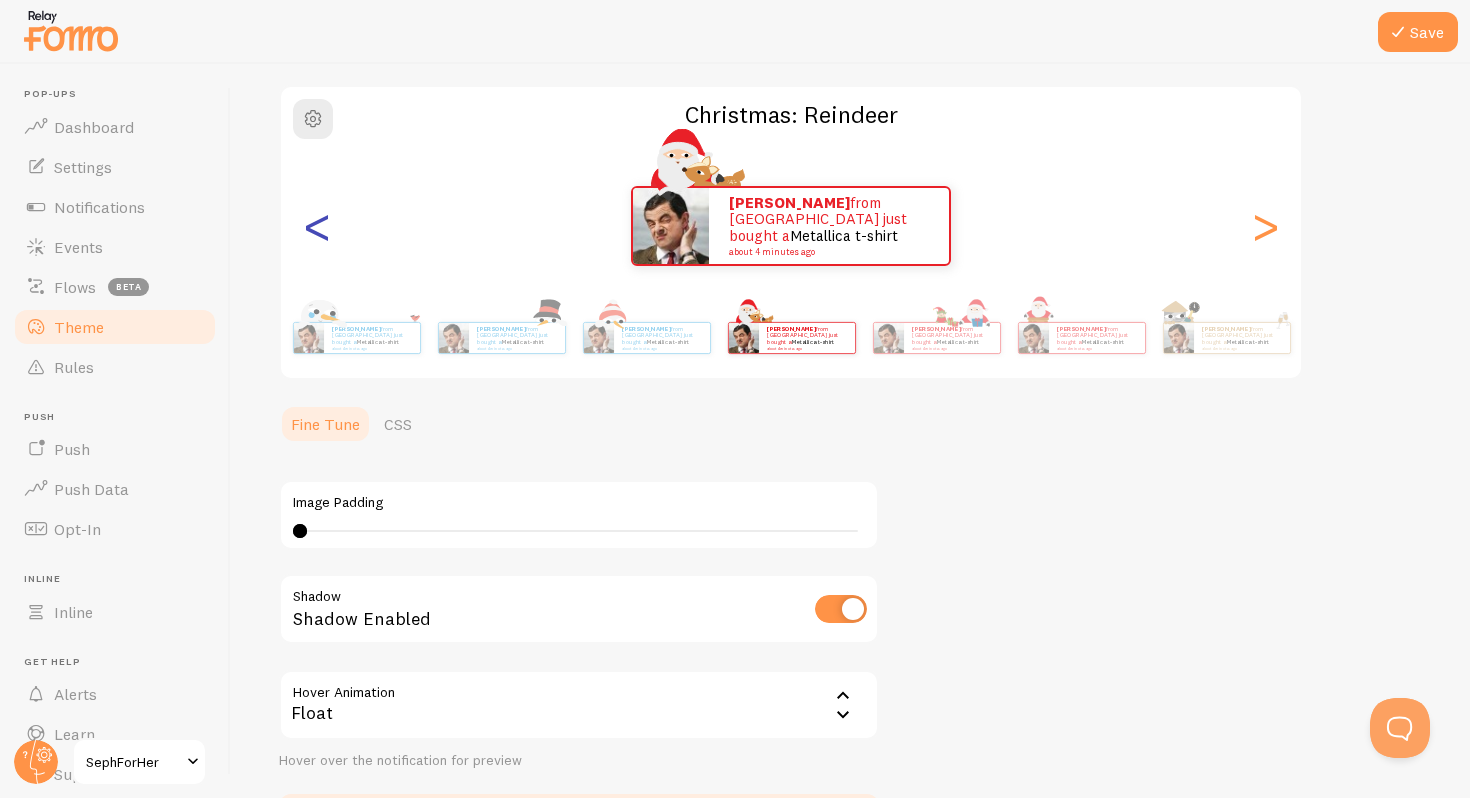 click on "<" at bounding box center [317, 226] 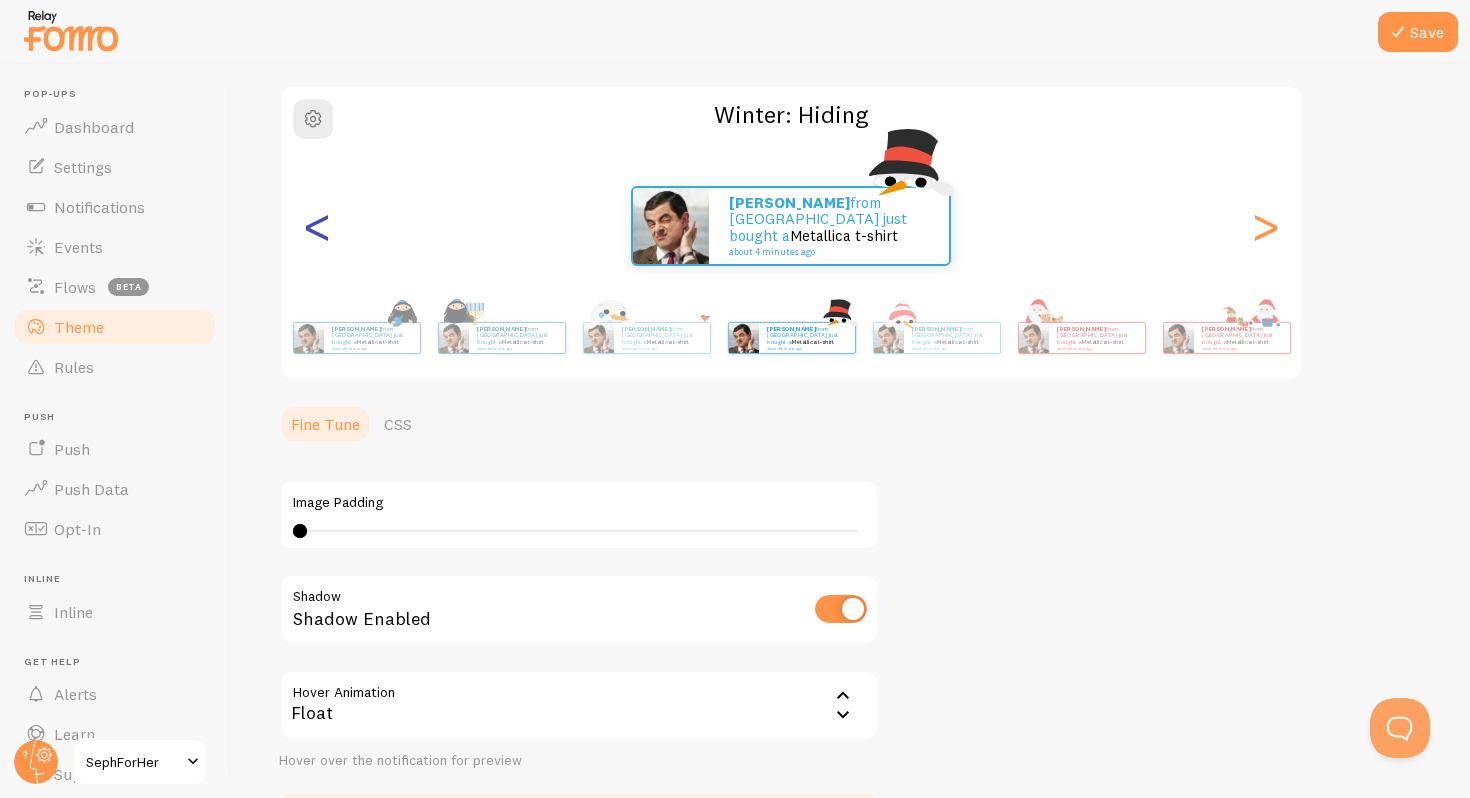 click on "<" at bounding box center [317, 226] 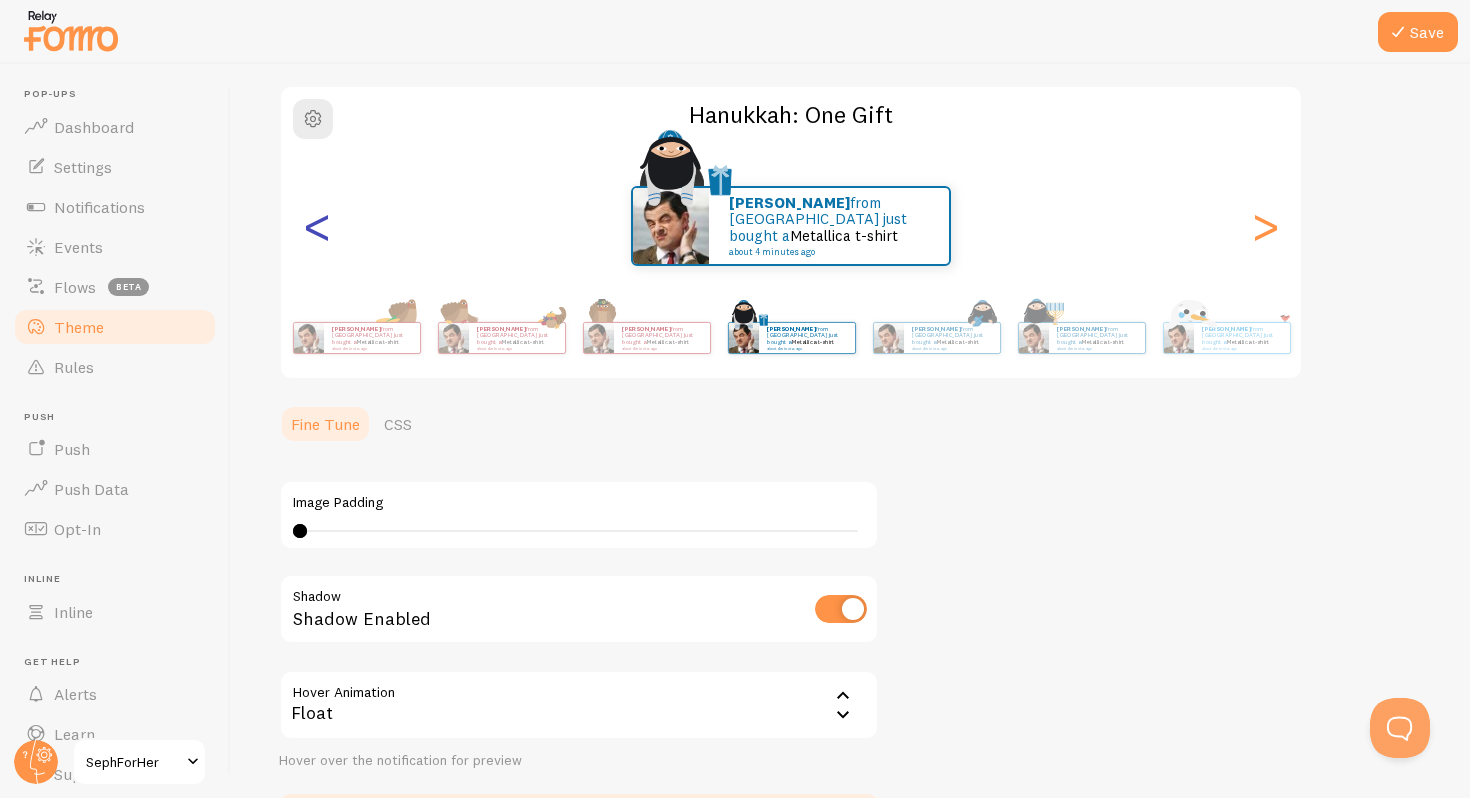 click on "<" at bounding box center (317, 226) 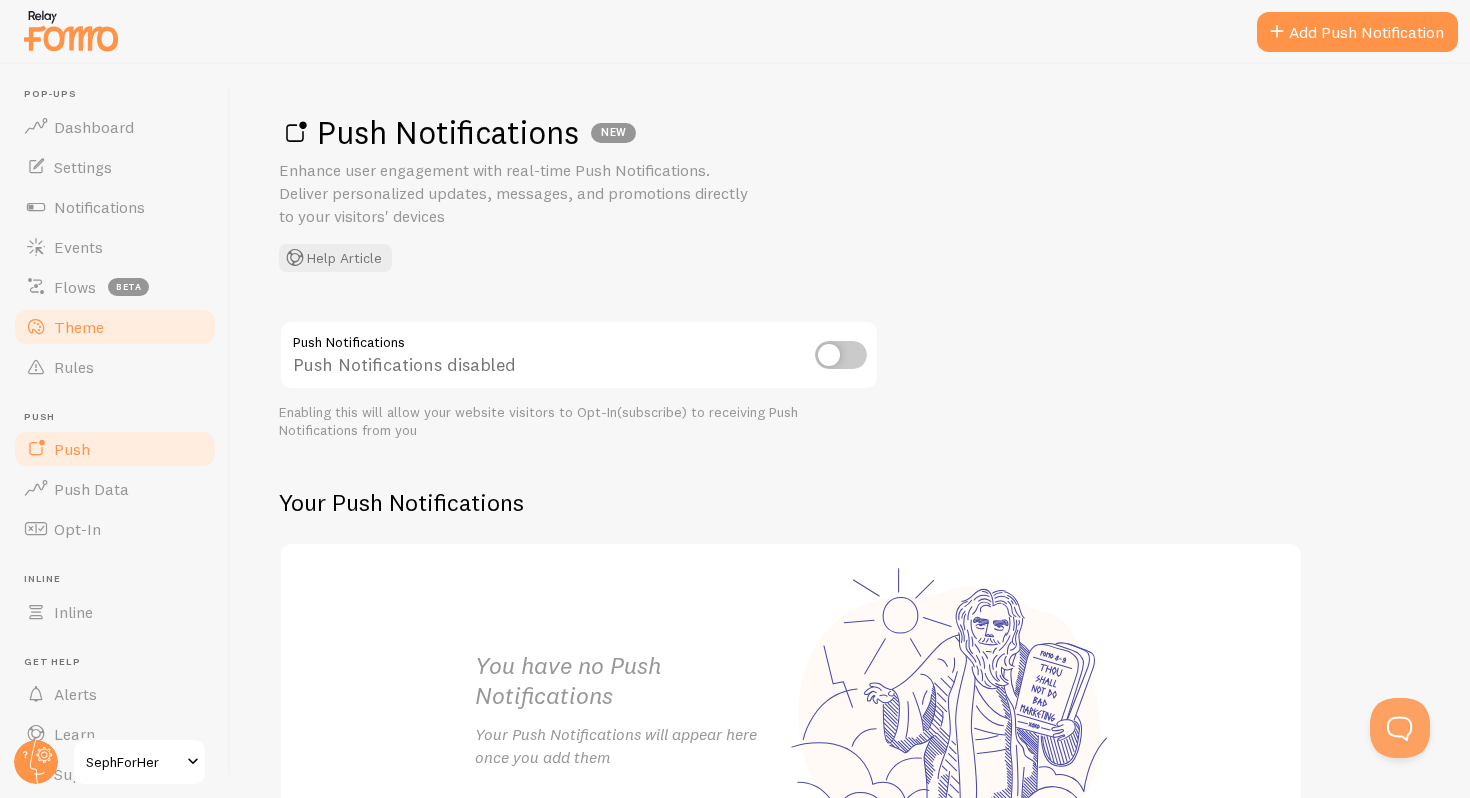 click on "Theme" at bounding box center (115, 327) 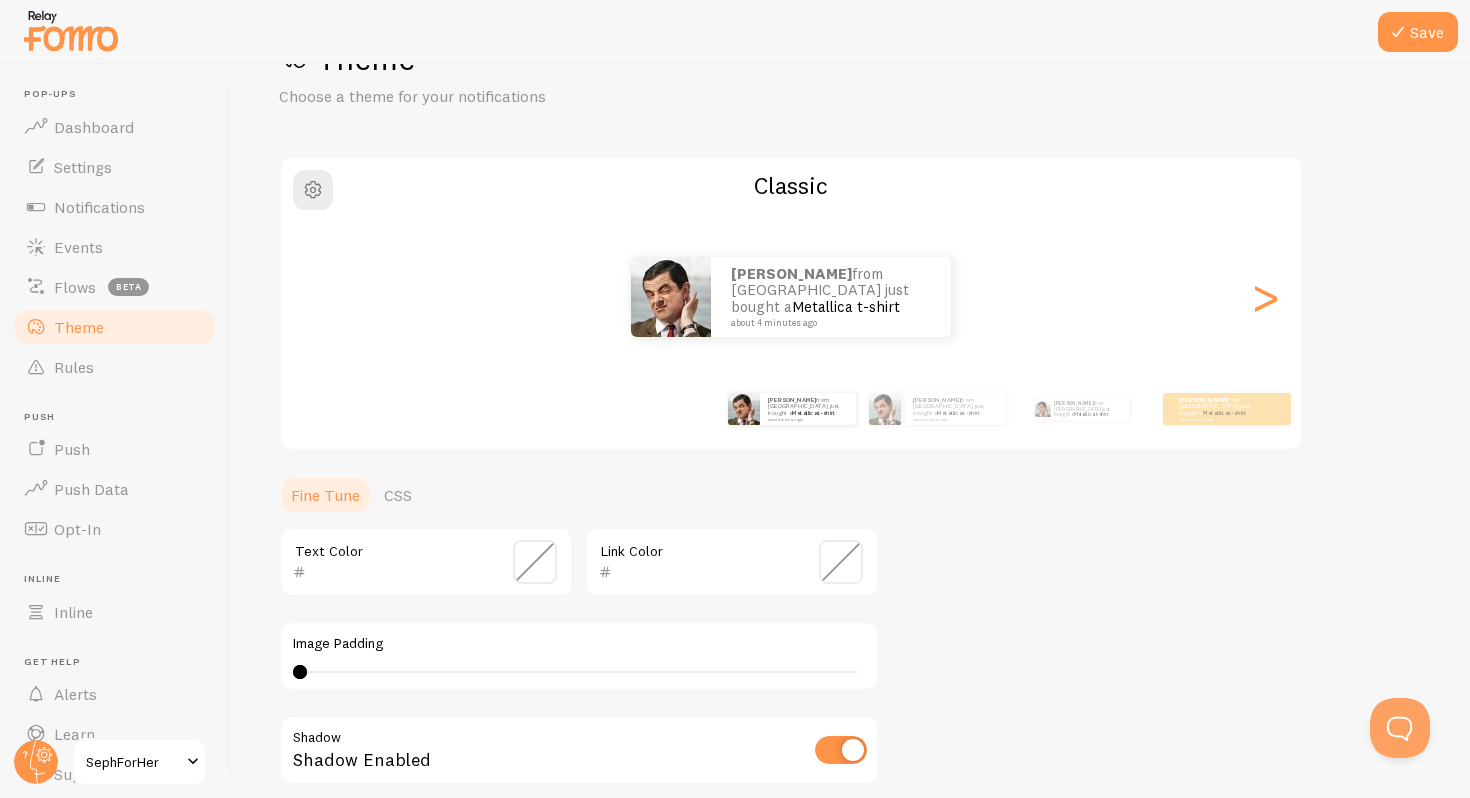 scroll, scrollTop: 81, scrollLeft: 0, axis: vertical 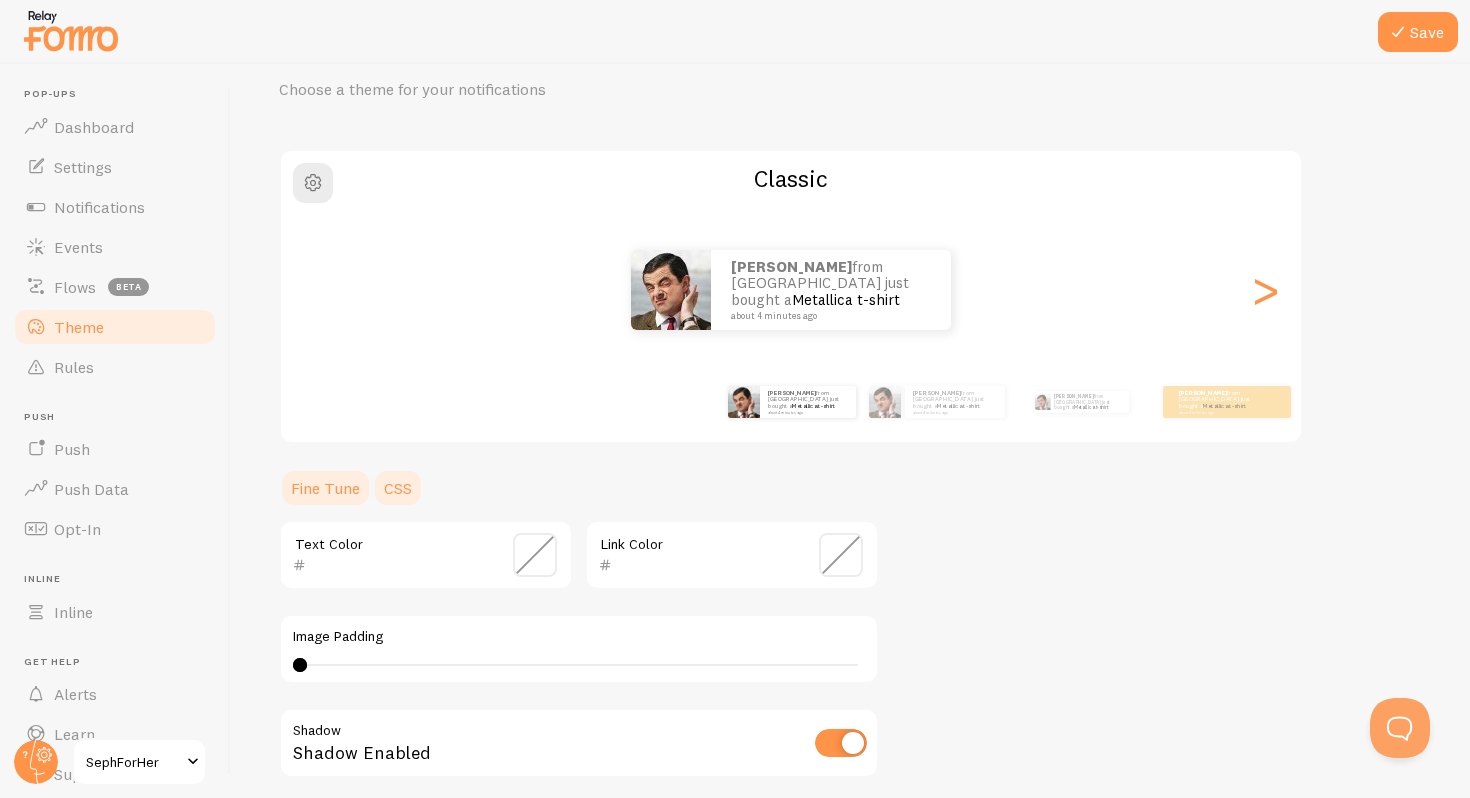 click on "CSS" at bounding box center (398, 488) 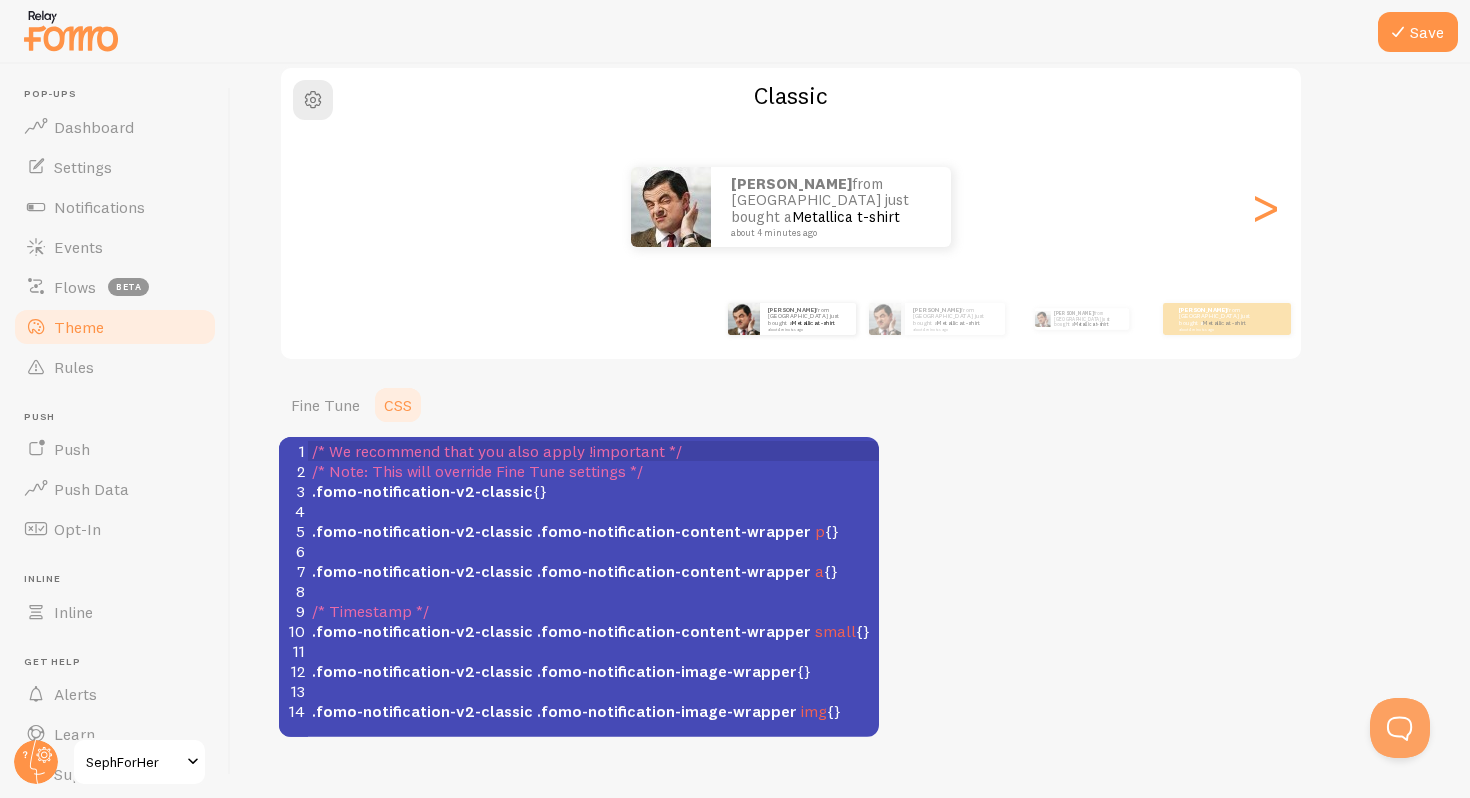 scroll, scrollTop: 180, scrollLeft: 0, axis: vertical 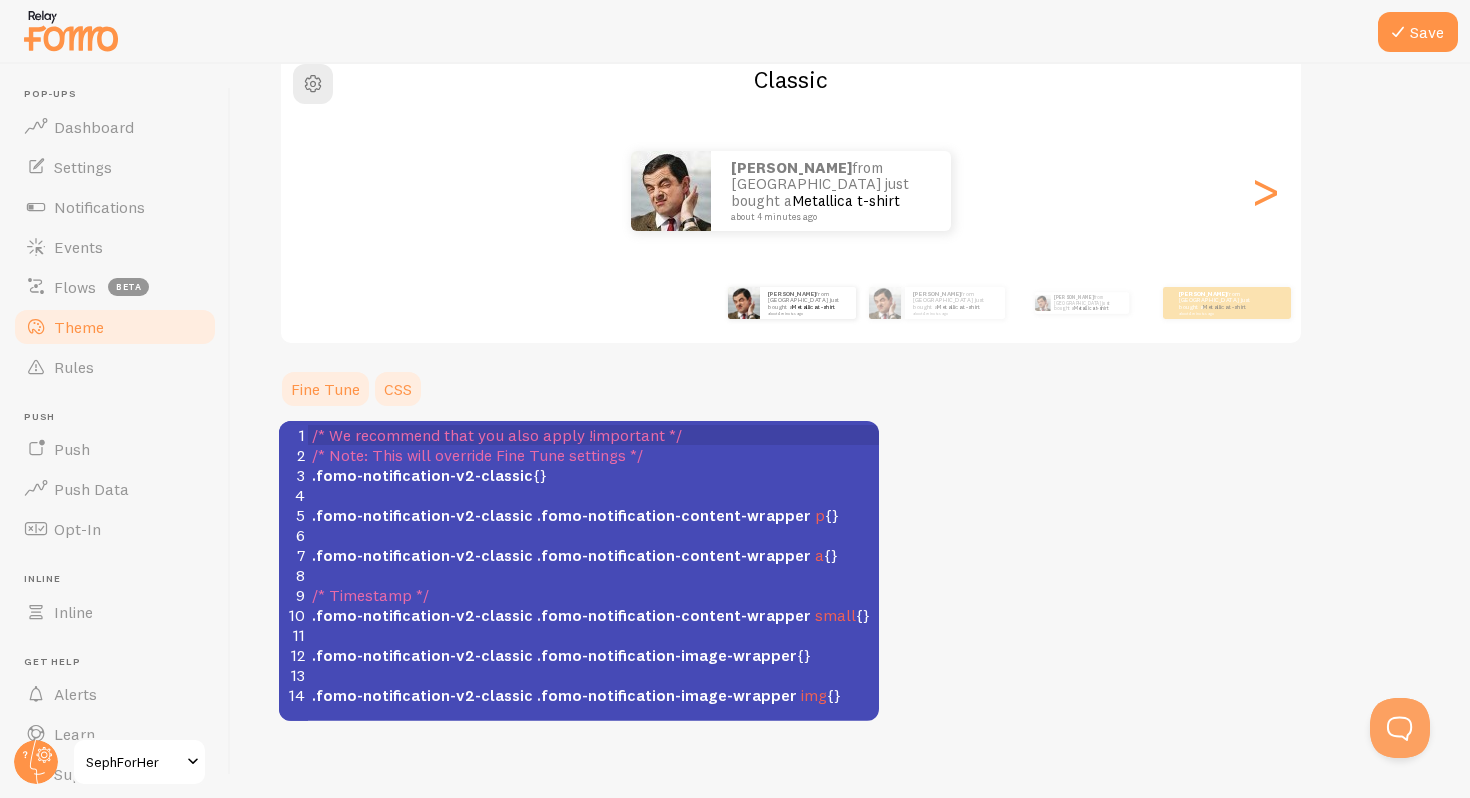 click on "Fine Tune" at bounding box center (325, 389) 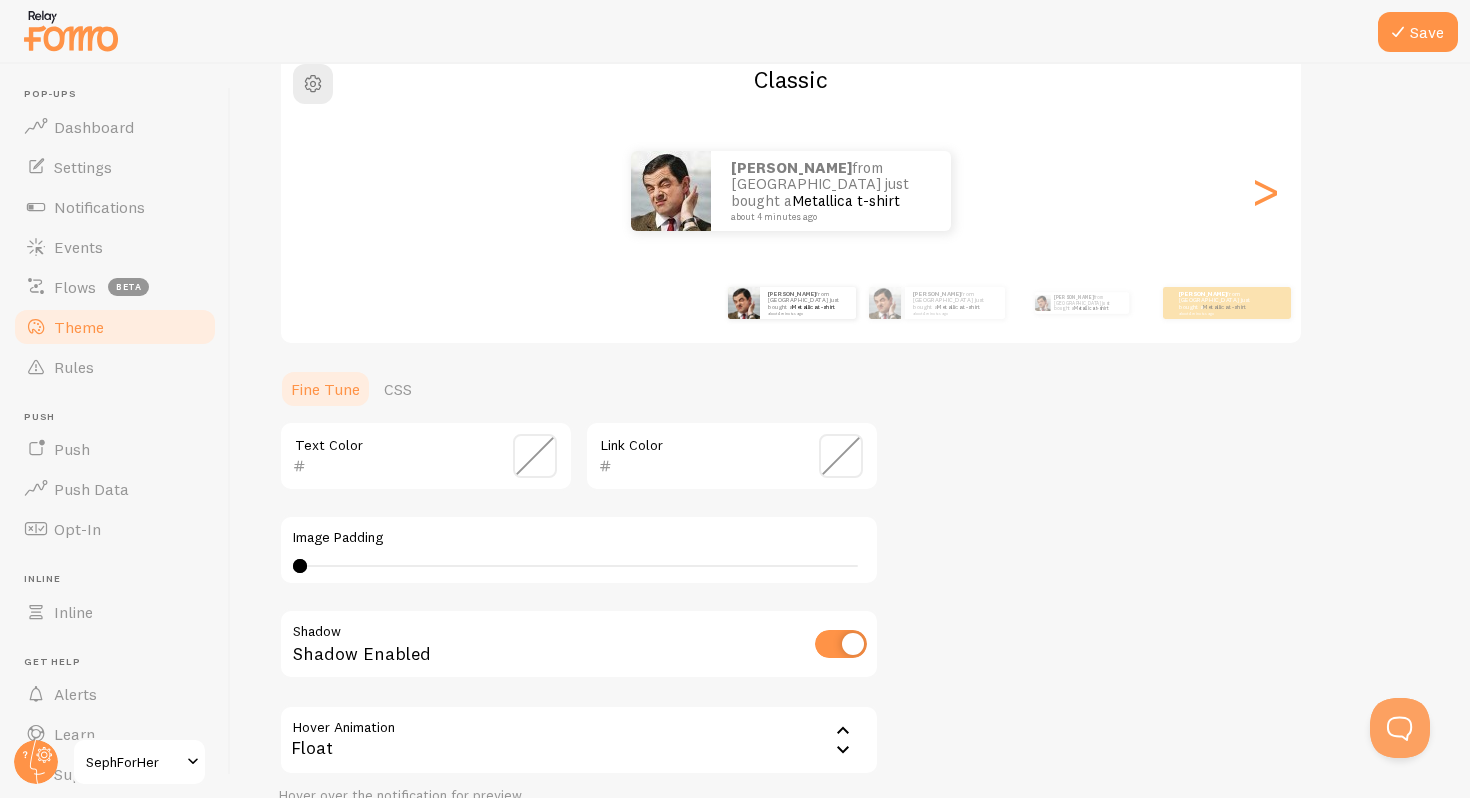 click at bounding box center (535, 456) 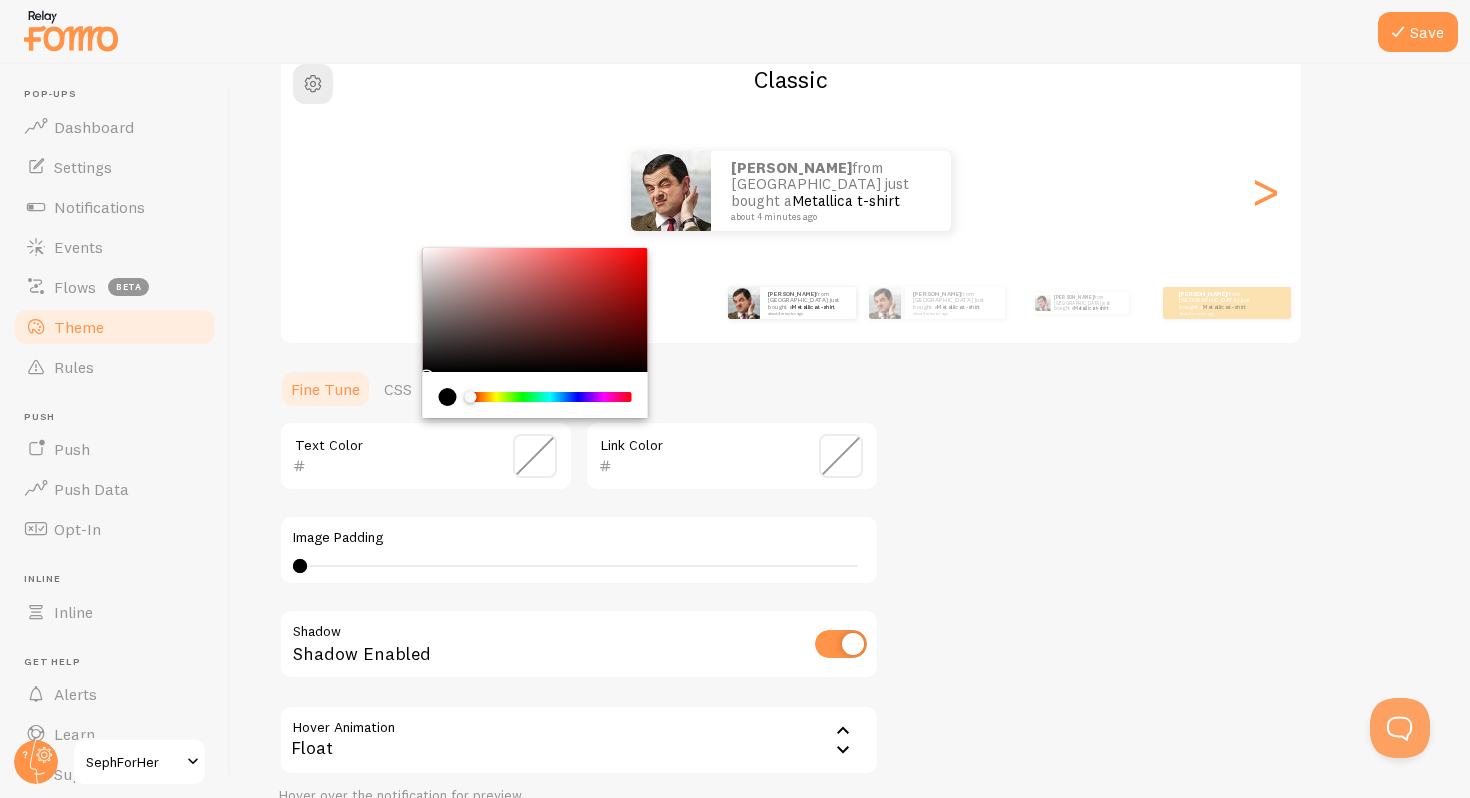 click at bounding box center [535, 310] 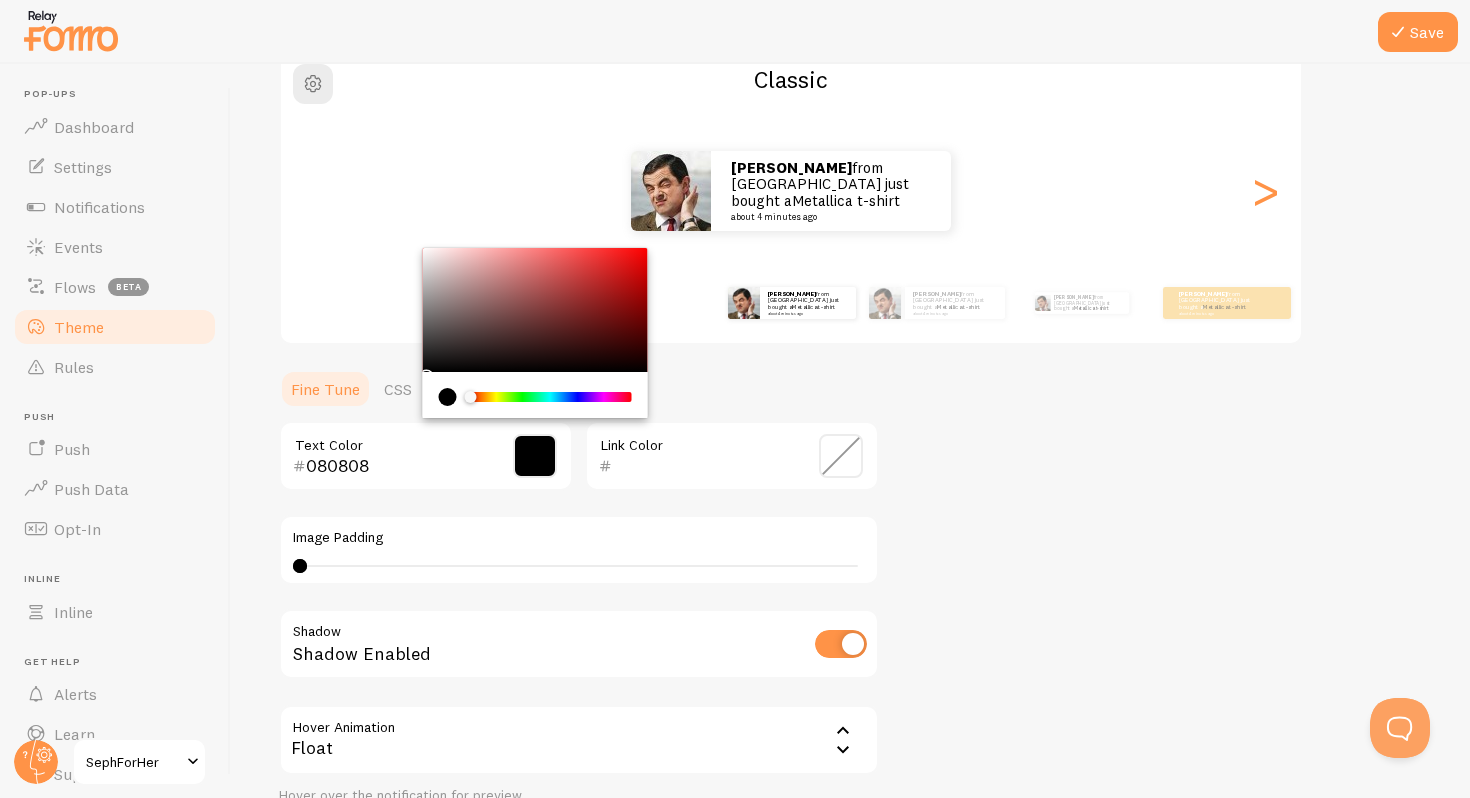 type on "000000" 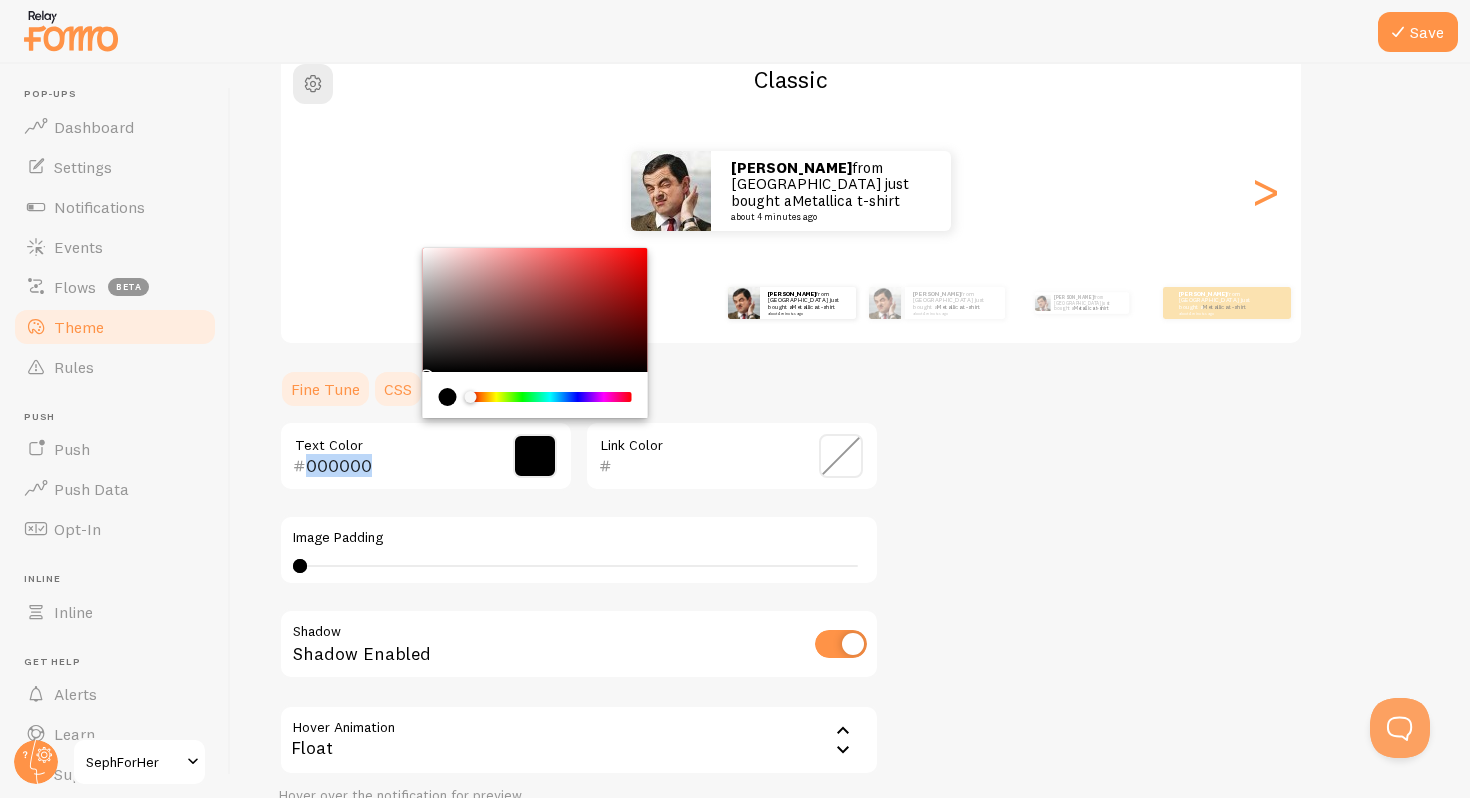 click on "Fine Tune
CSS
000000                     Text Color         Link Color   Image Padding       0
0 - undefined
Shadow   Shadow Enabled     Hover Animation   float   Float       No Hover Animation  Forward  Float    Hover over the notification for preview
Use the color scheme from your website
Grab Colors          Current theme settings     Classes:  fomo-notification-v2-classic   Style:     xxxxxxxxxx   1 /* We recommend that you also apply !important */ 2 /* Note: This will override Fine Tune settings */ 3 .fomo-notification-v2-classic  {} 4 ​ 5 .fomo-notification-v2-classic   .fomo-notification-content-wrapper   p  {} 6 ​ 7 .fomo-notification-v2-classic   .fomo-notification-content-wrapper   a  {} 8 ​ 9 /* Timestamp */ 10 .fomo-notification-v2-classic   .fomo-notification-content-wrapper   small  {} 11 ​ 12 .fomo-notification-v2-classic   .fomo-notification-image-wrapper" at bounding box center [579, 625] 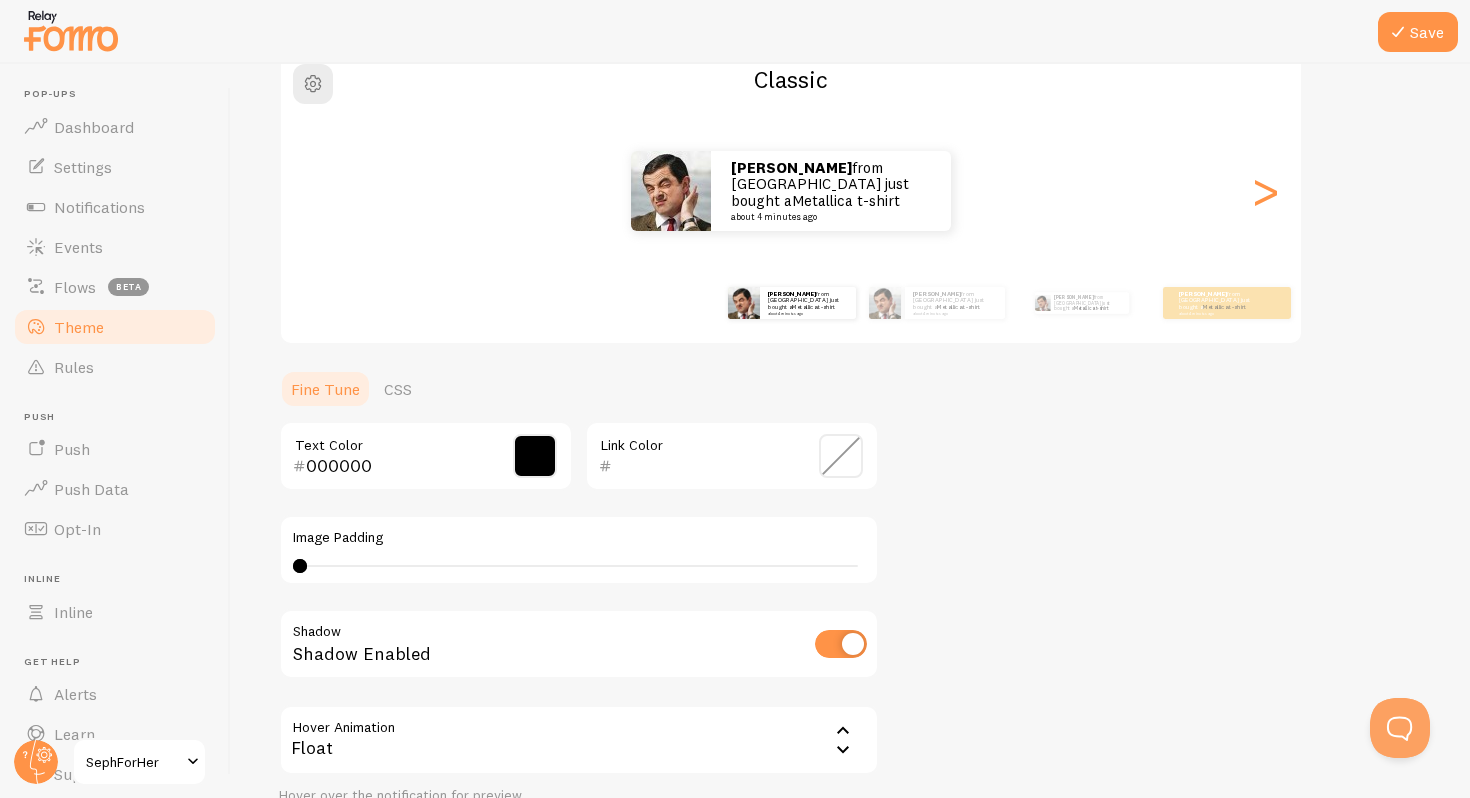 click at bounding box center [841, 456] 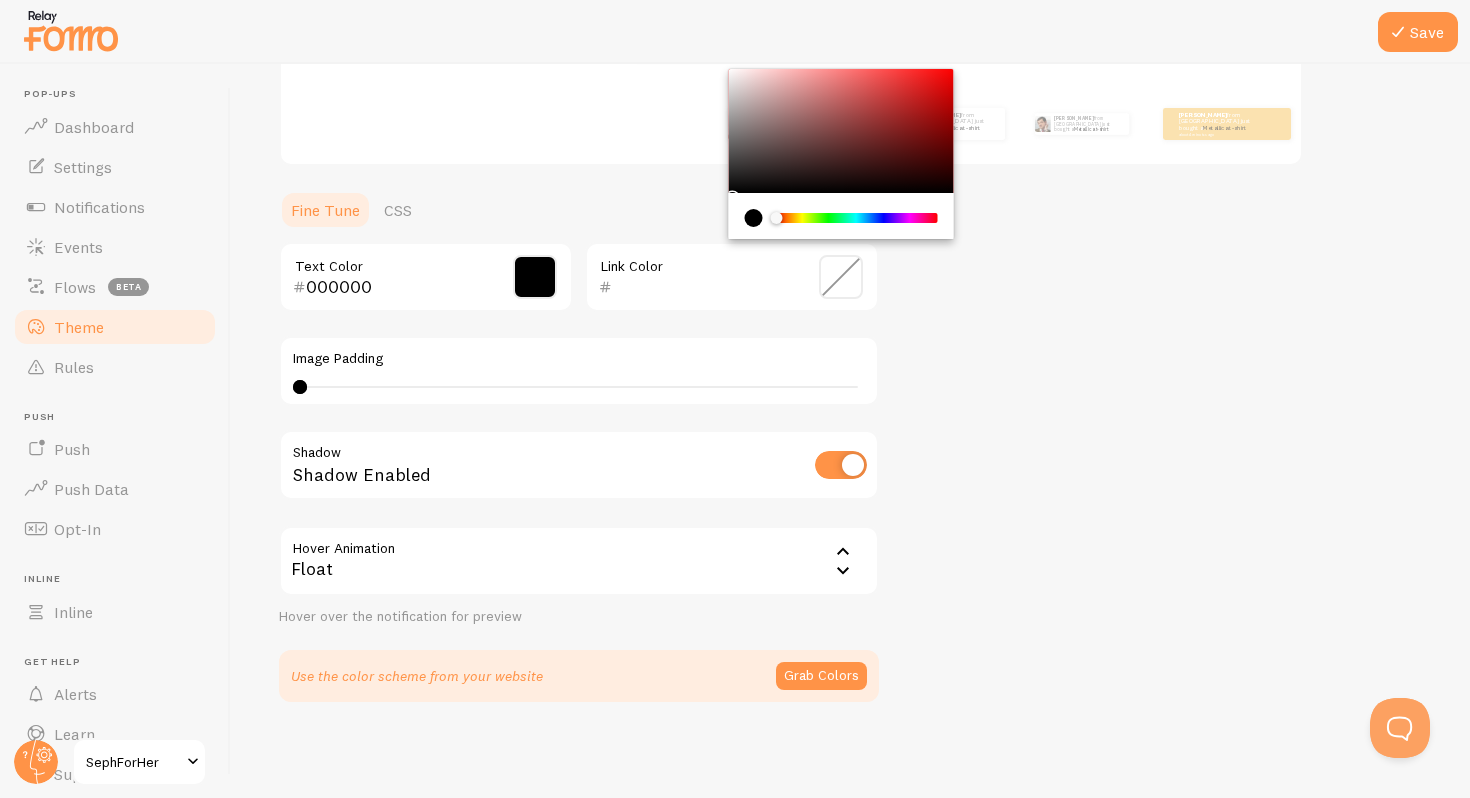 scroll, scrollTop: 335, scrollLeft: 0, axis: vertical 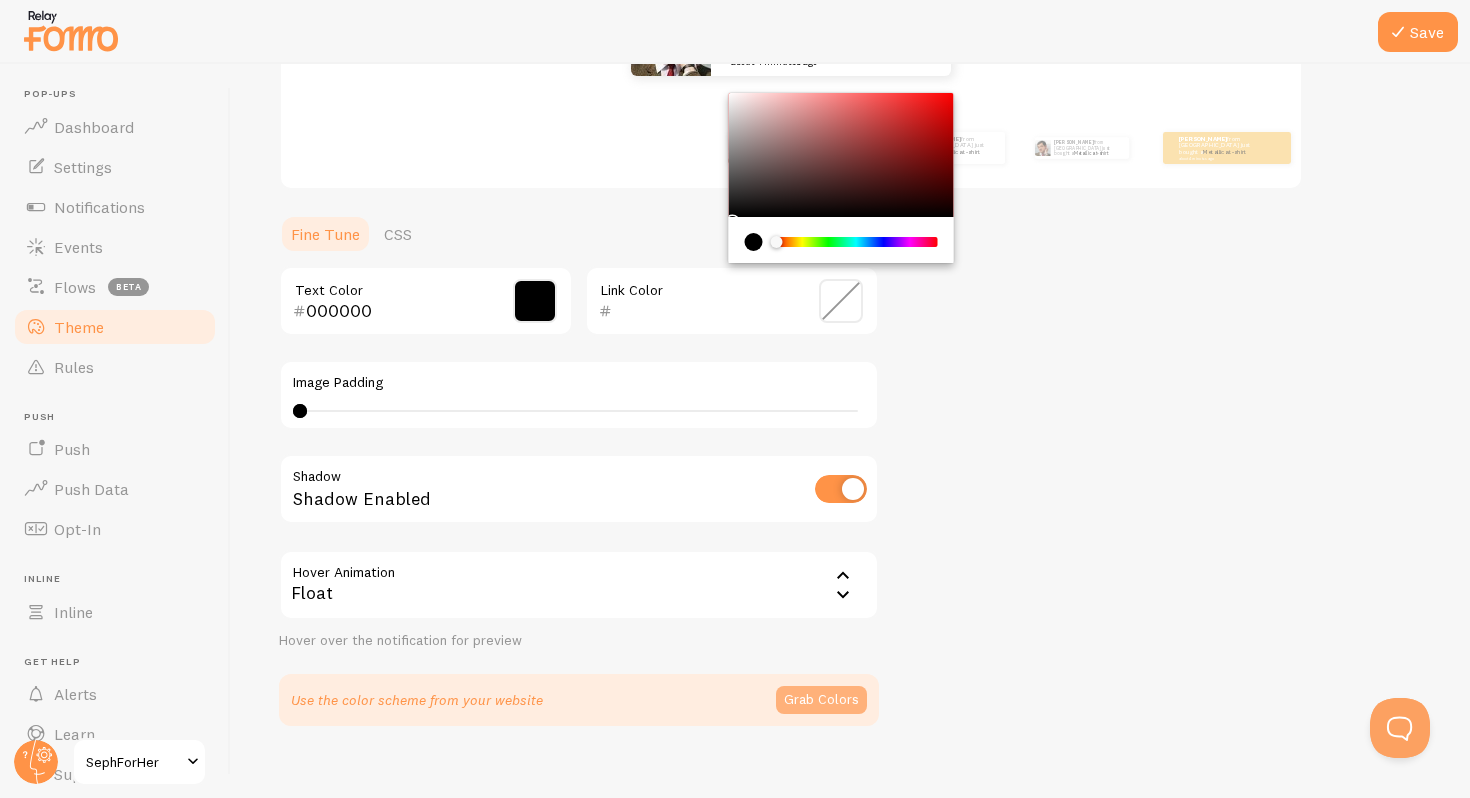click on "Grab Colors" at bounding box center (821, 700) 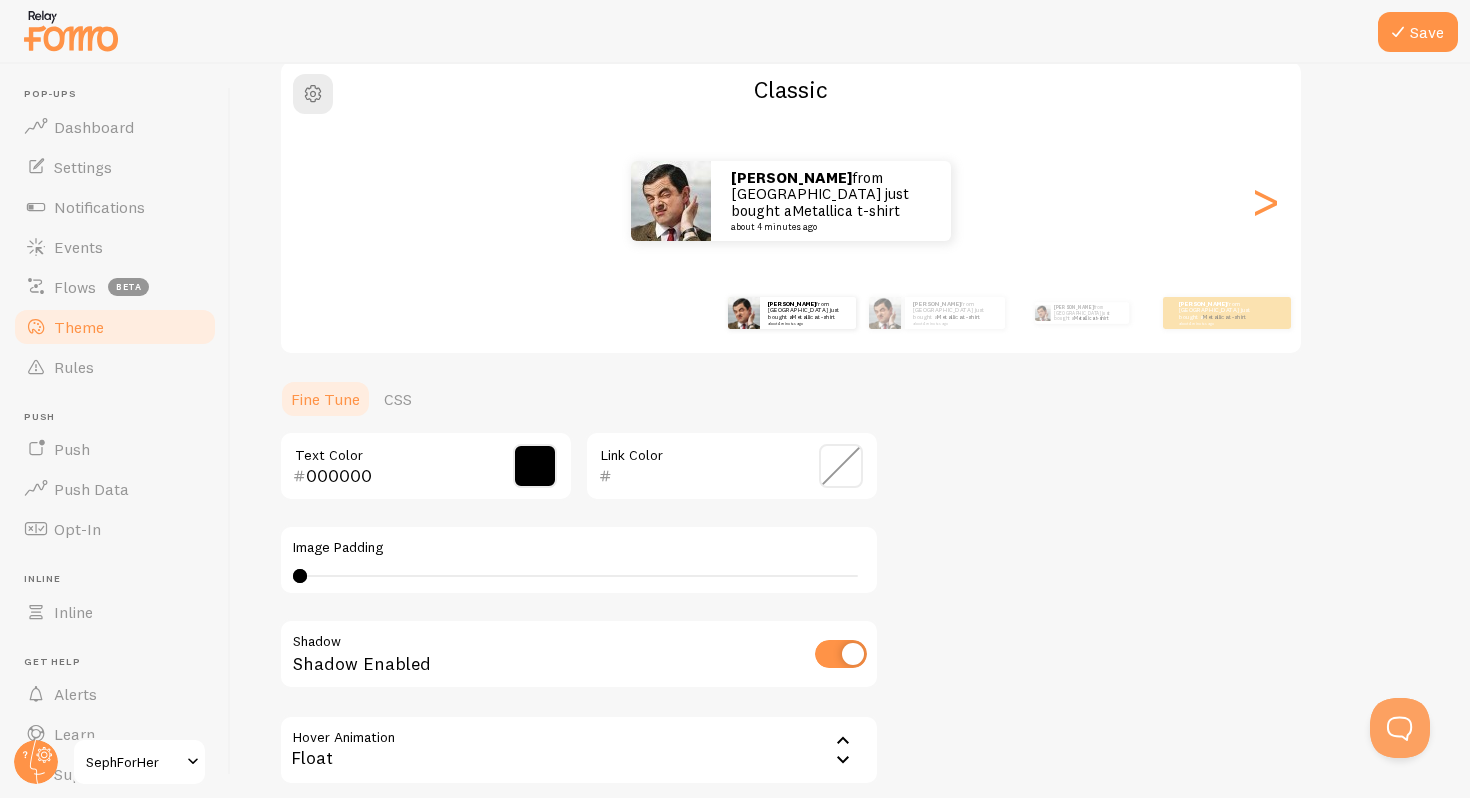 scroll, scrollTop: 0, scrollLeft: 0, axis: both 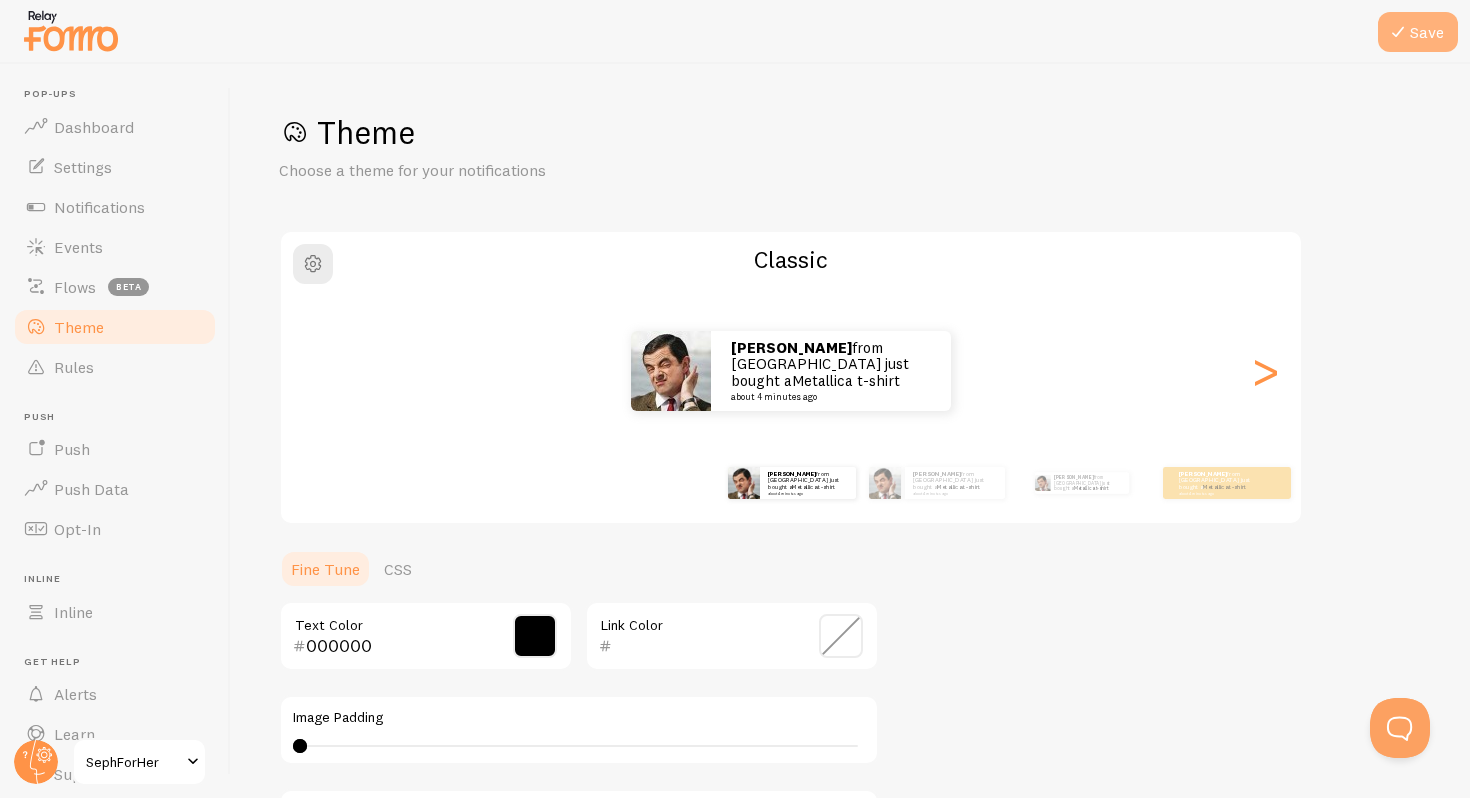 click on "Save" at bounding box center (1418, 32) 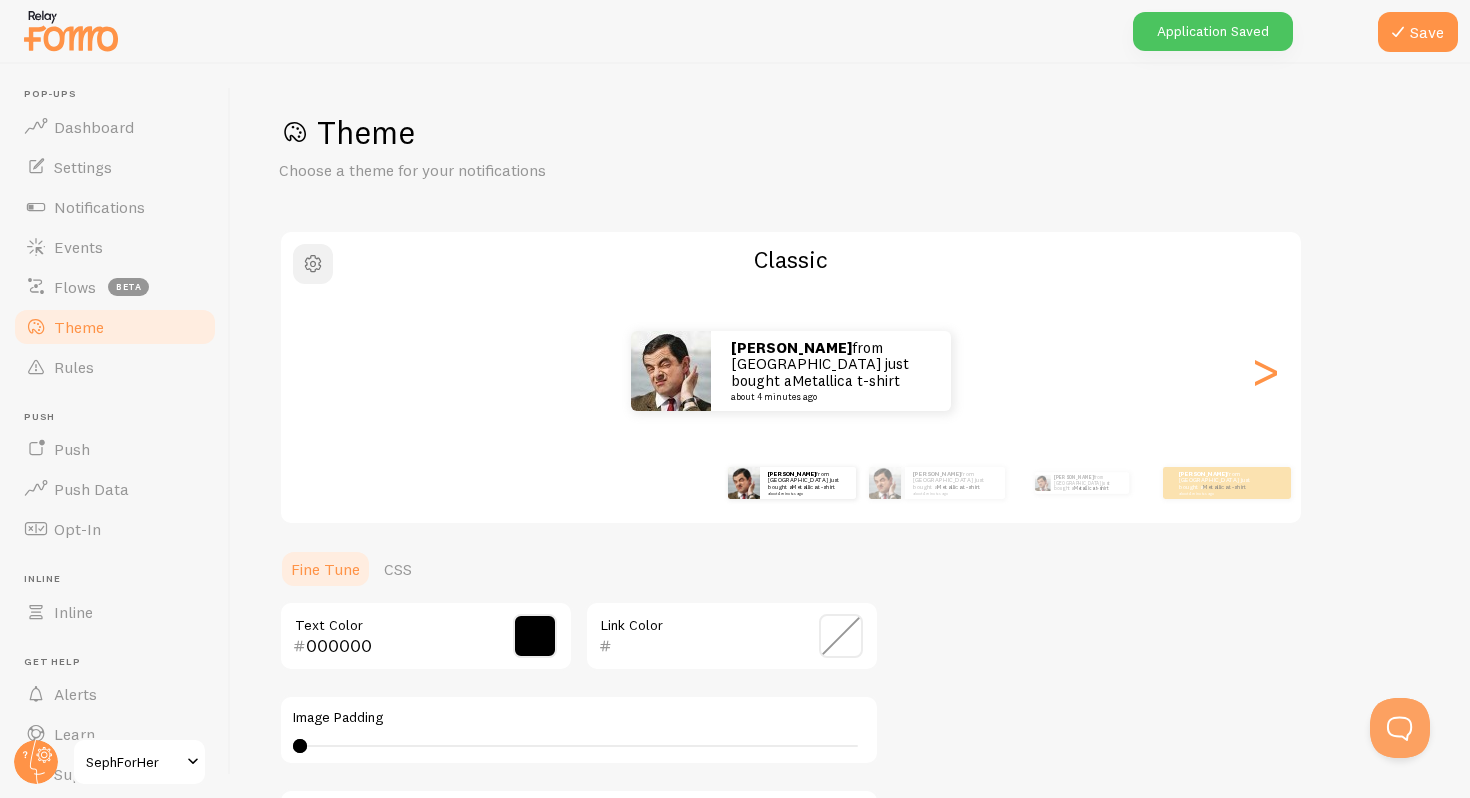 click at bounding box center (313, 264) 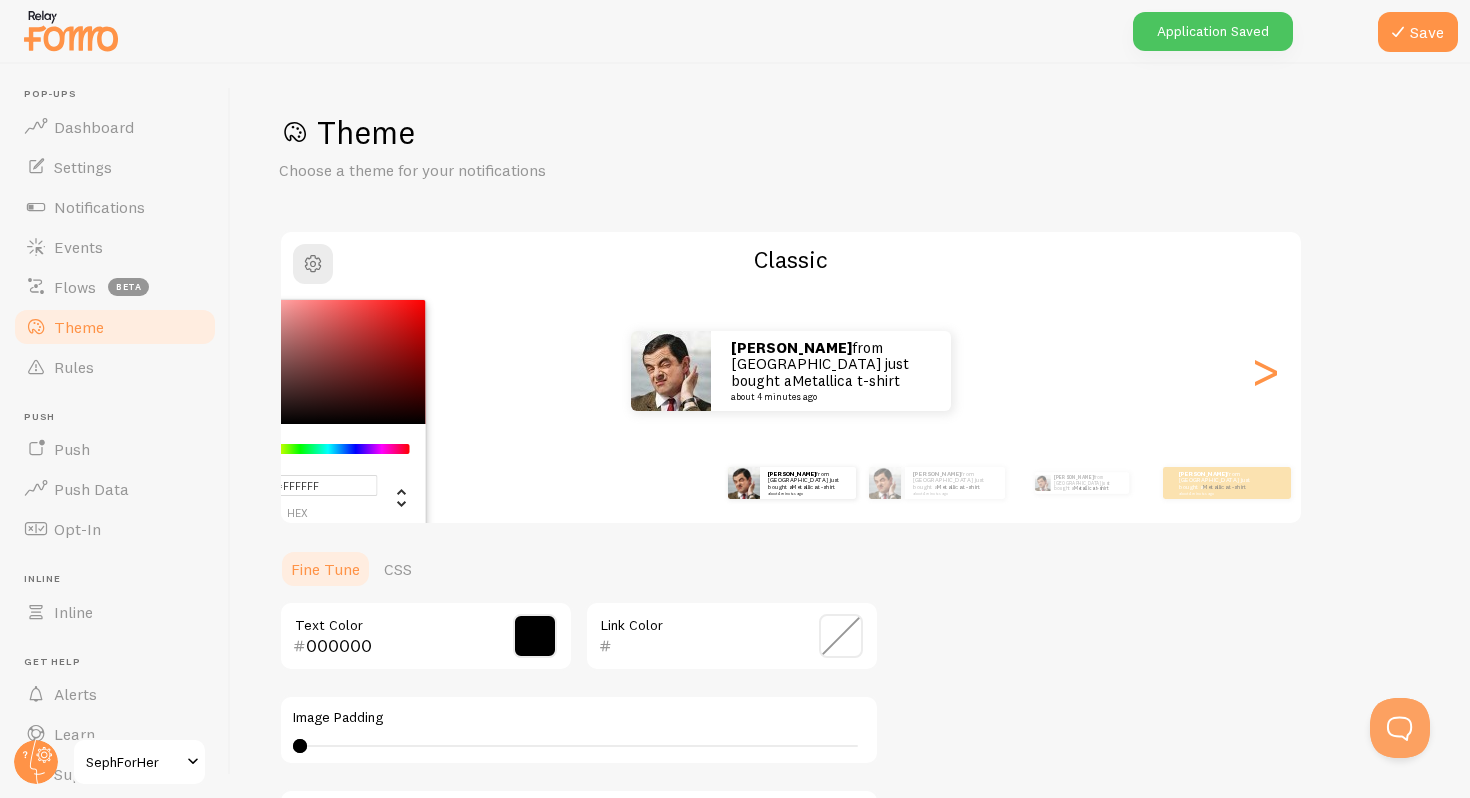 click at bounding box center (313, 362) 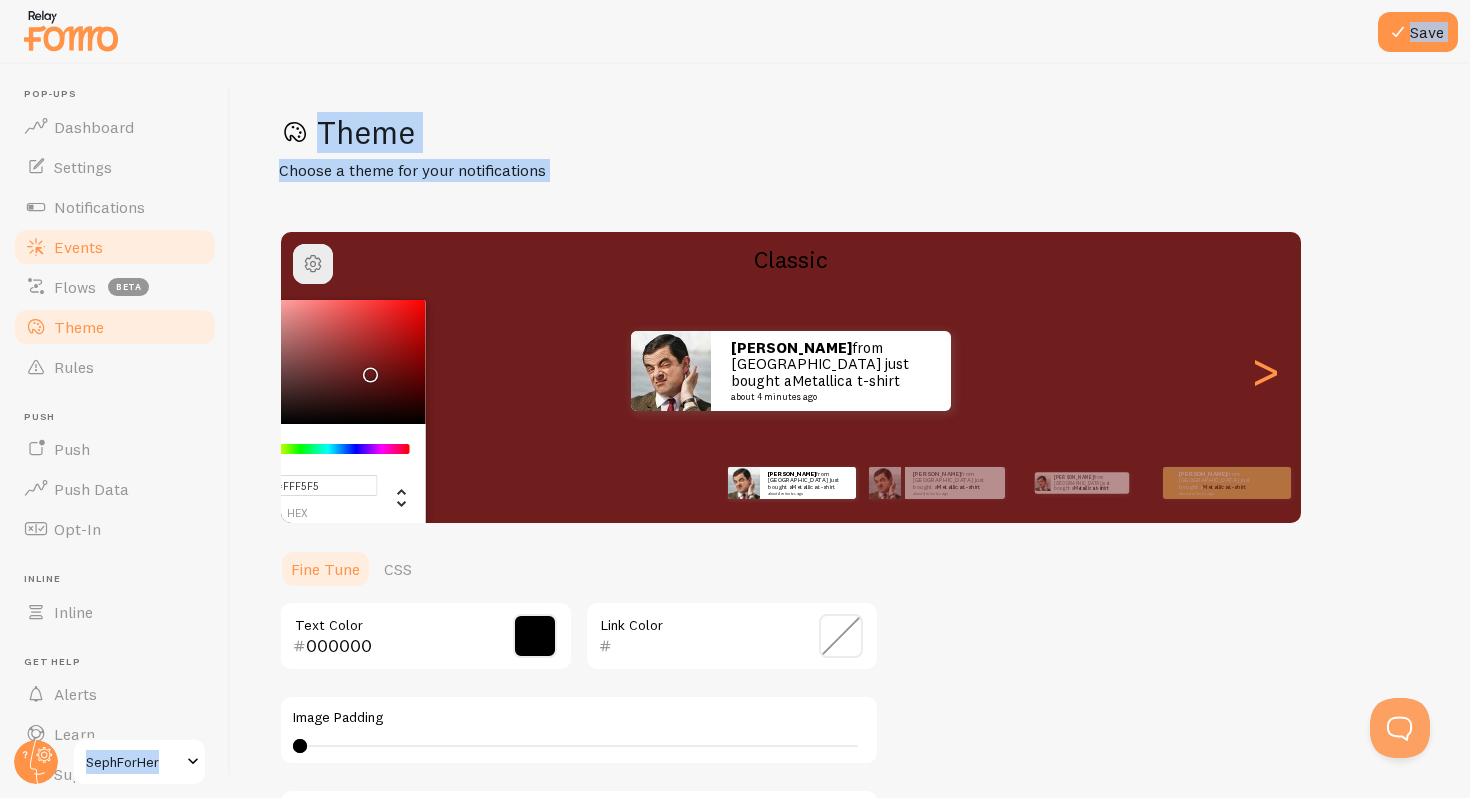type on "#FFFEFE" 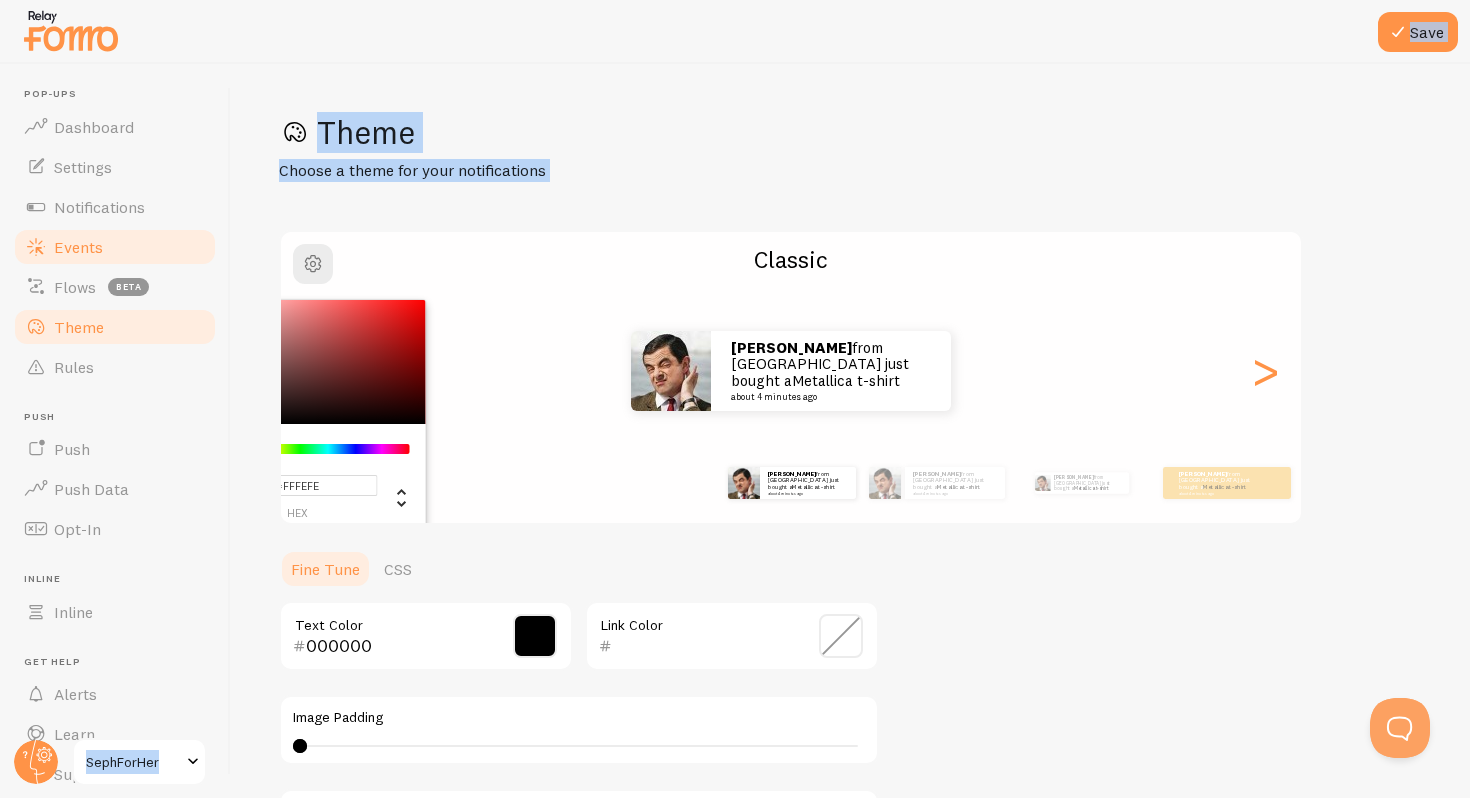drag, startPoint x: 339, startPoint y: 379, endPoint x: 201, endPoint y: 258, distance: 183.53474 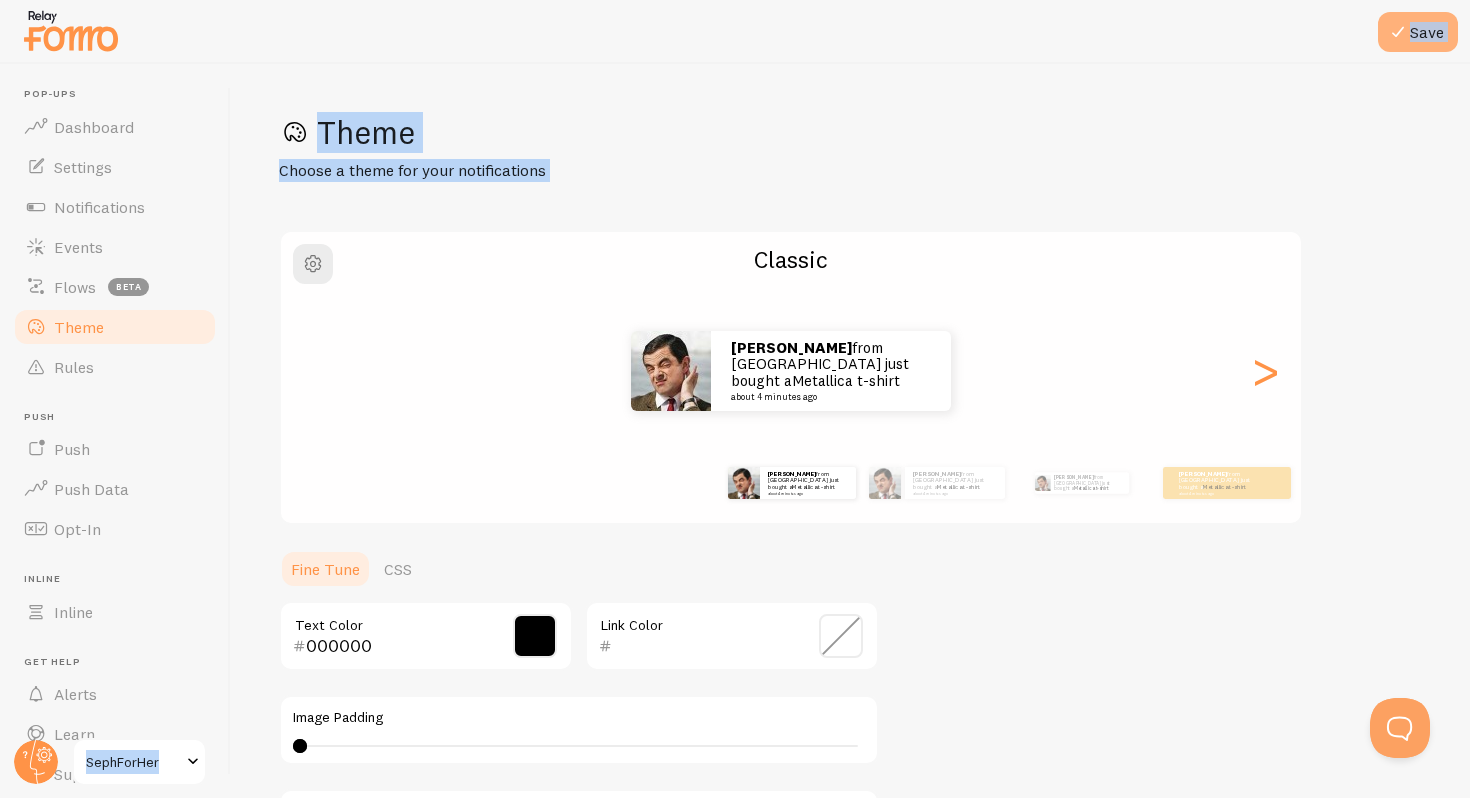 click on "Save" at bounding box center (1418, 32) 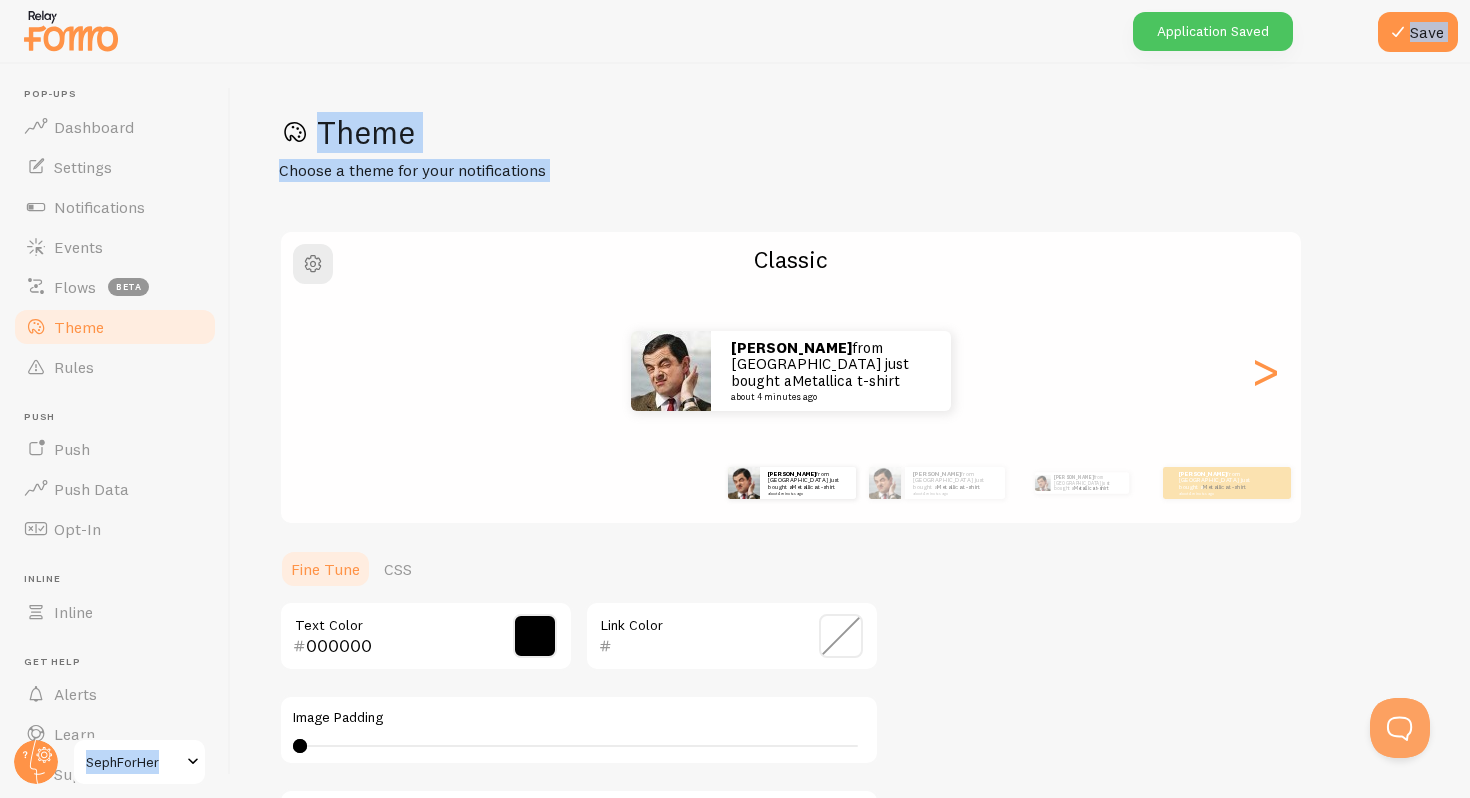 click on "Theme" at bounding box center (850, 132) 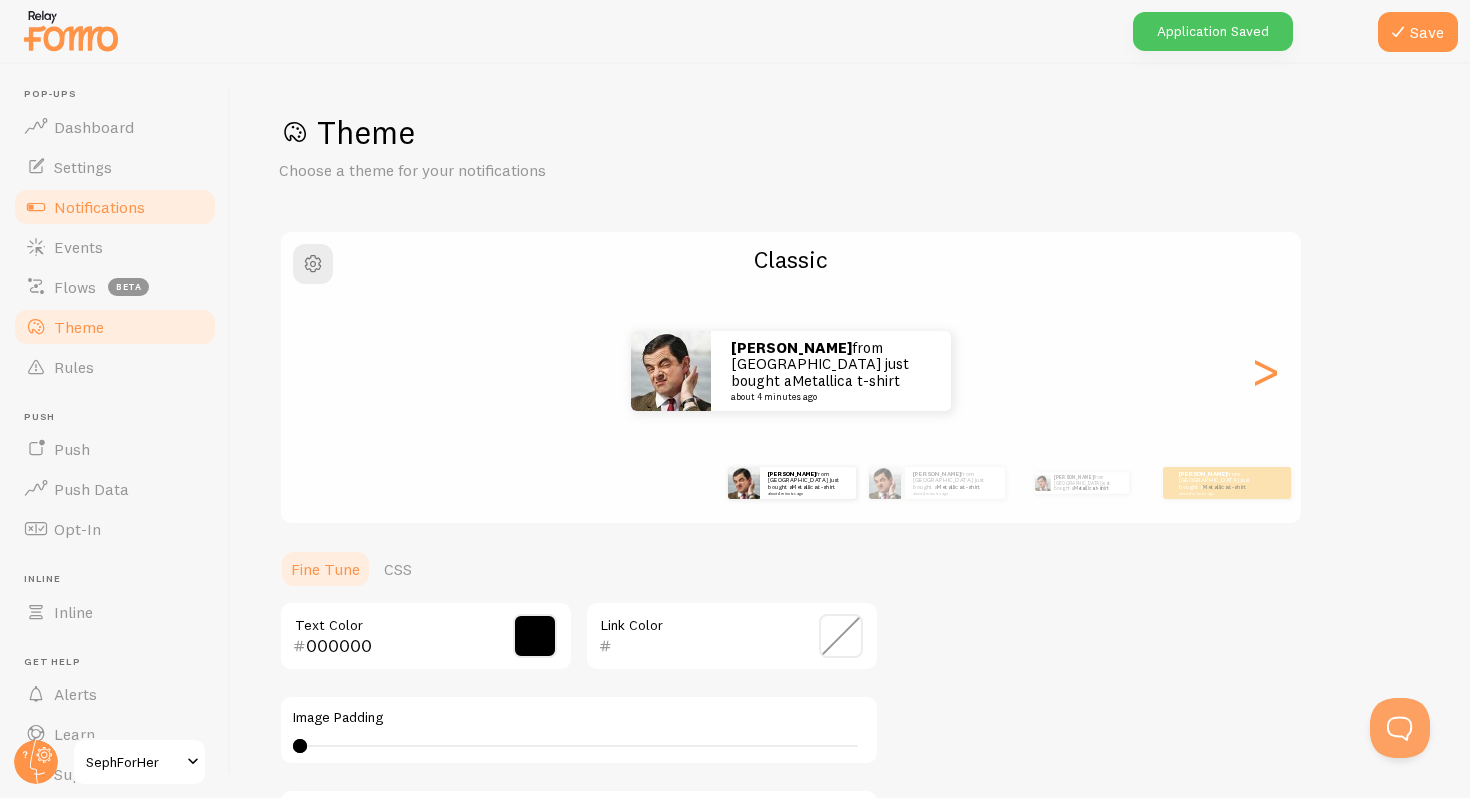 click on "Notifications" at bounding box center [115, 207] 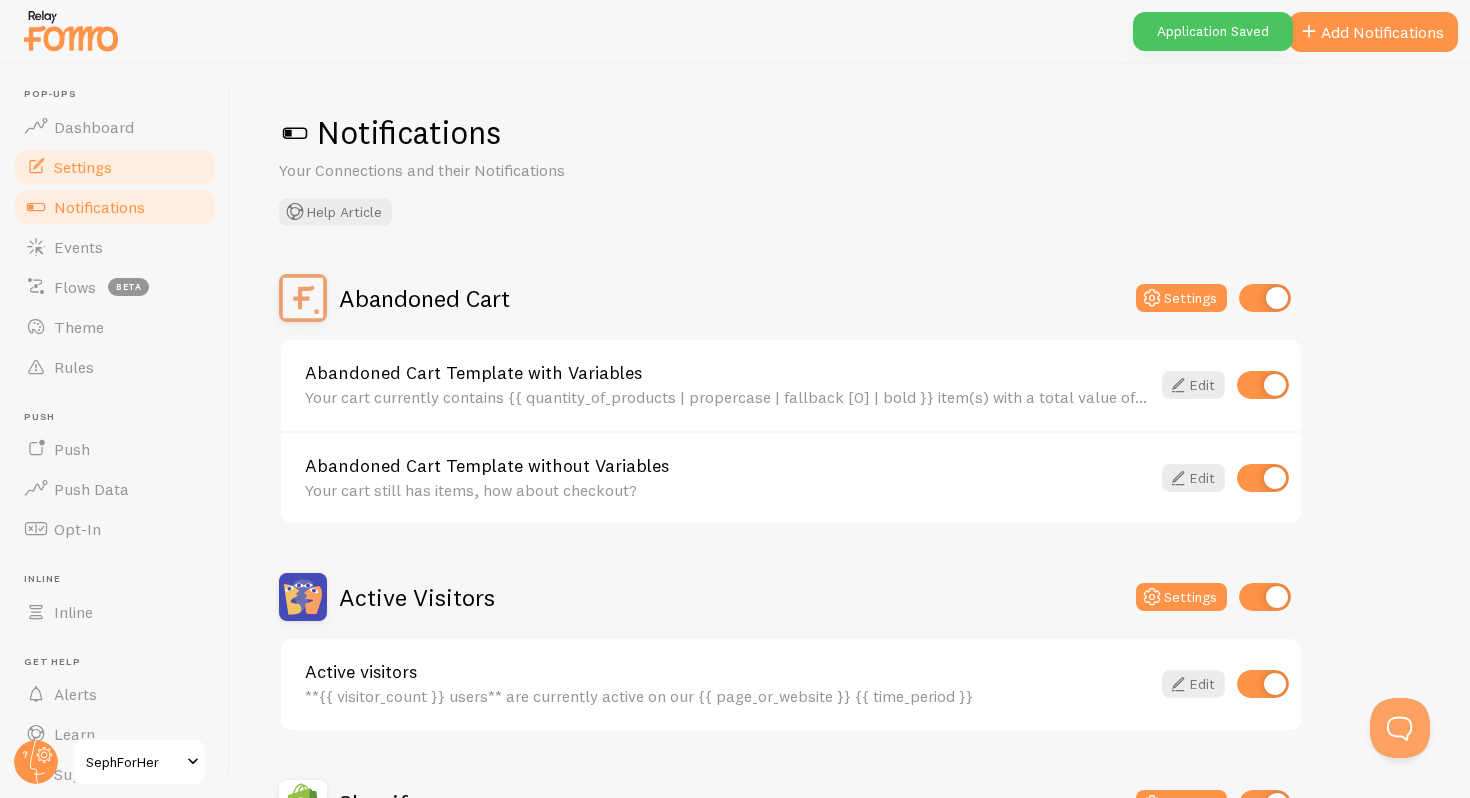 click on "Settings" at bounding box center [83, 167] 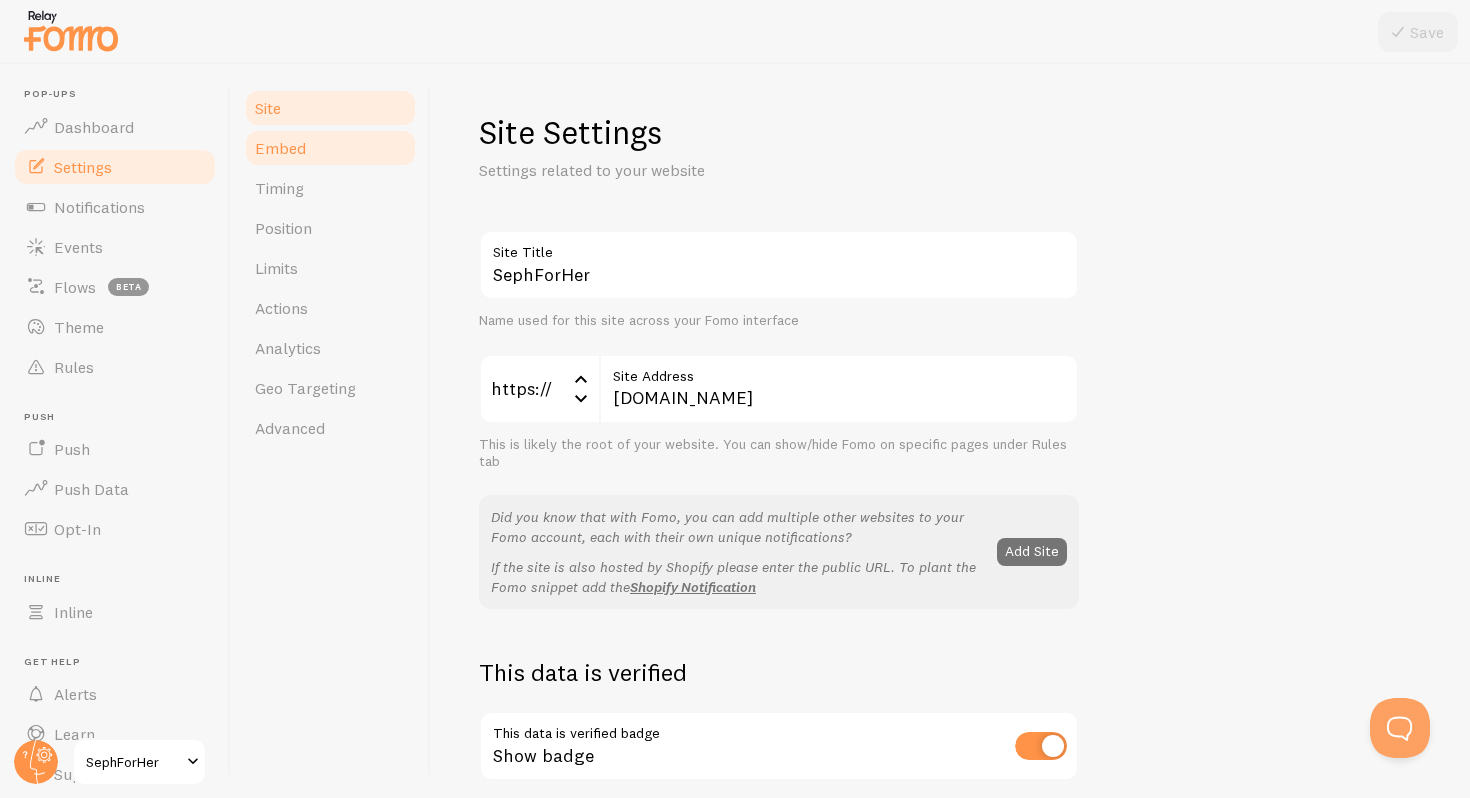 click on "Embed" at bounding box center (330, 148) 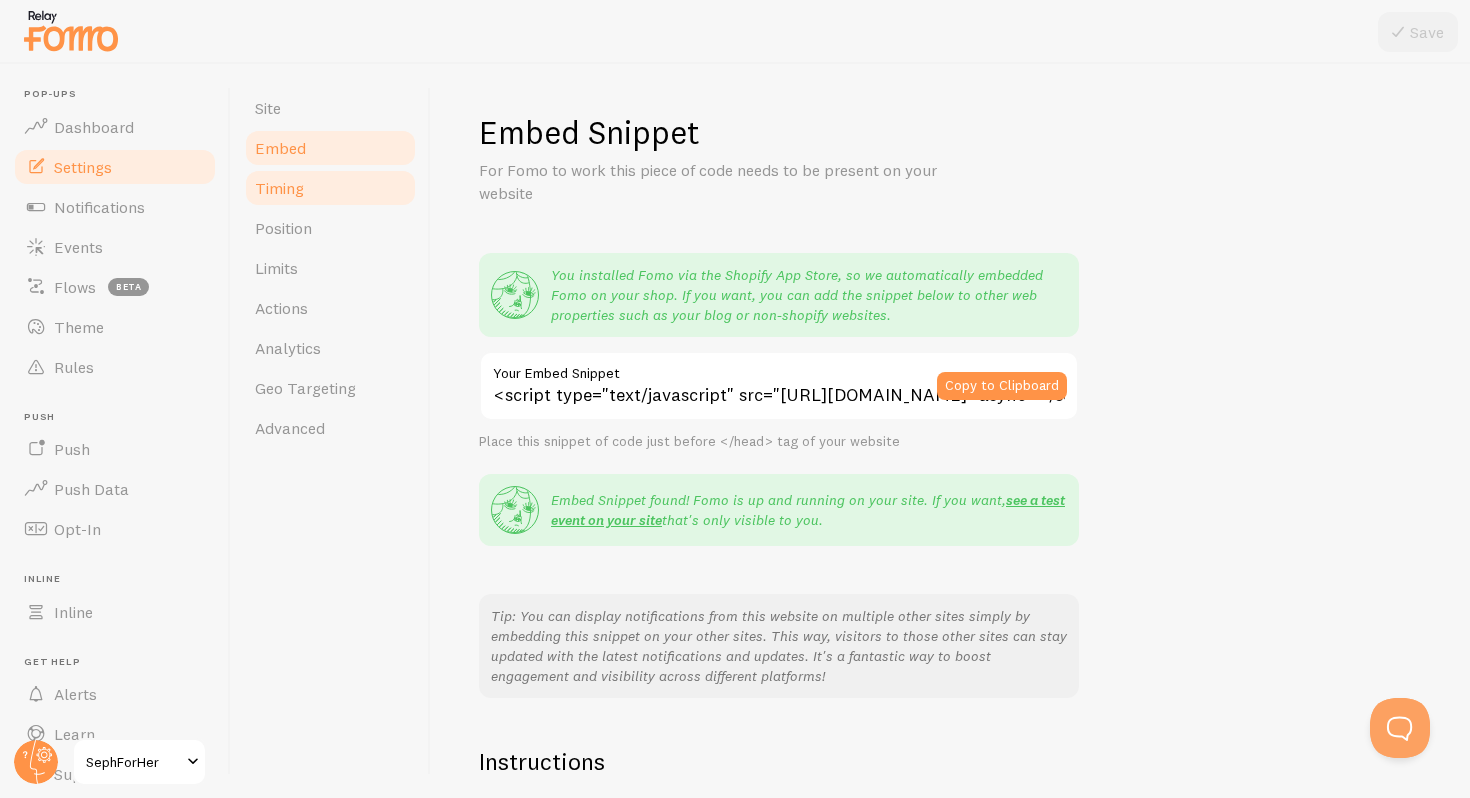 click on "Timing" at bounding box center [330, 188] 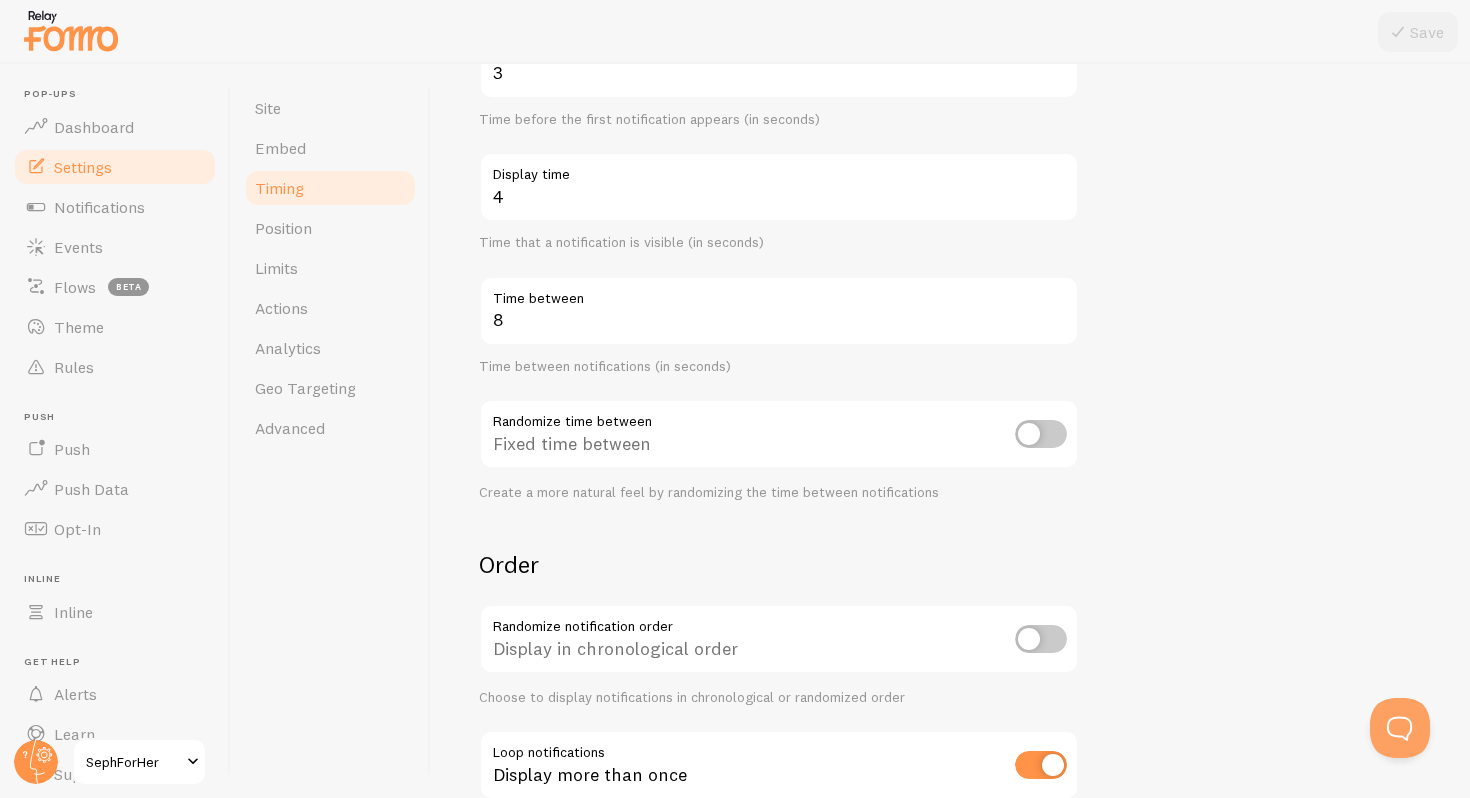 scroll, scrollTop: 386, scrollLeft: 0, axis: vertical 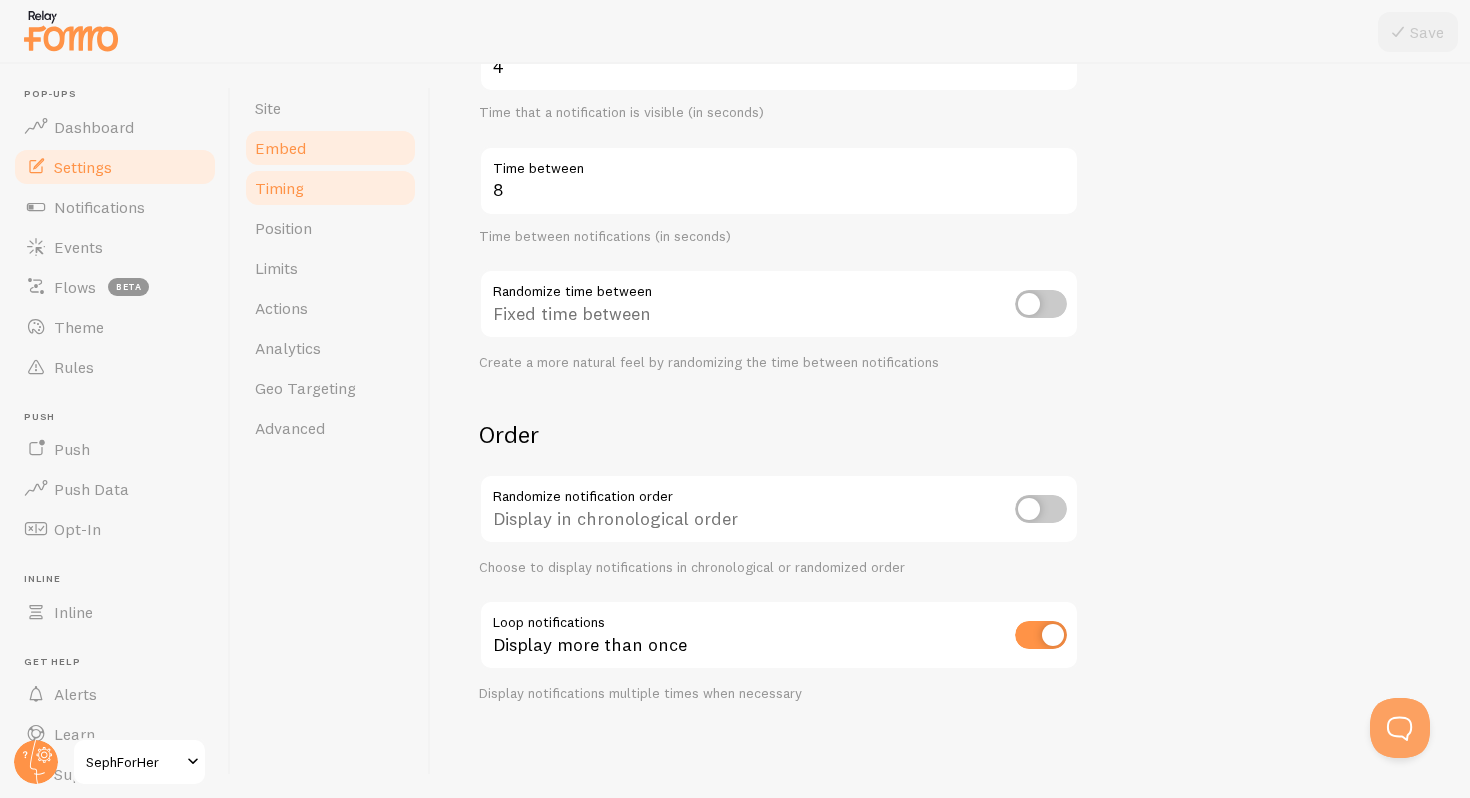 click on "Embed" at bounding box center (330, 148) 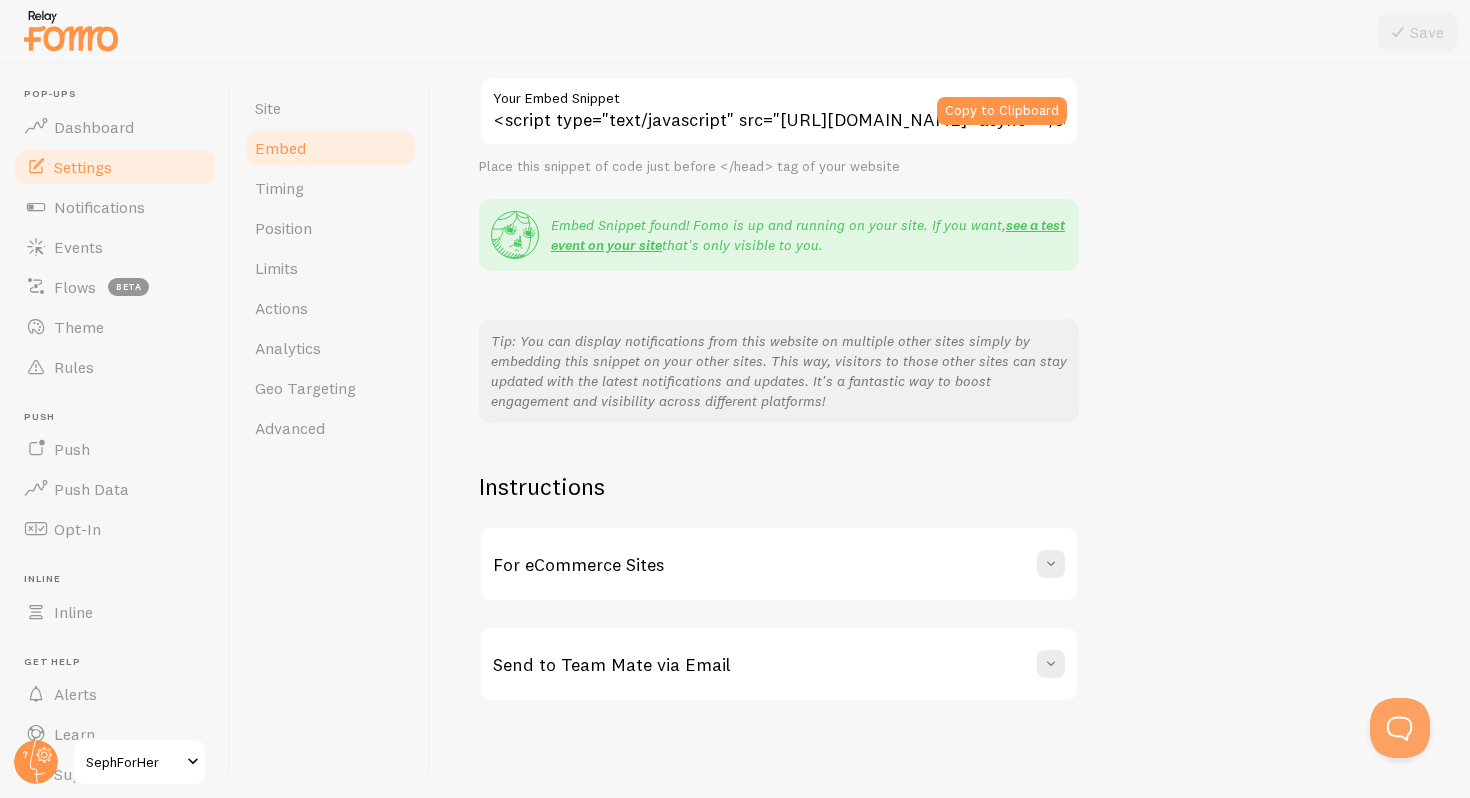 scroll, scrollTop: 0, scrollLeft: 0, axis: both 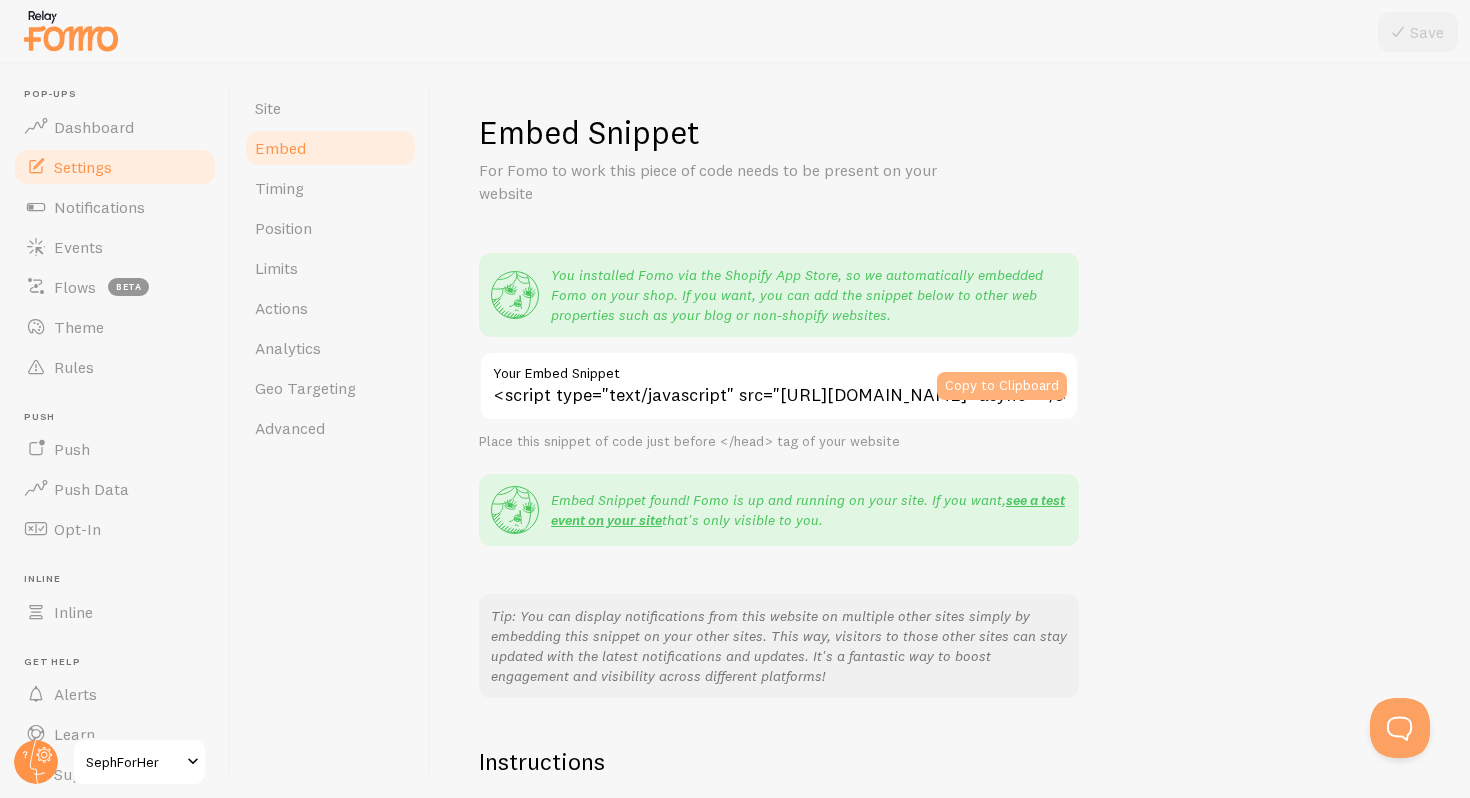 click on "Copy to Clipboard" at bounding box center (1002, 386) 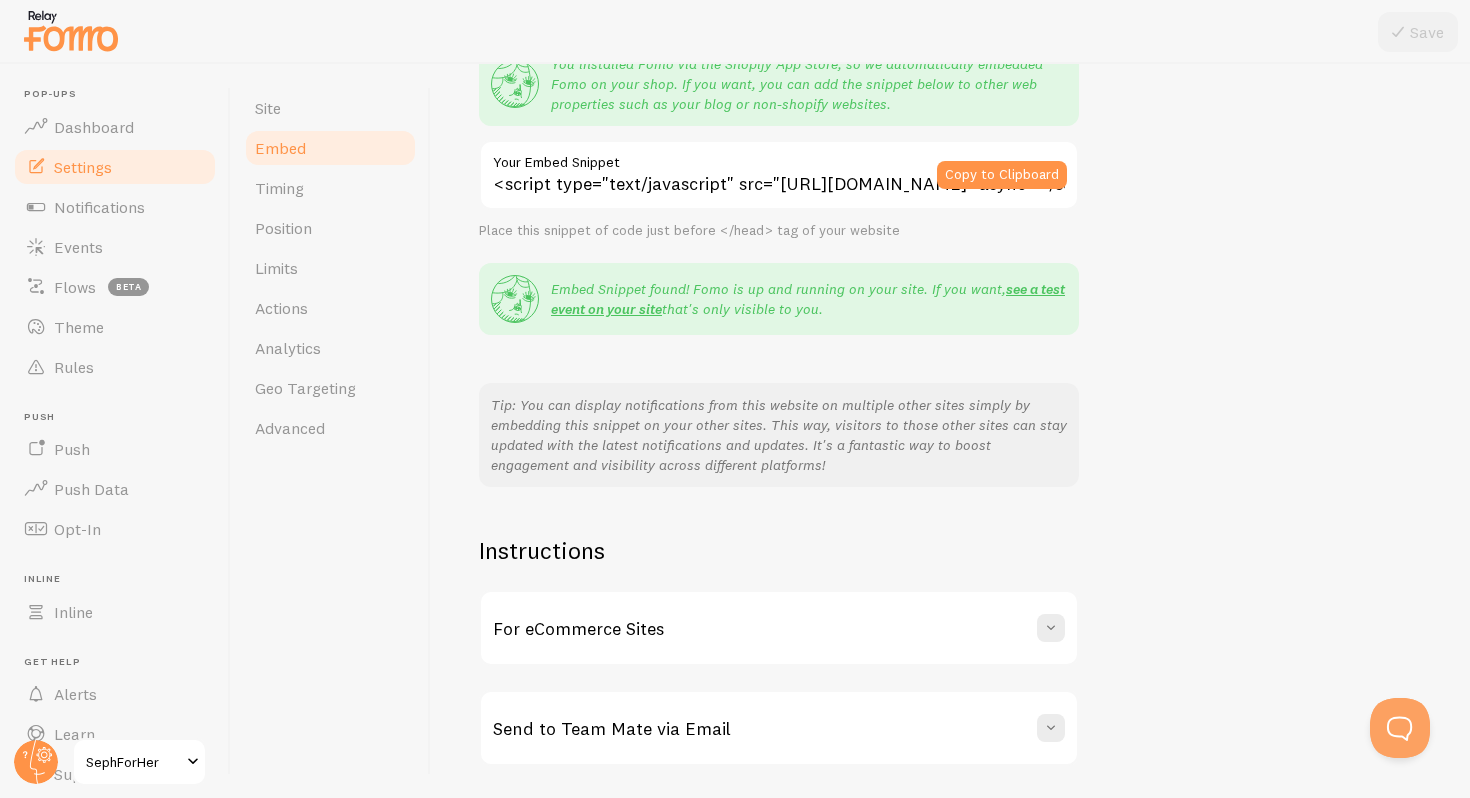 scroll, scrollTop: 275, scrollLeft: 0, axis: vertical 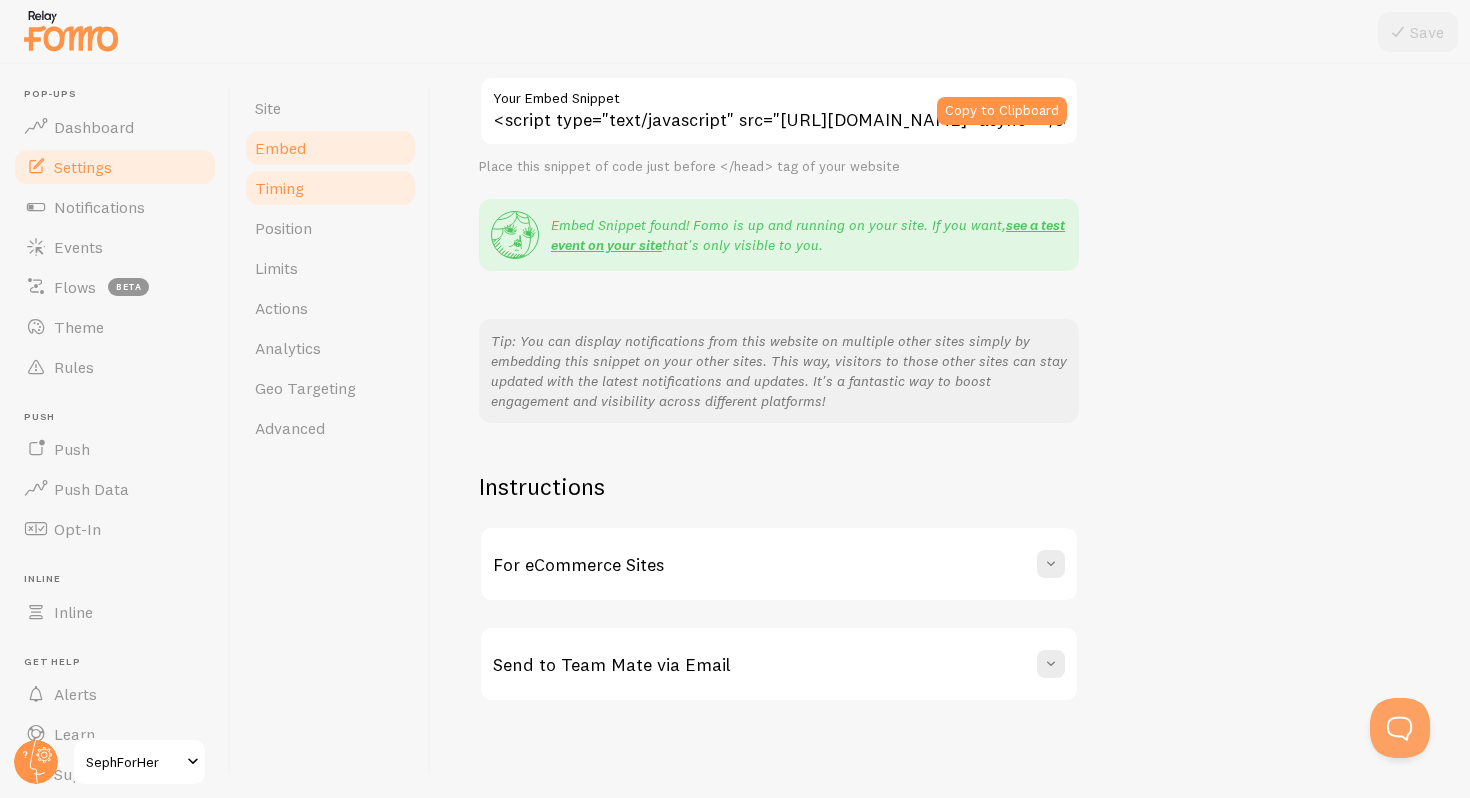 click on "Timing" at bounding box center (330, 188) 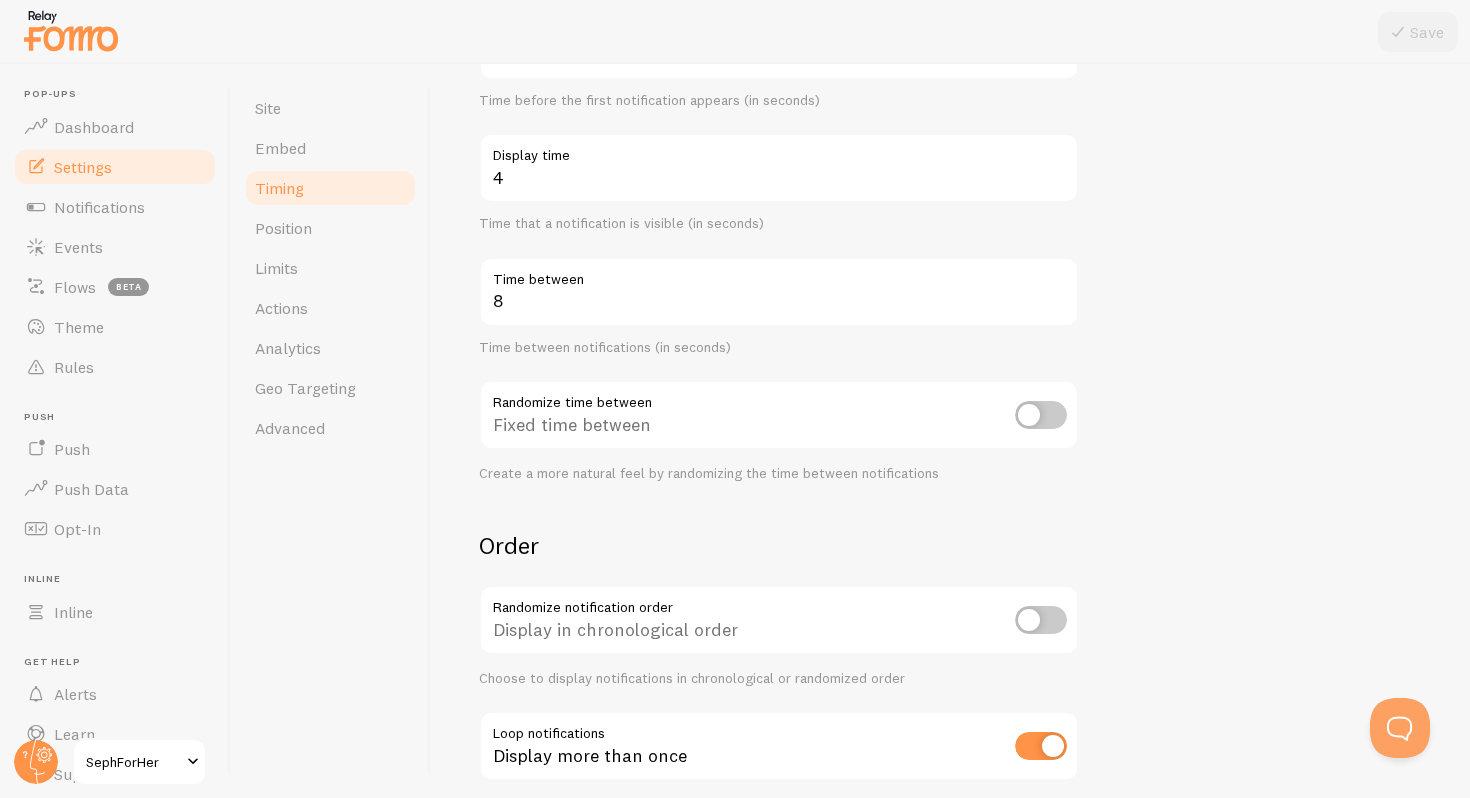 scroll, scrollTop: 0, scrollLeft: 0, axis: both 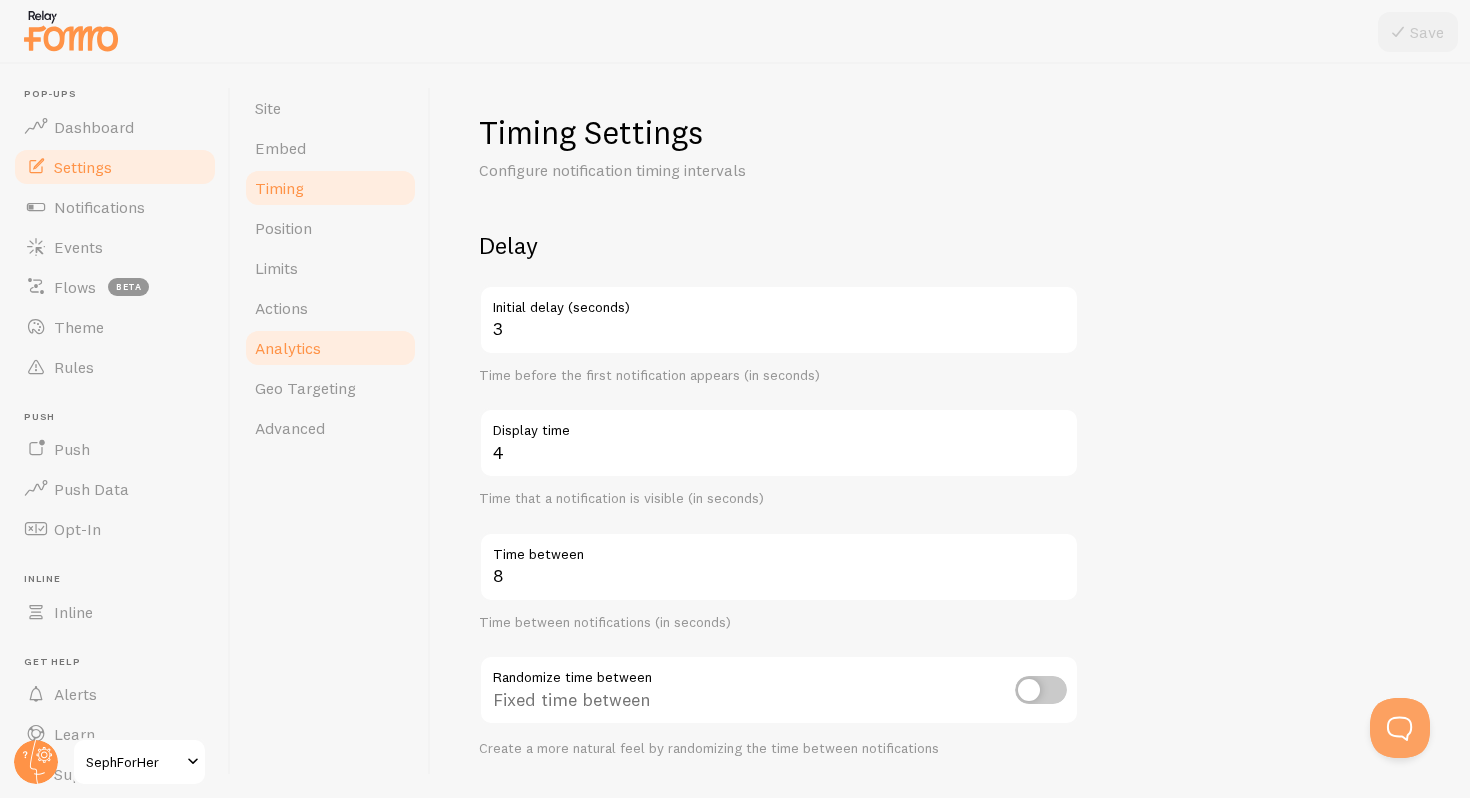 click on "Analytics" at bounding box center (330, 348) 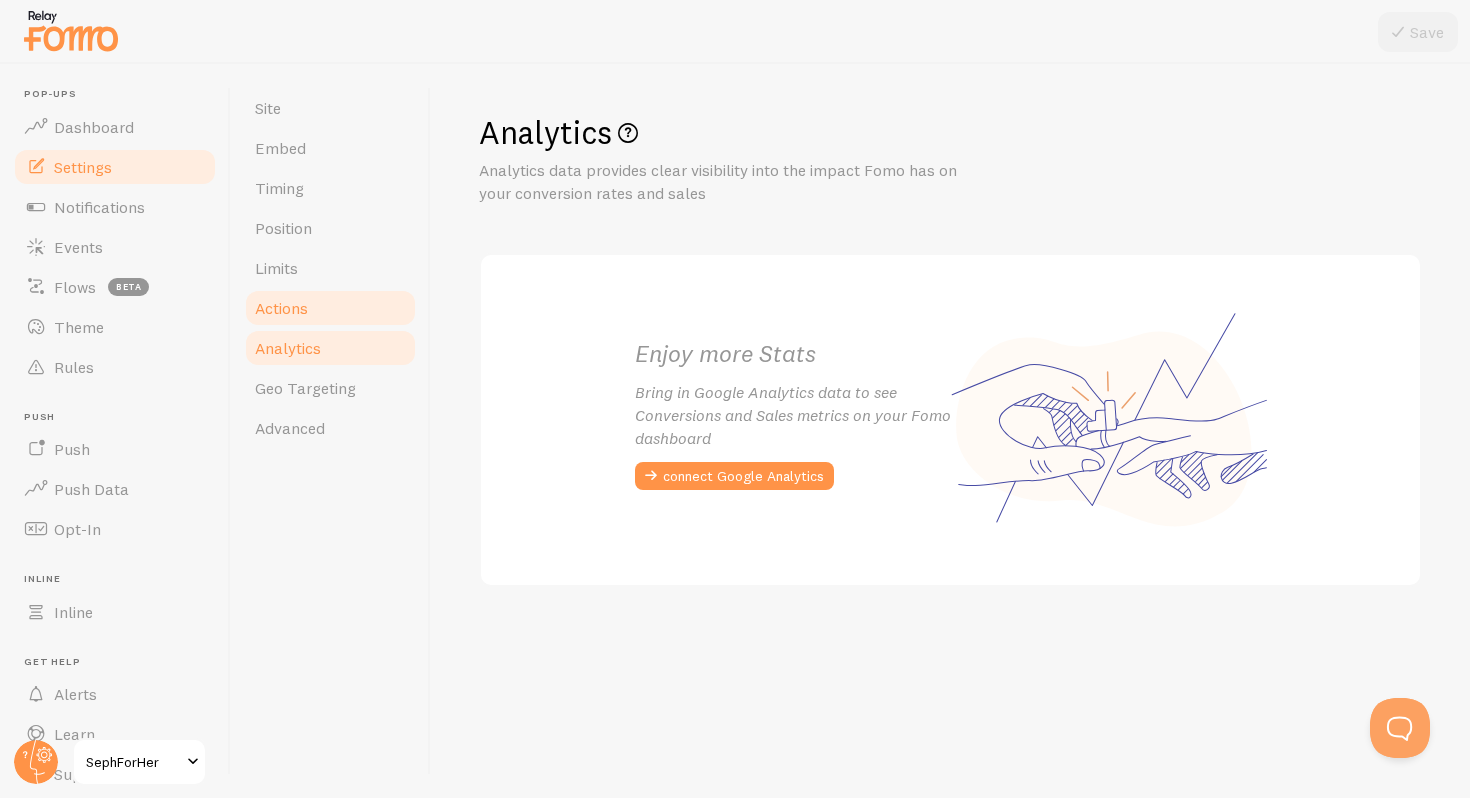 click on "Actions" at bounding box center (330, 308) 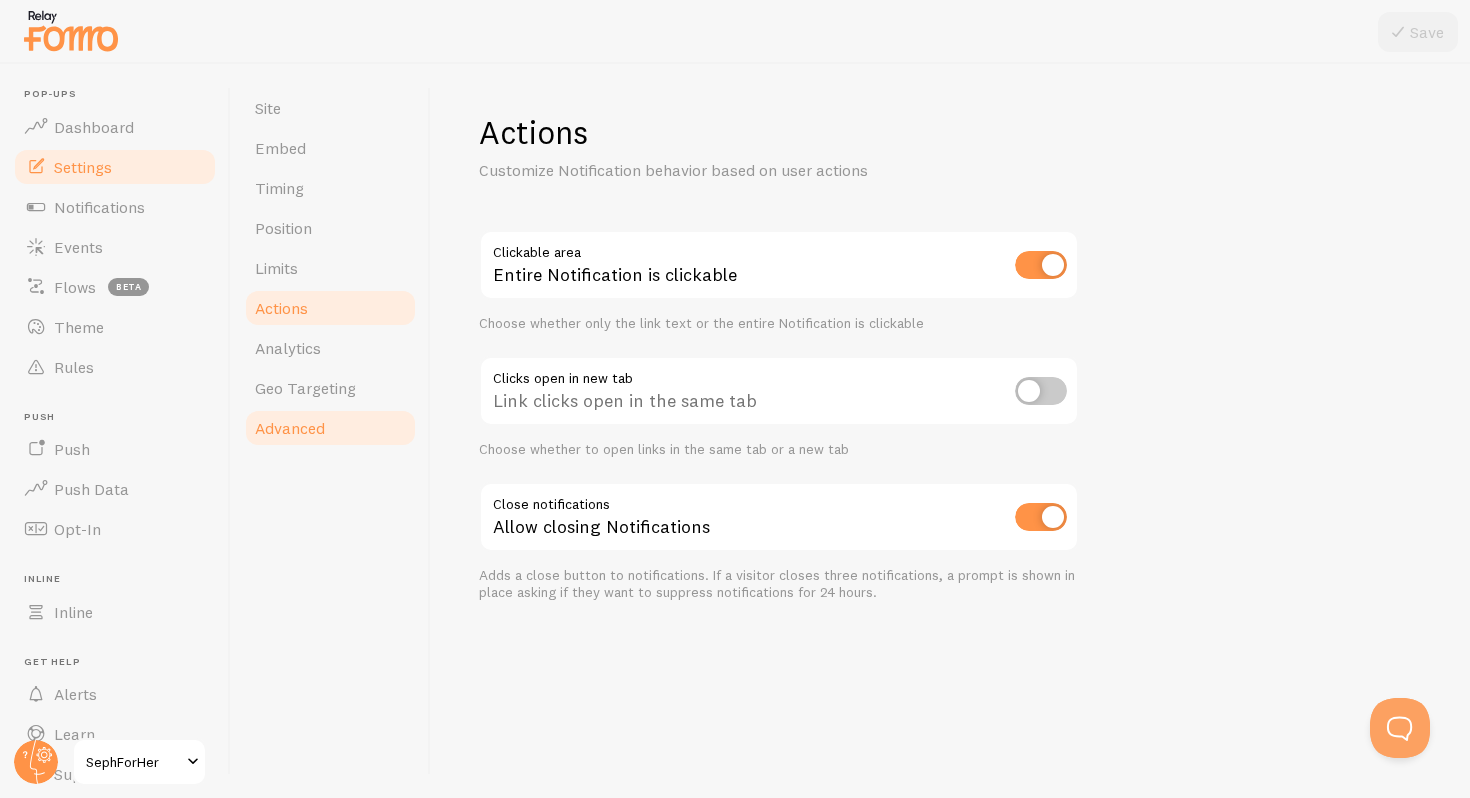 click on "Advanced" at bounding box center (330, 428) 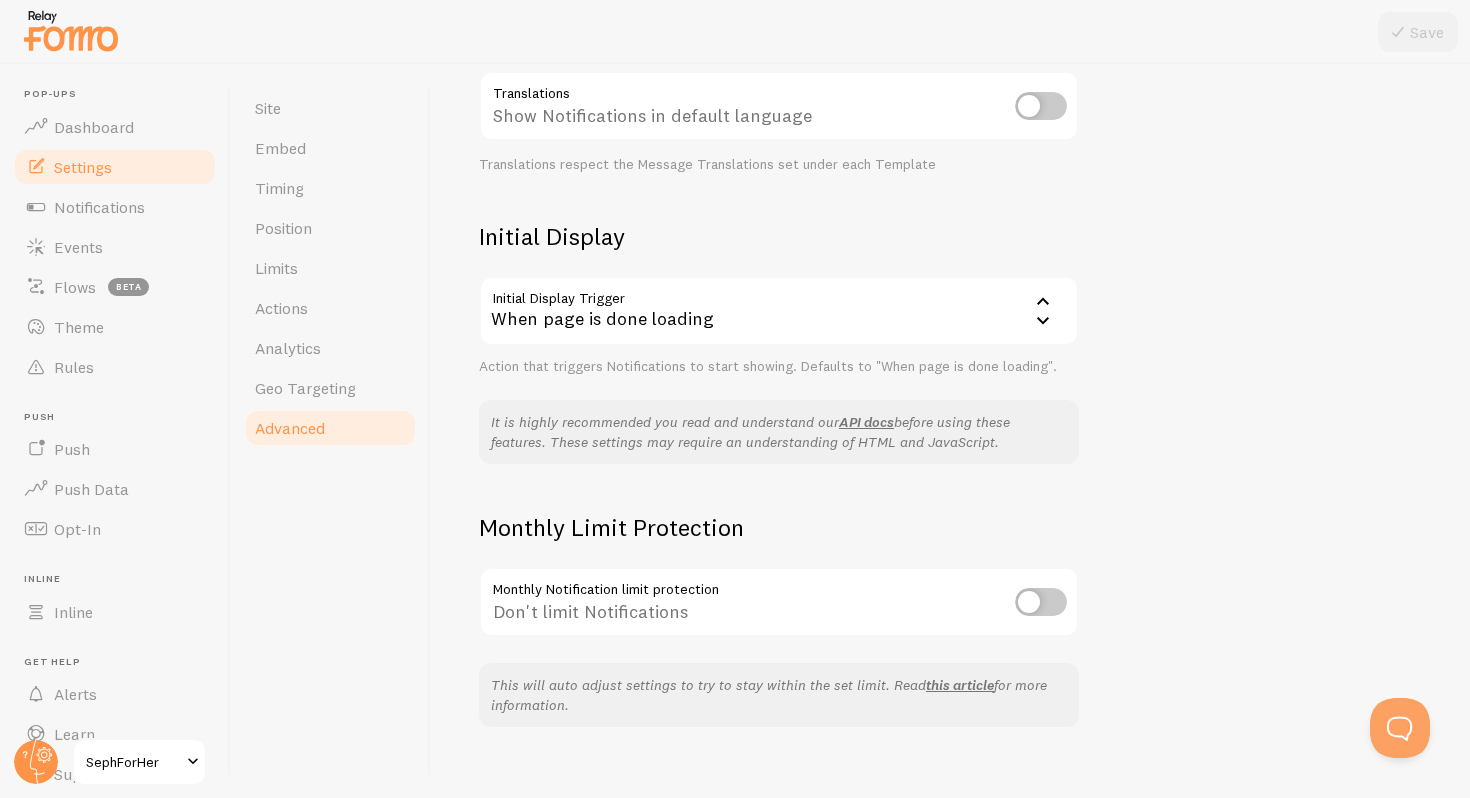 scroll, scrollTop: 362, scrollLeft: 0, axis: vertical 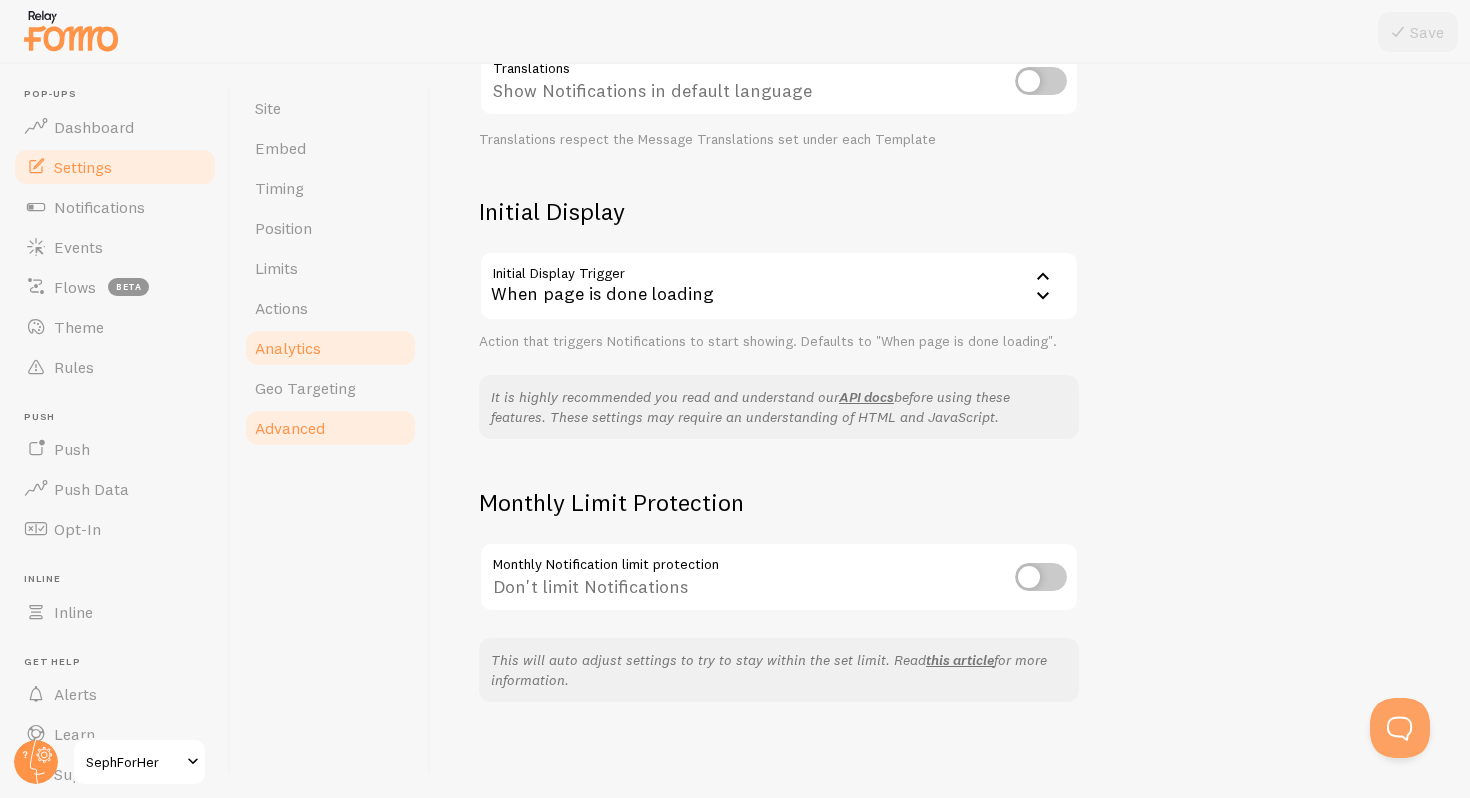 click on "Analytics" at bounding box center [330, 348] 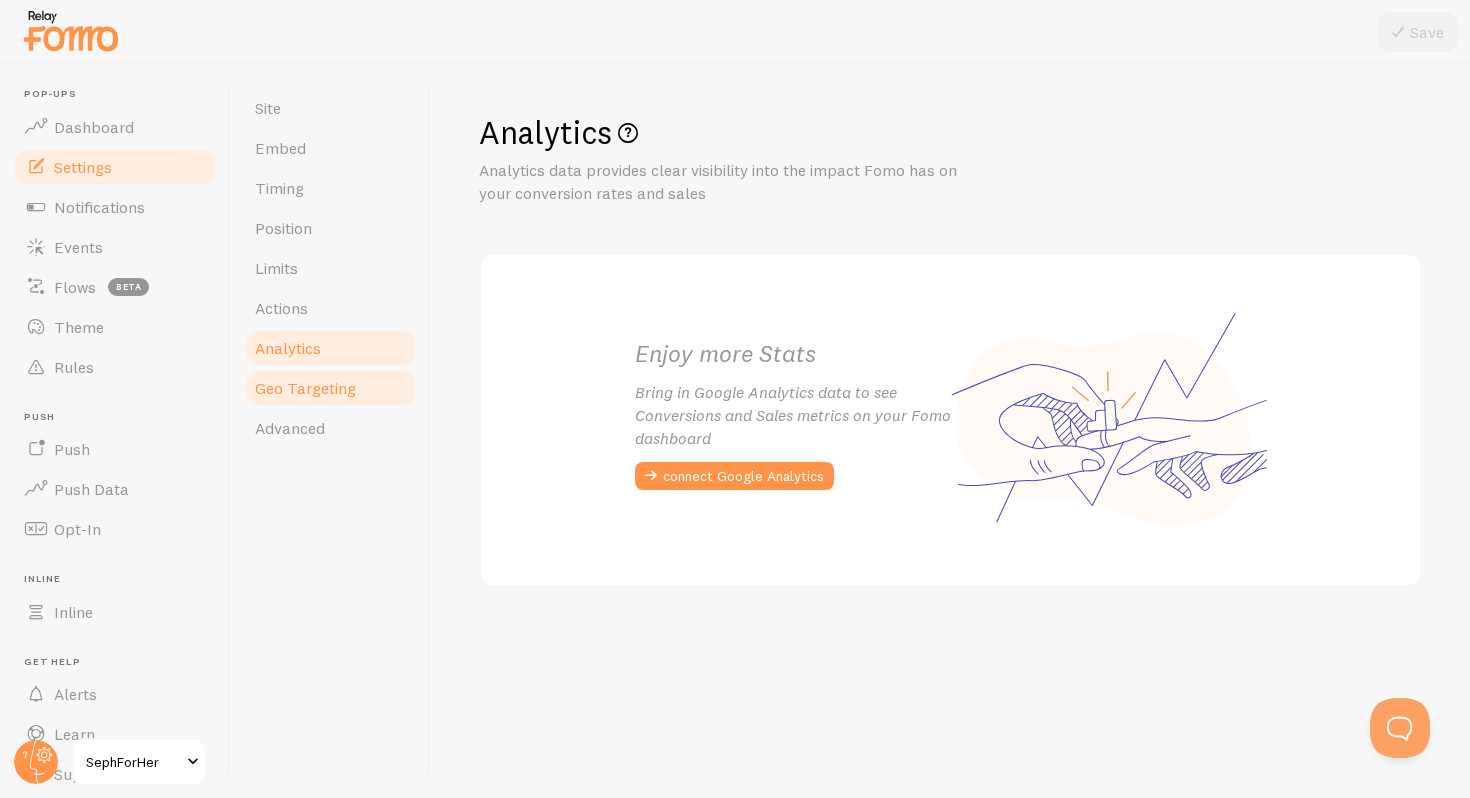click on "Geo Targeting" at bounding box center [305, 388] 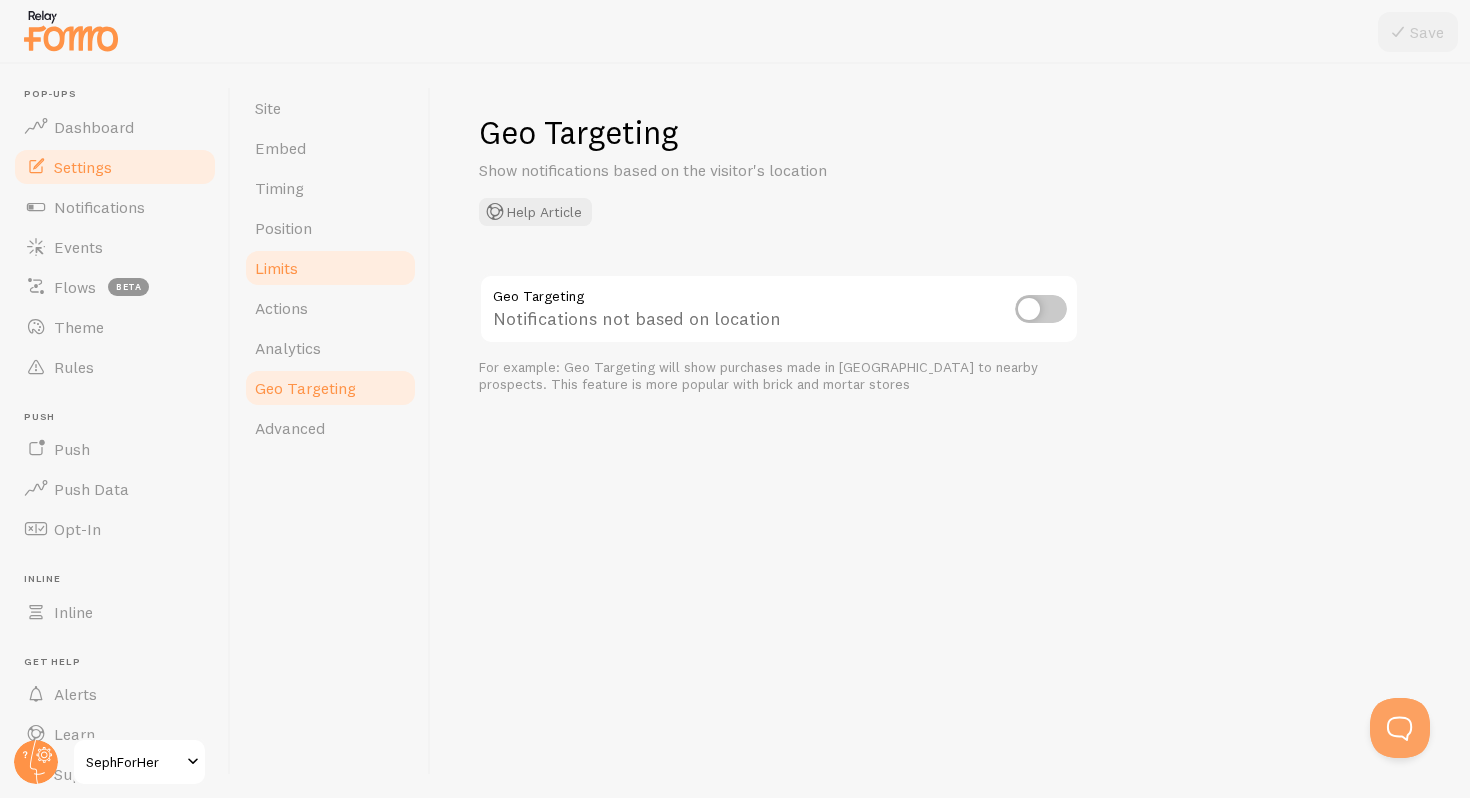 click on "Limits" at bounding box center [330, 268] 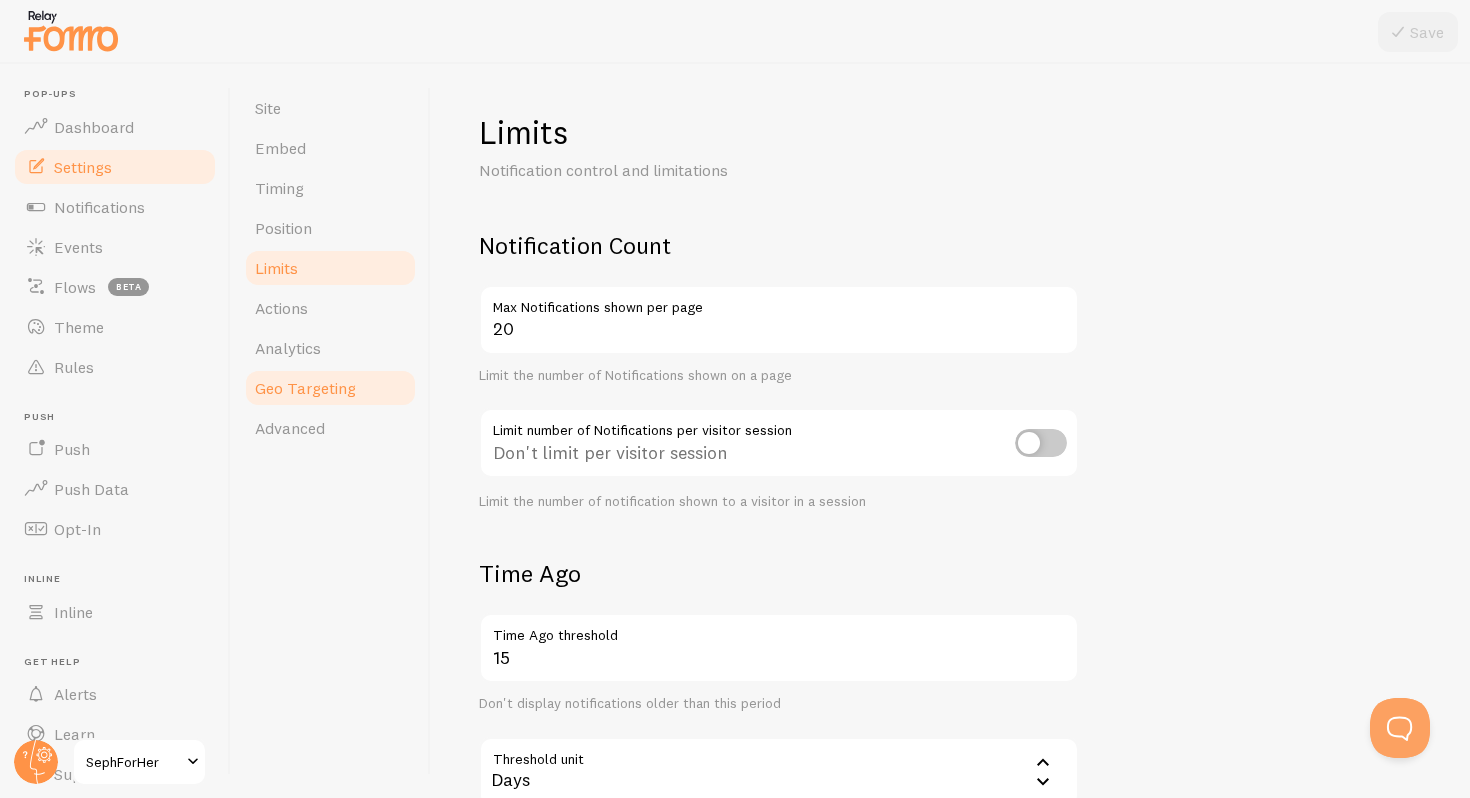 click on "Geo Targeting" at bounding box center [330, 388] 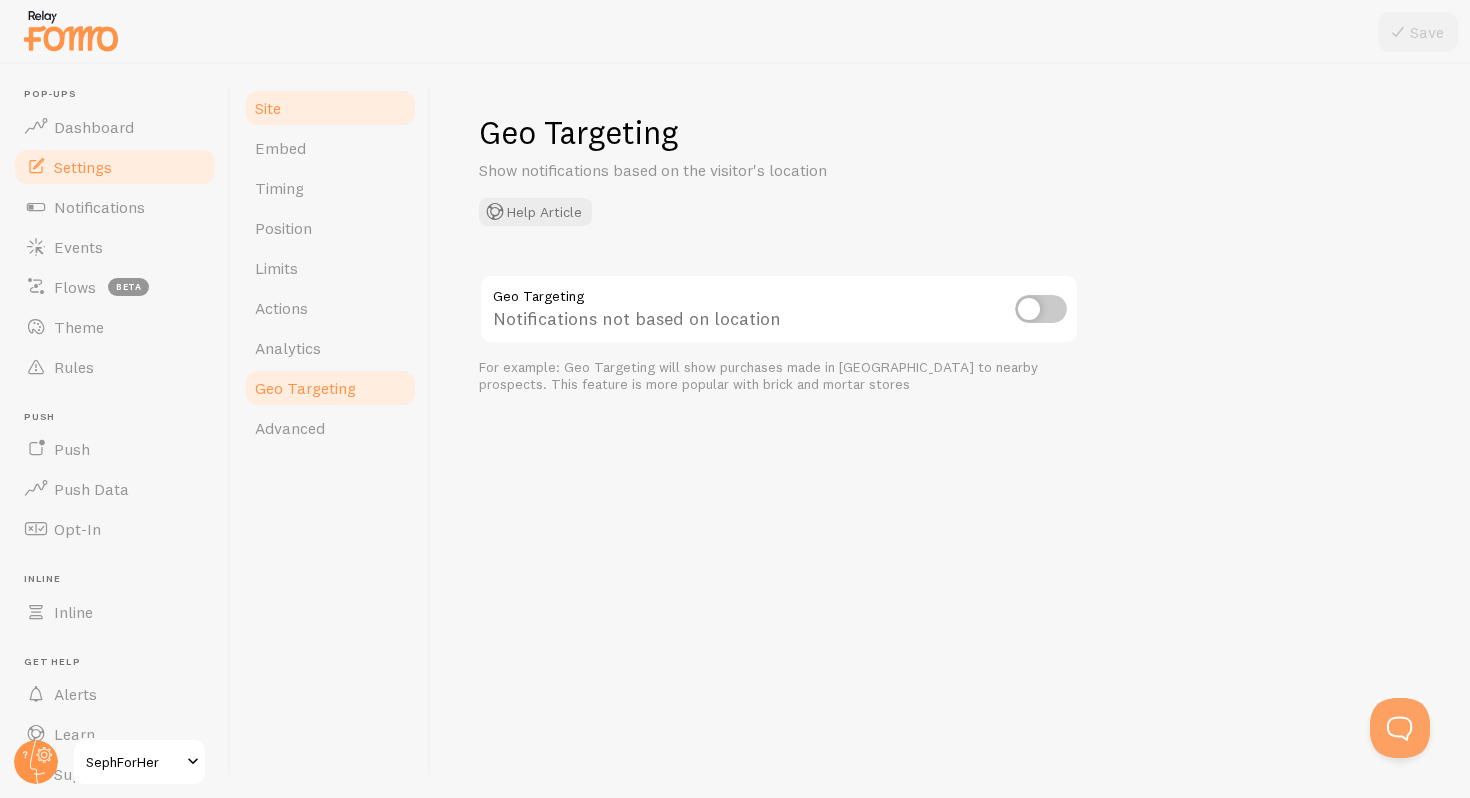 click on "Site" at bounding box center [330, 108] 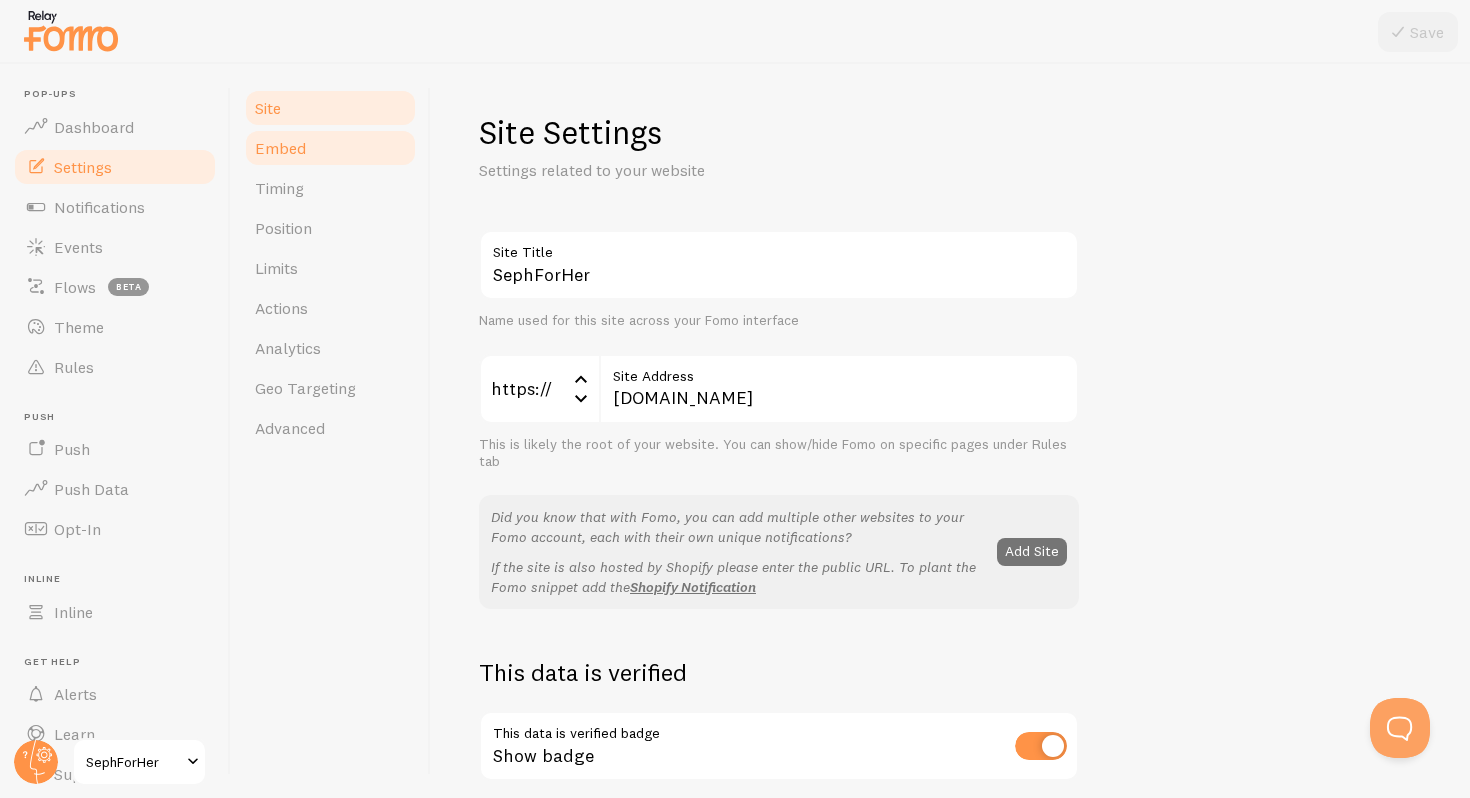click on "Embed" at bounding box center (330, 148) 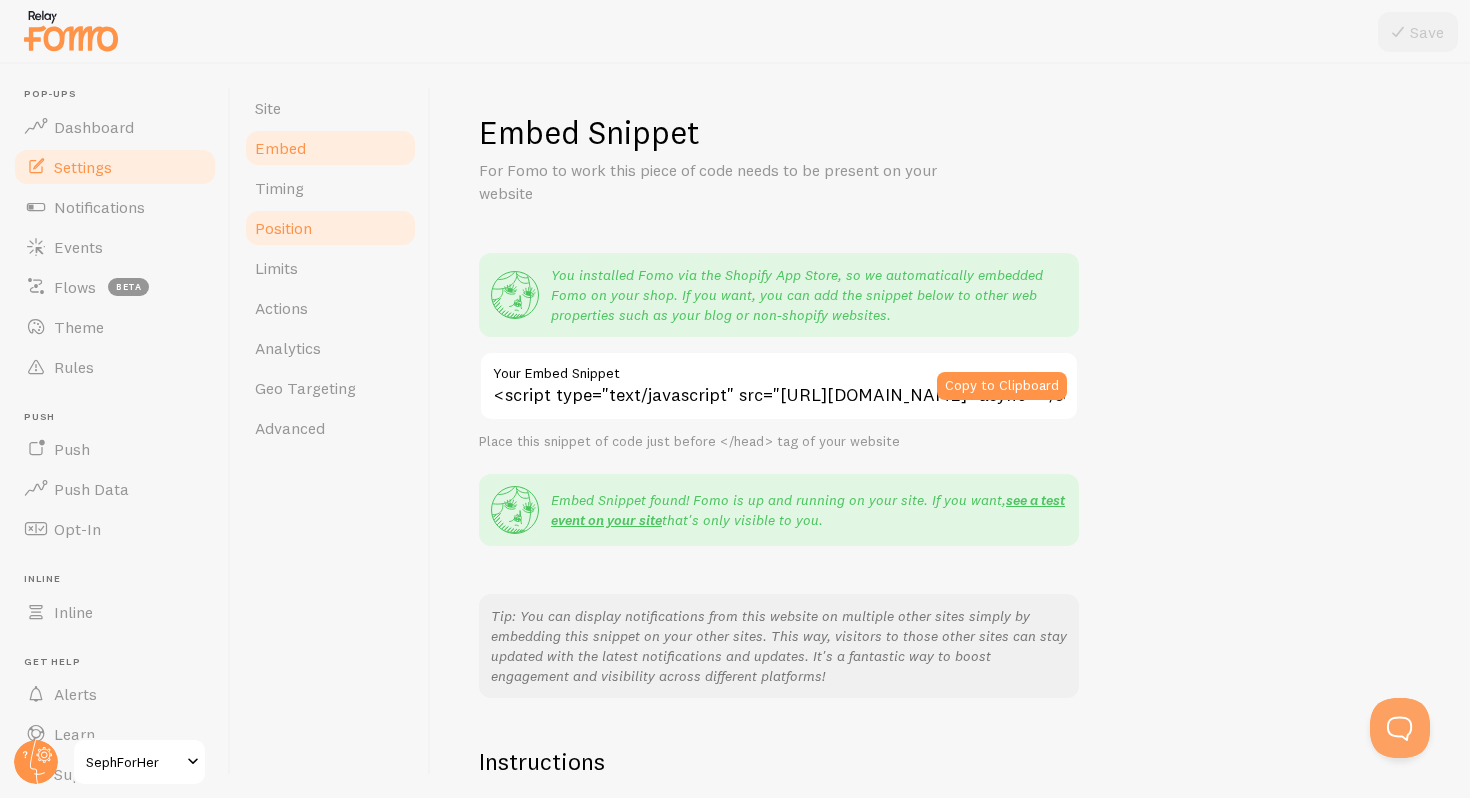 click on "Position" at bounding box center (330, 228) 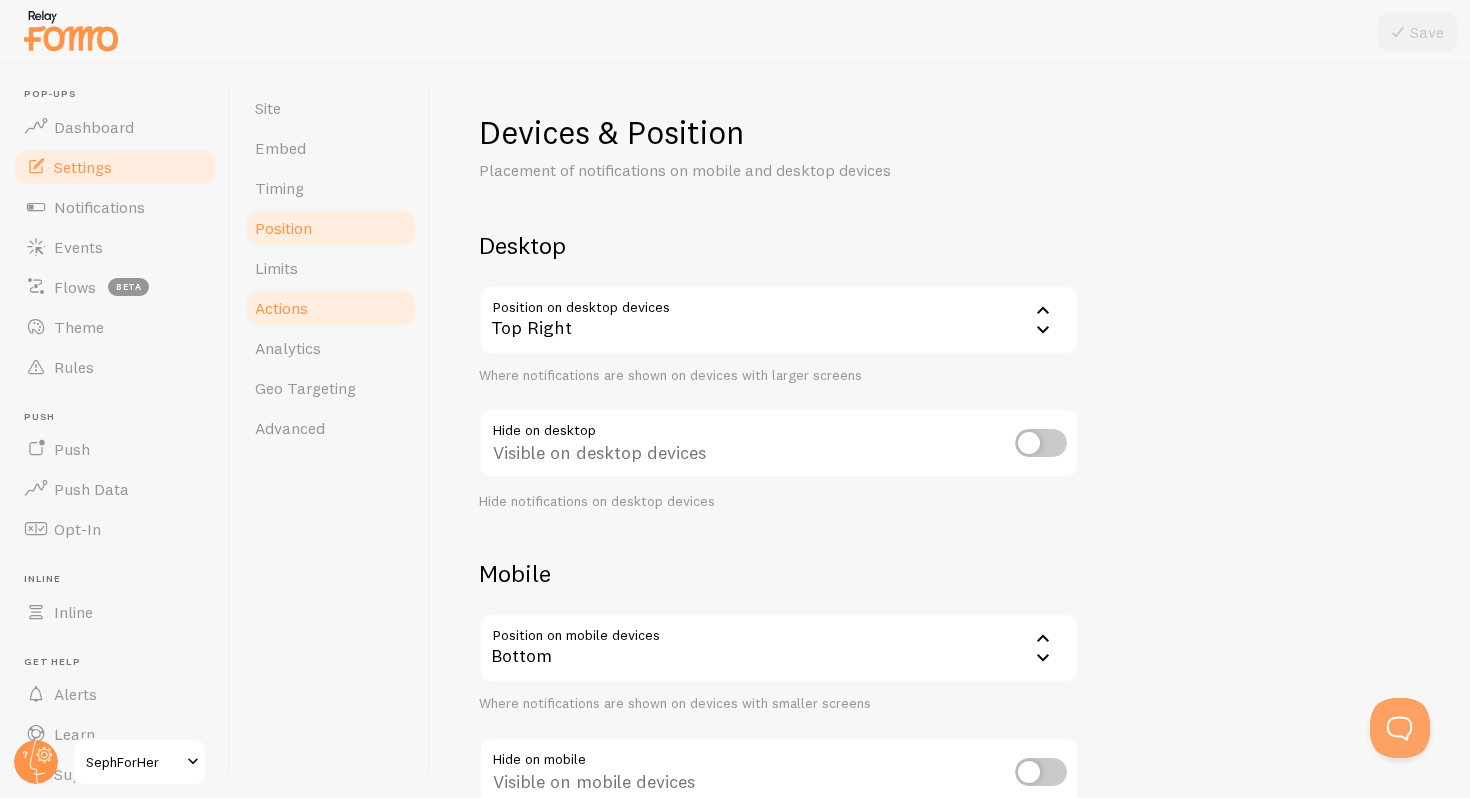 click on "Actions" at bounding box center (330, 308) 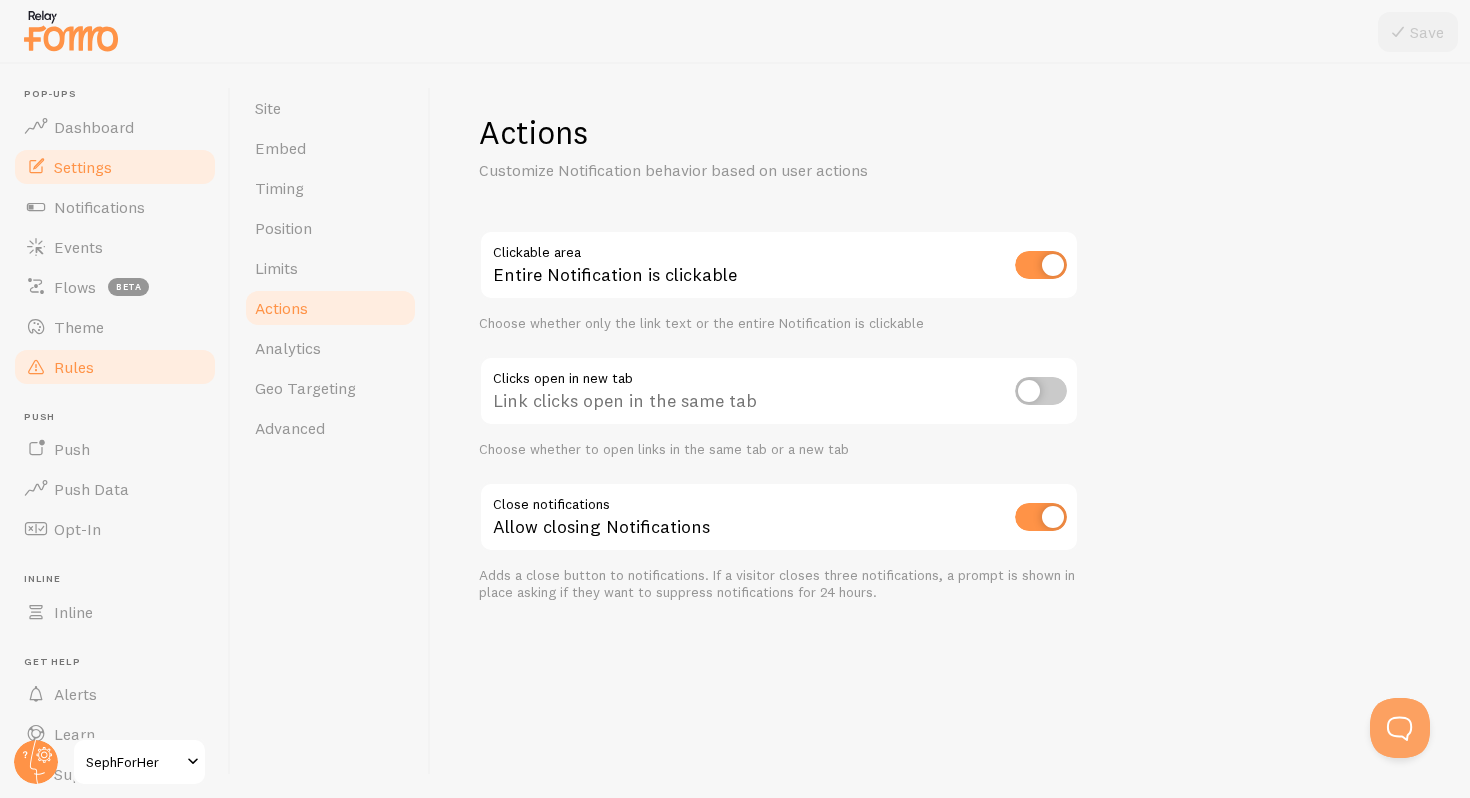 click on "Rules" at bounding box center [115, 367] 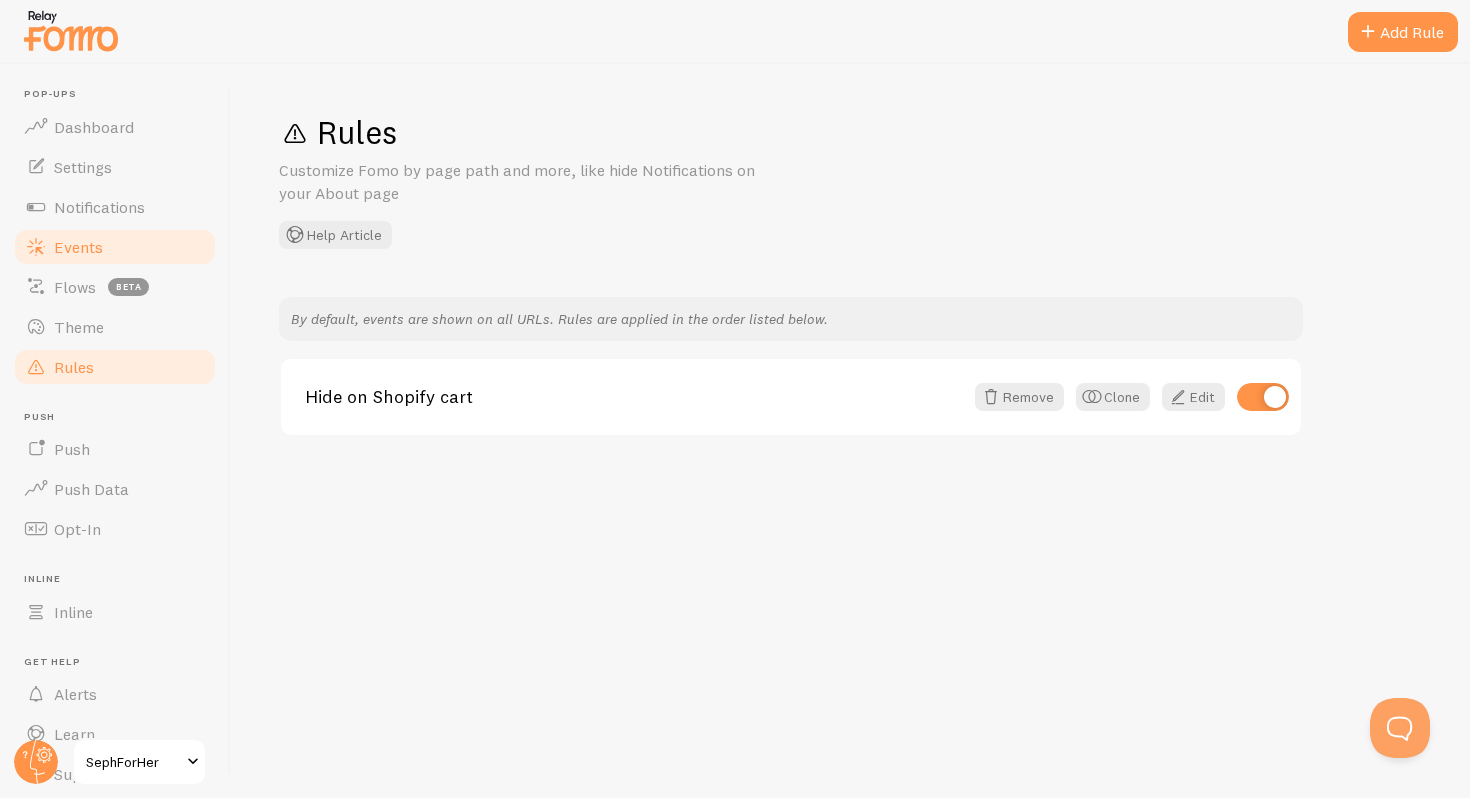 click on "Events" at bounding box center [78, 247] 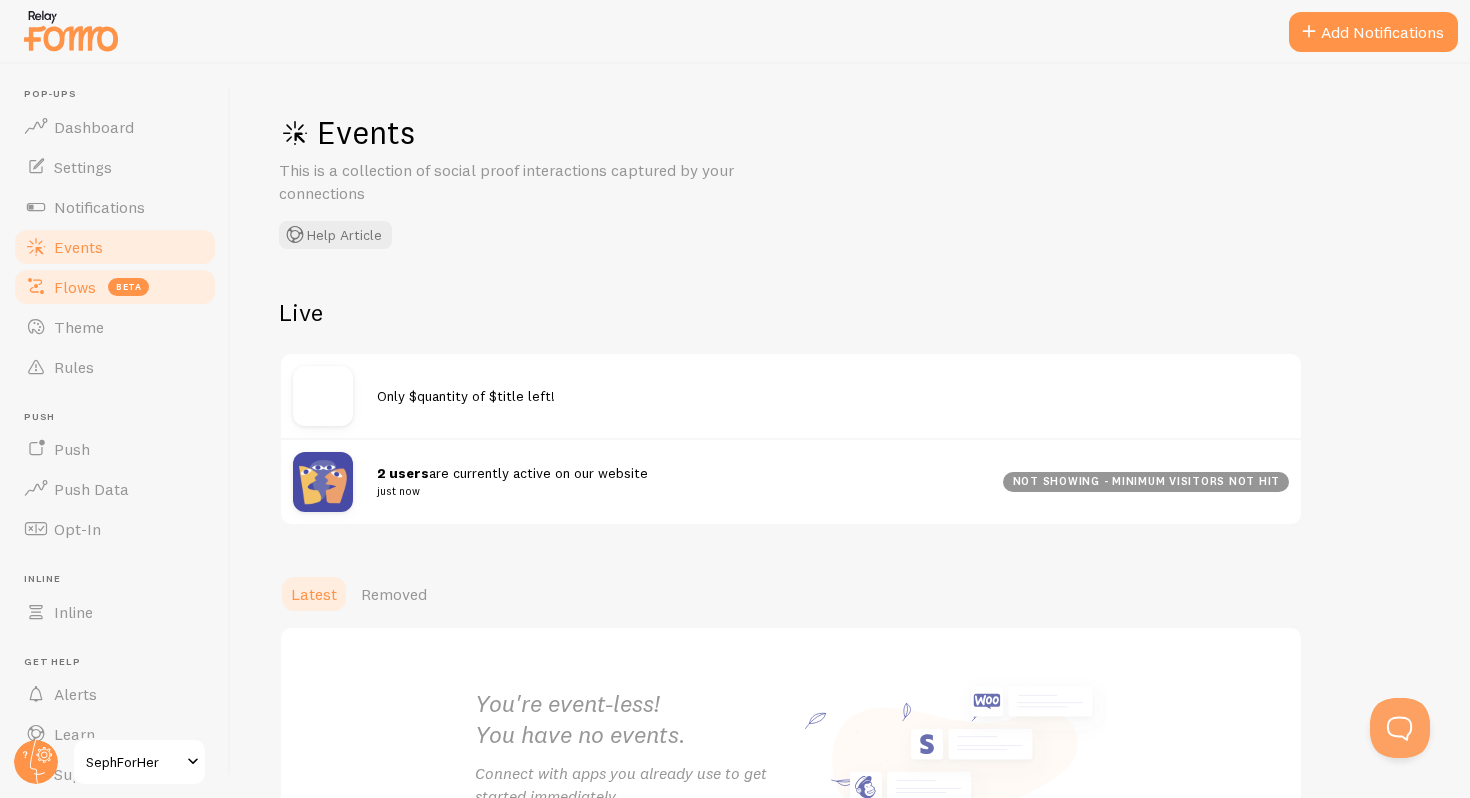 click on "Flows" at bounding box center (75, 287) 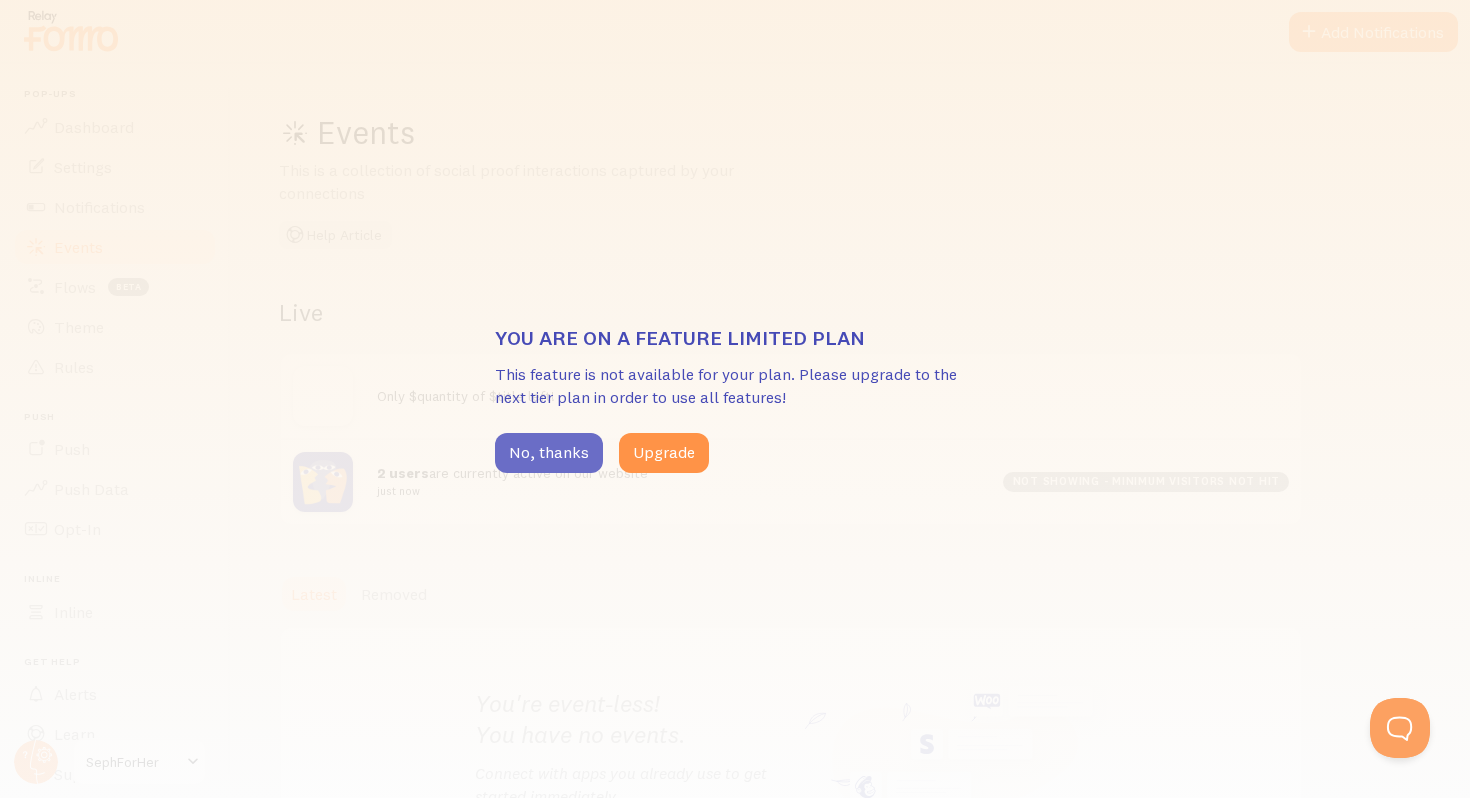 click on "No, thanks" at bounding box center (549, 453) 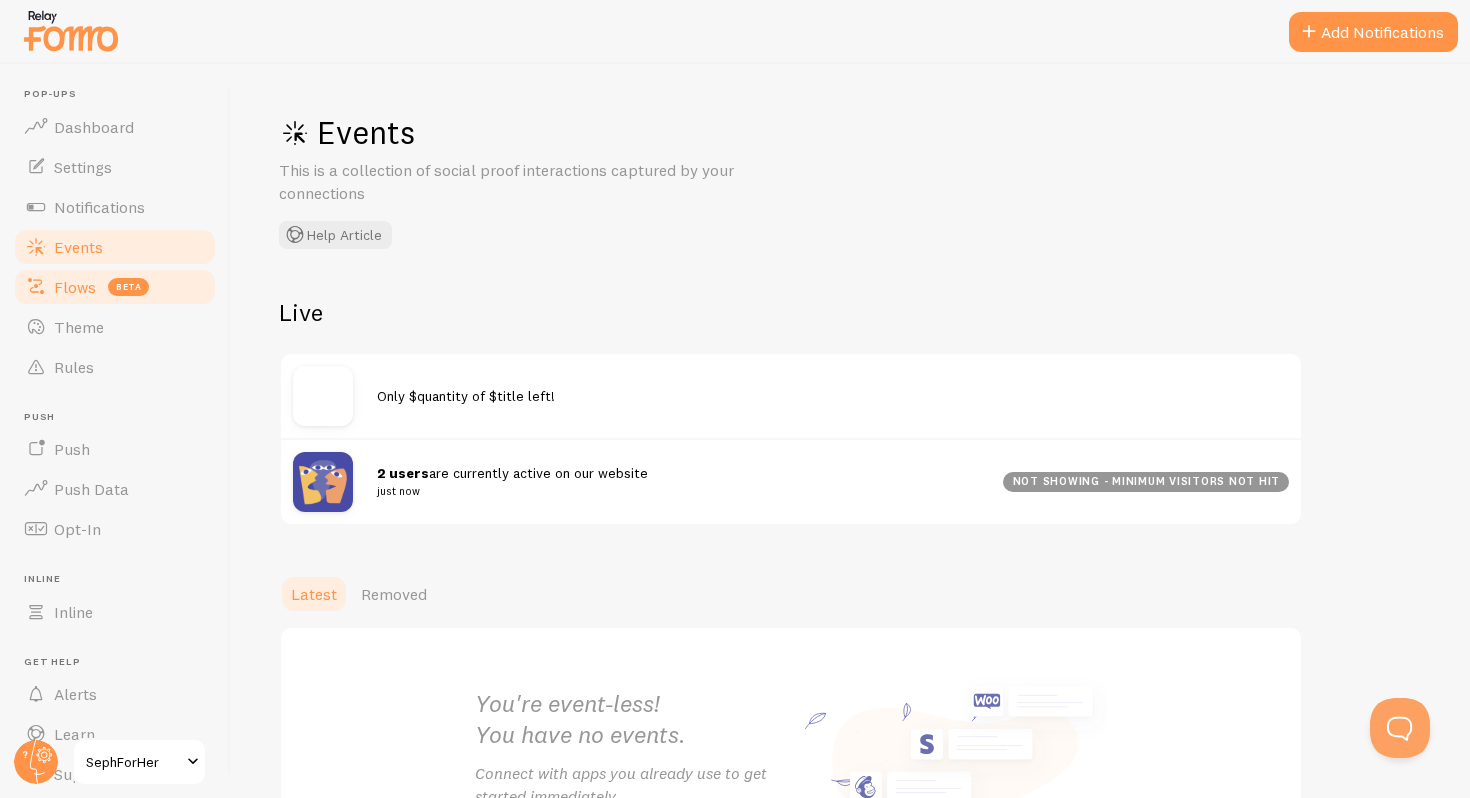 click on "Flows
beta" at bounding box center [115, 287] 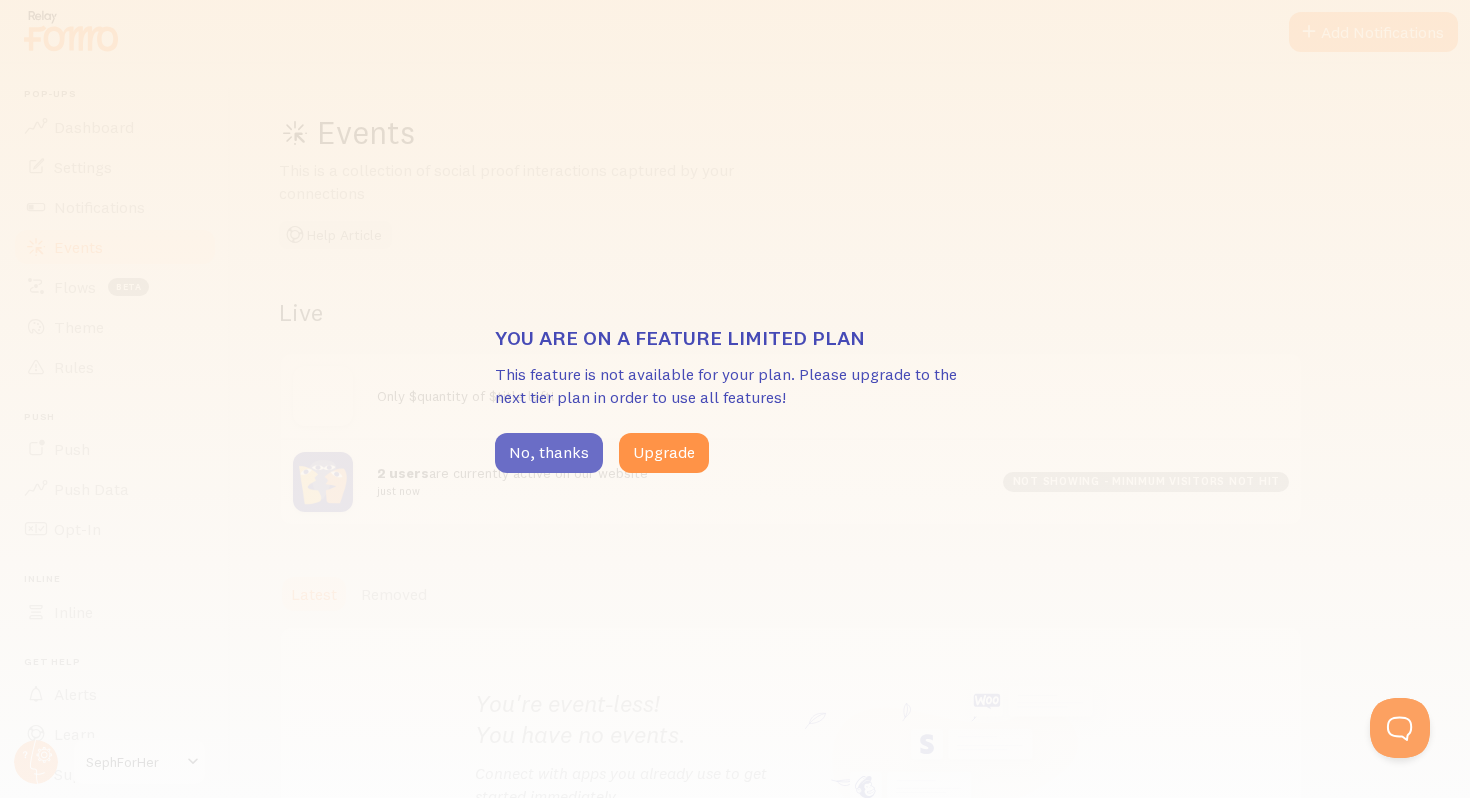 click on "No, thanks" at bounding box center [549, 453] 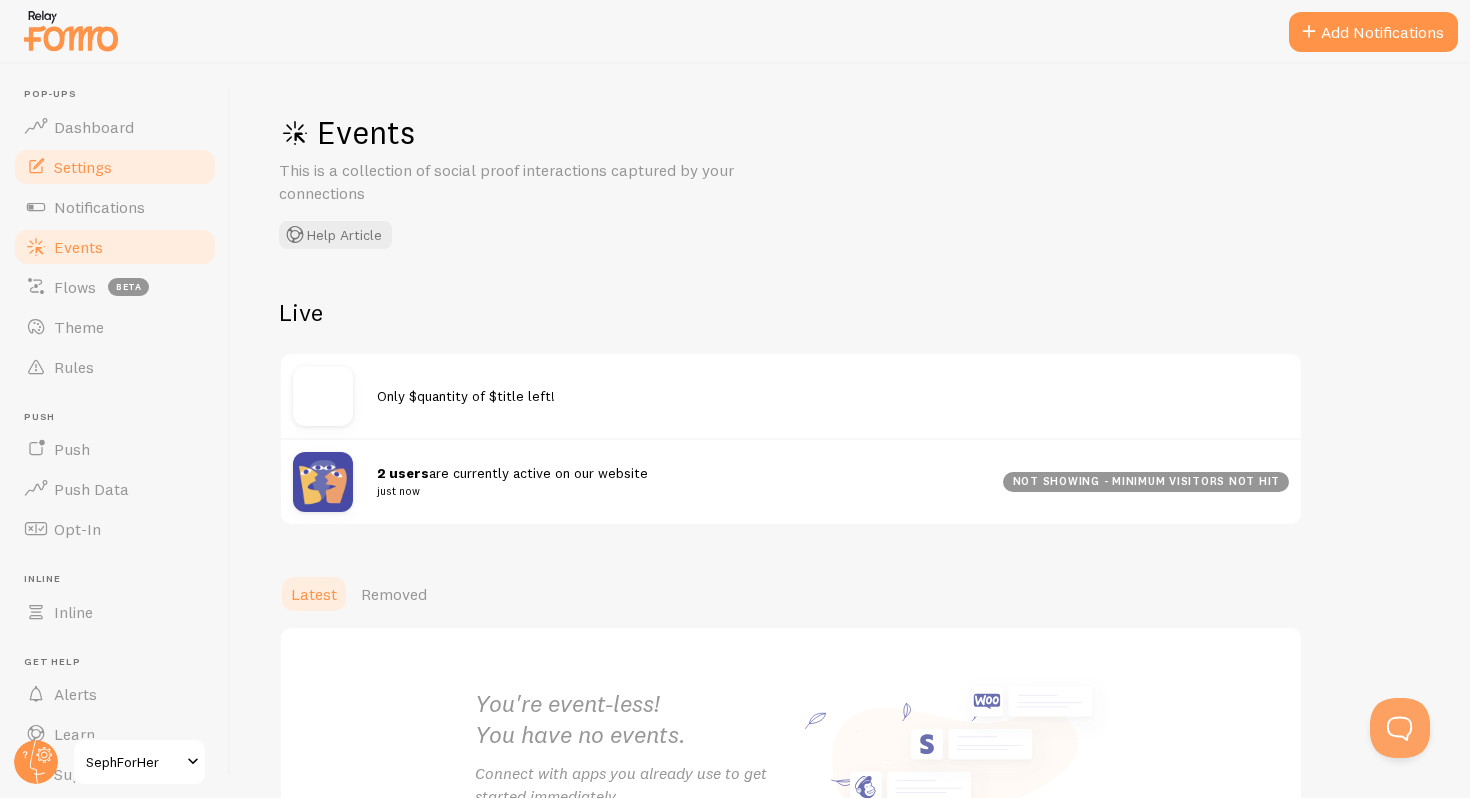 click on "Settings" at bounding box center (115, 167) 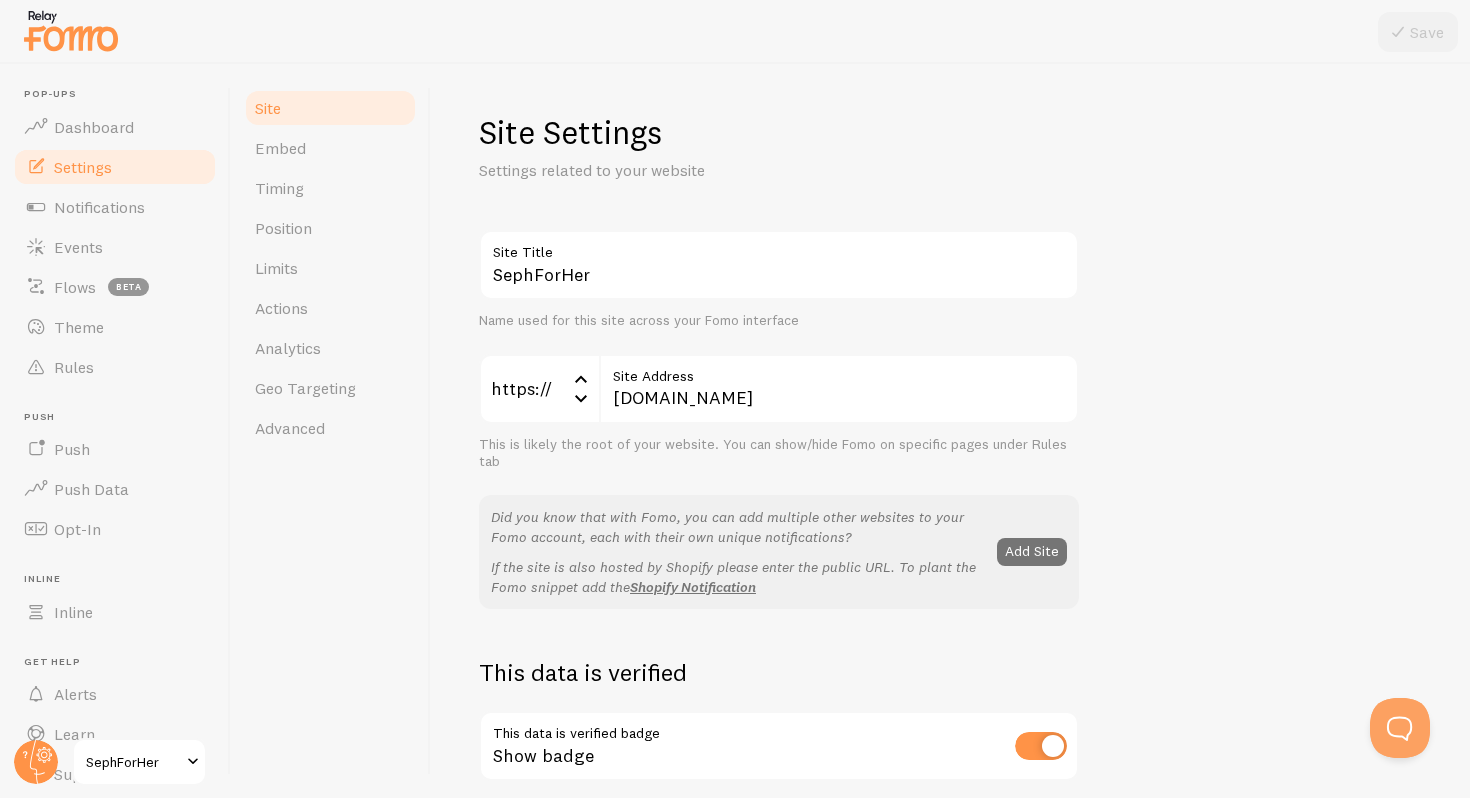 click on "Settings" at bounding box center (115, 167) 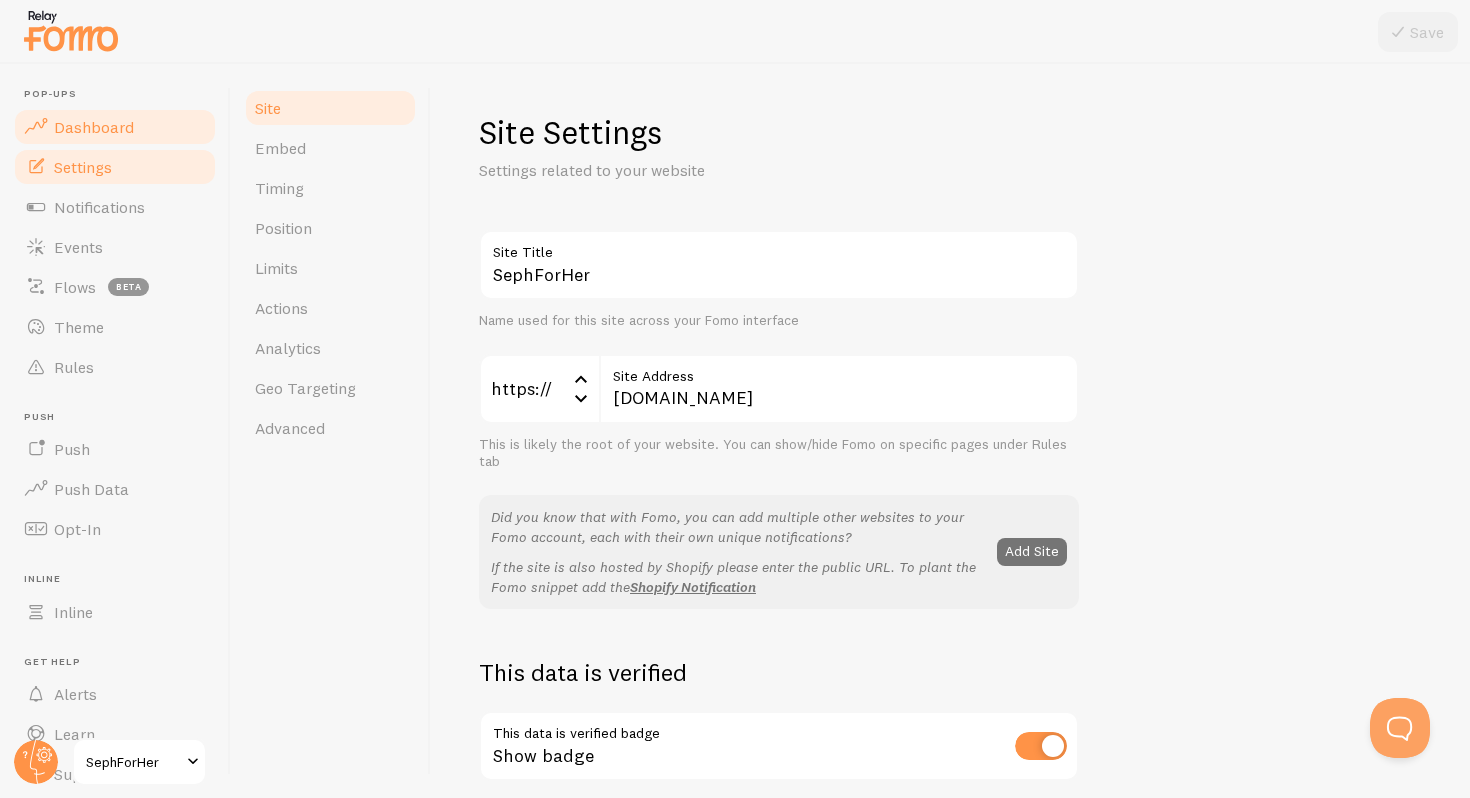 click on "Dashboard" at bounding box center [94, 127] 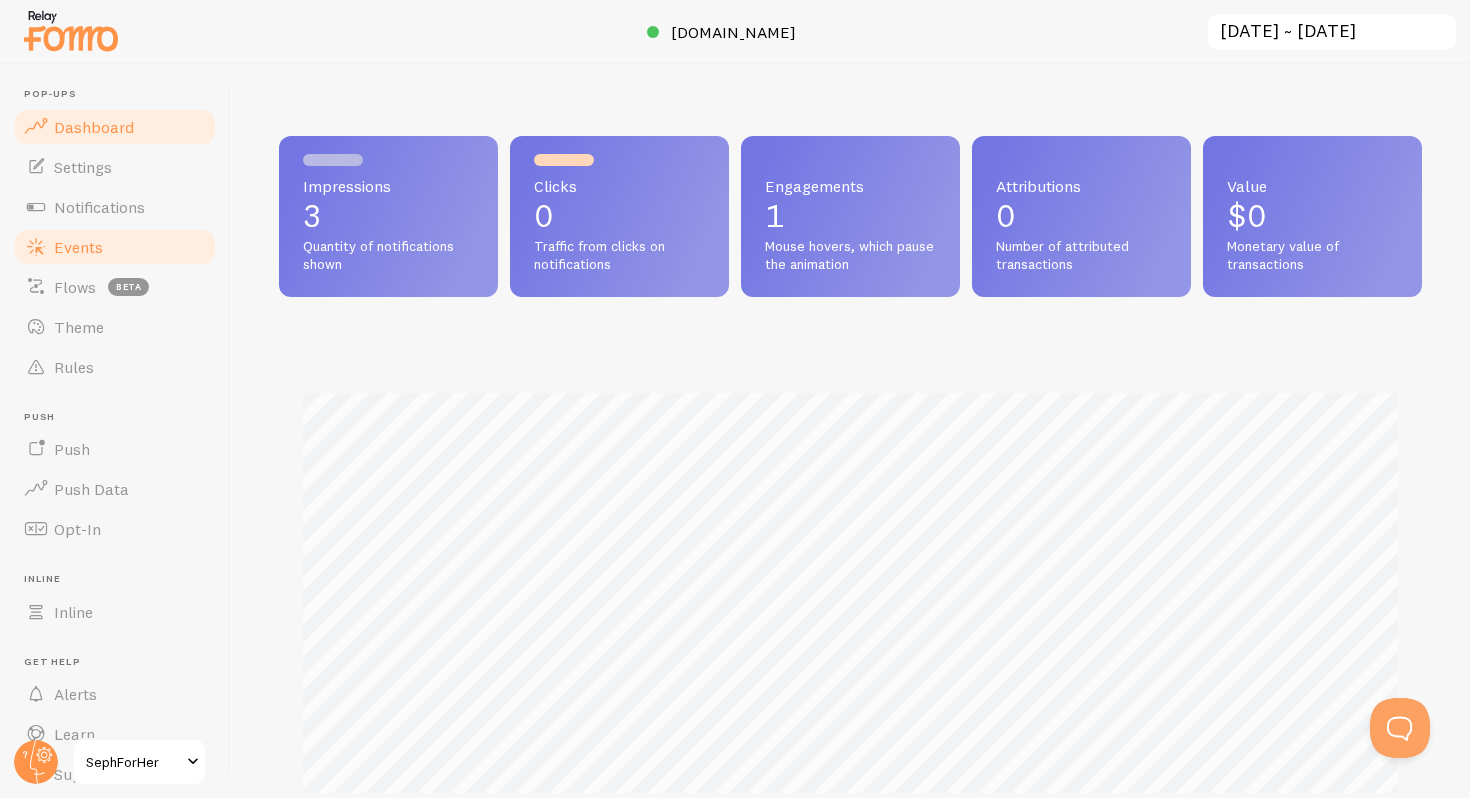 scroll, scrollTop: 999474, scrollLeft: 998857, axis: both 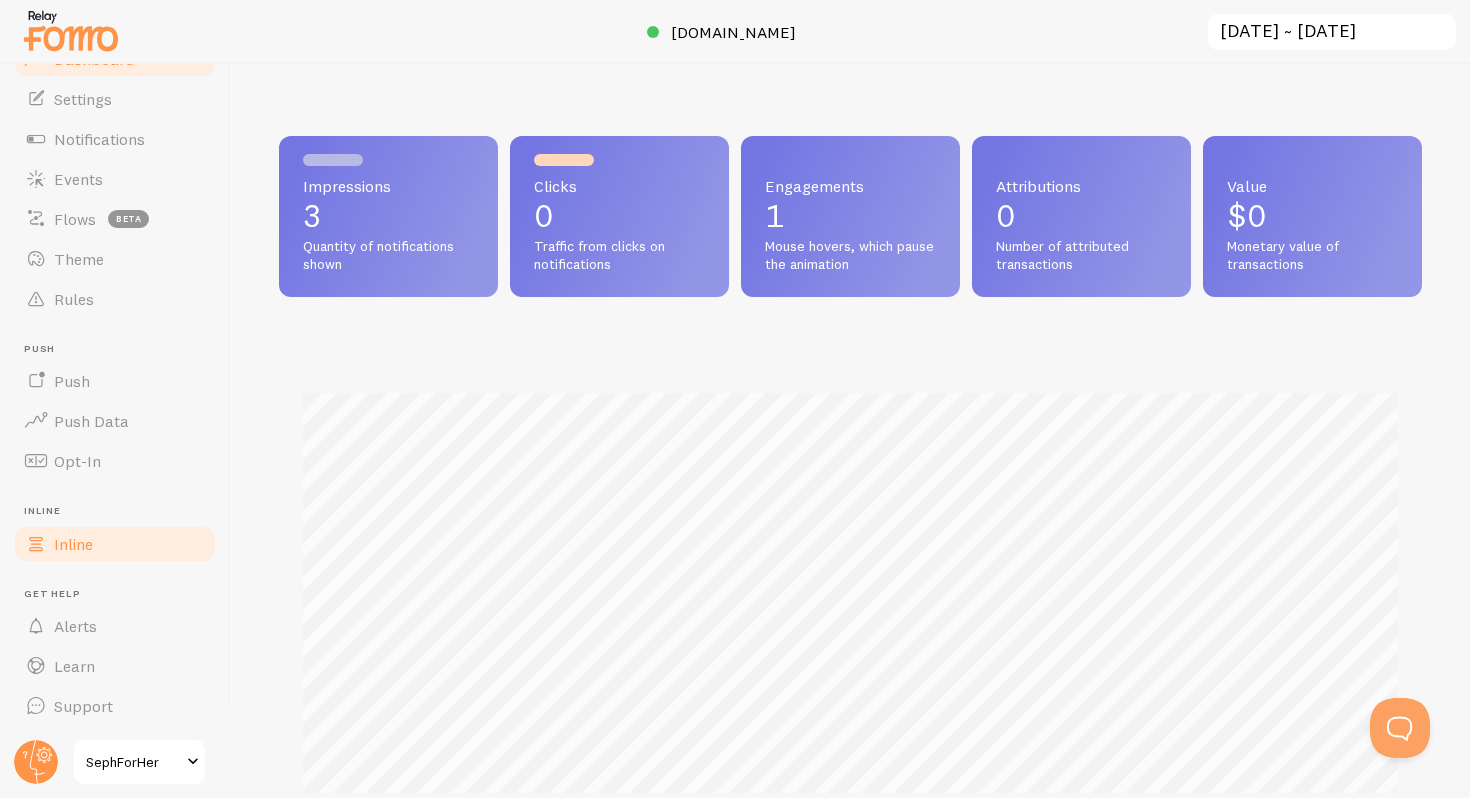 click on "Inline" at bounding box center (115, 544) 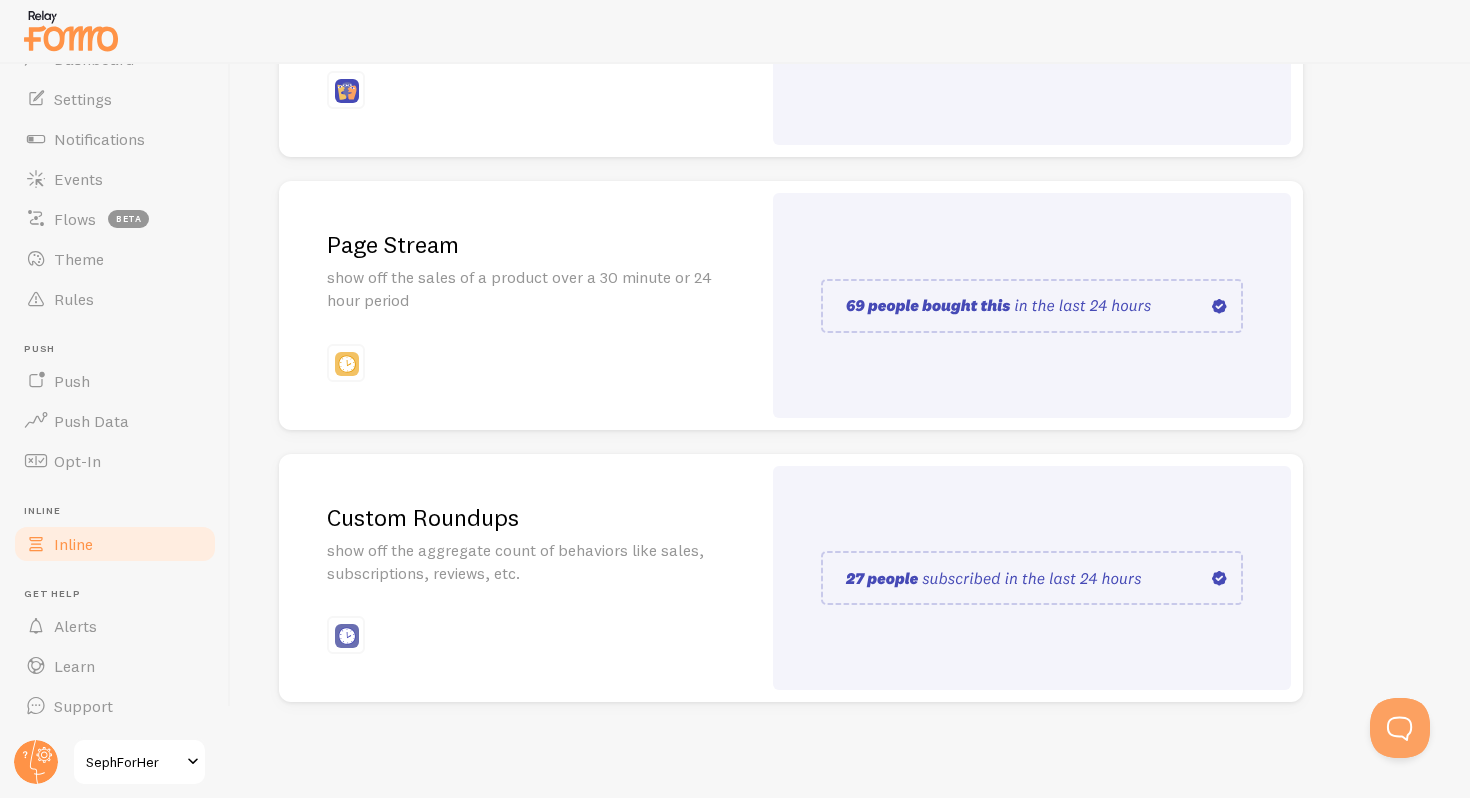 scroll, scrollTop: 0, scrollLeft: 0, axis: both 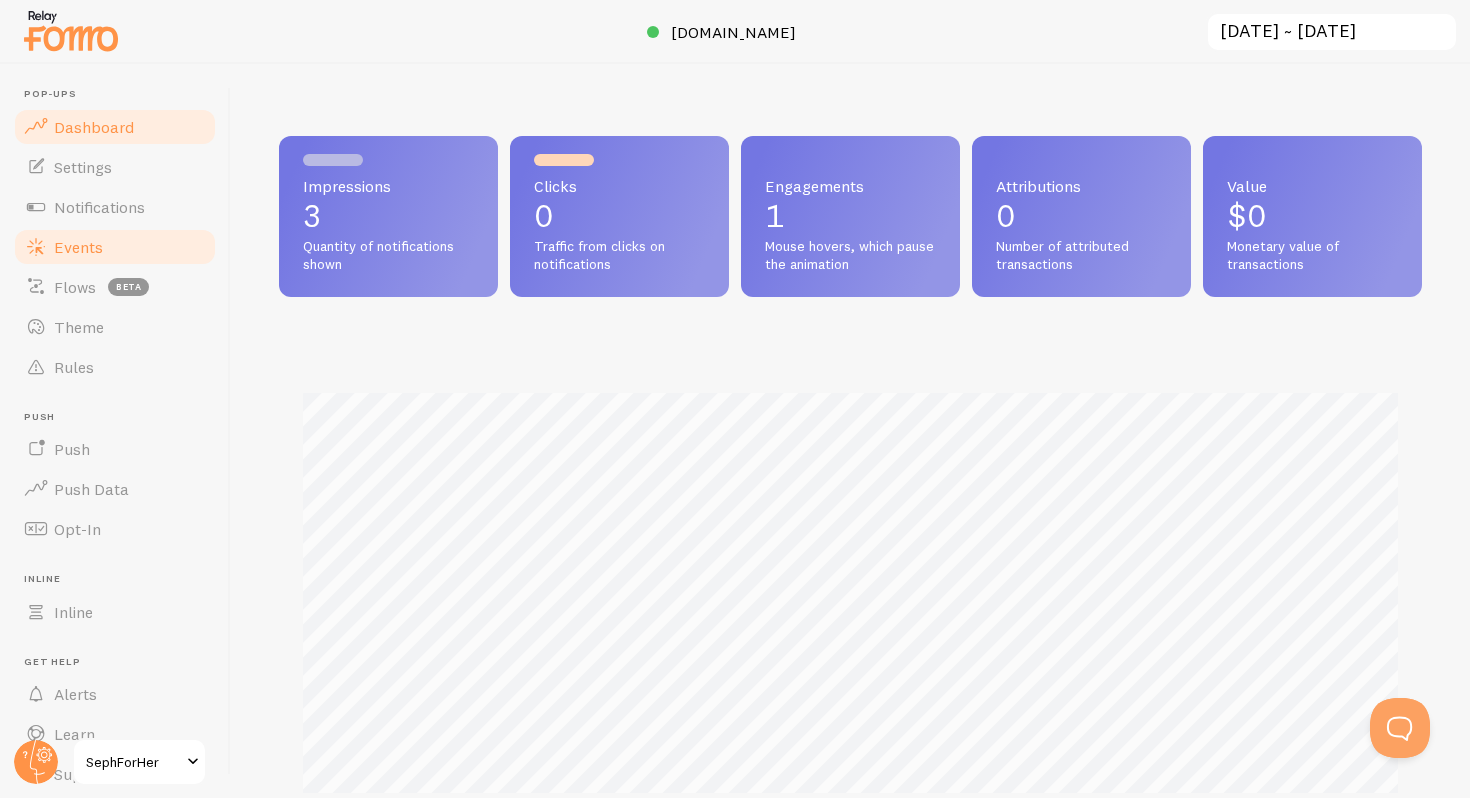 click on "Events" at bounding box center (115, 247) 